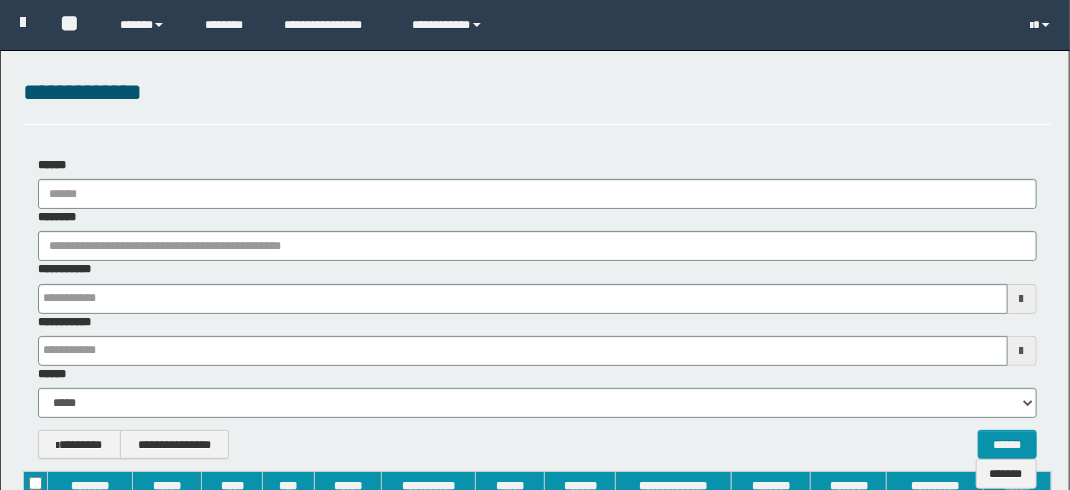 scroll, scrollTop: 51, scrollLeft: 0, axis: vertical 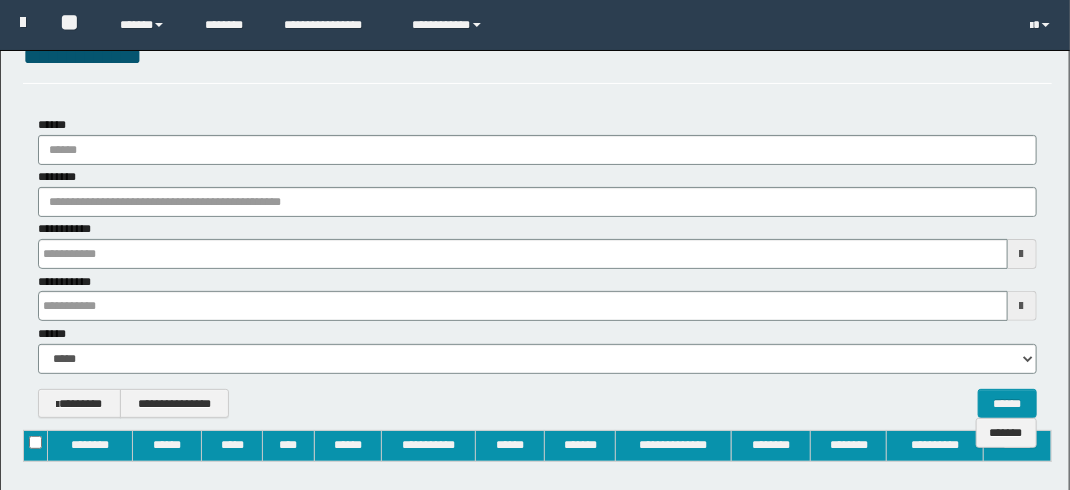 type on "**********" 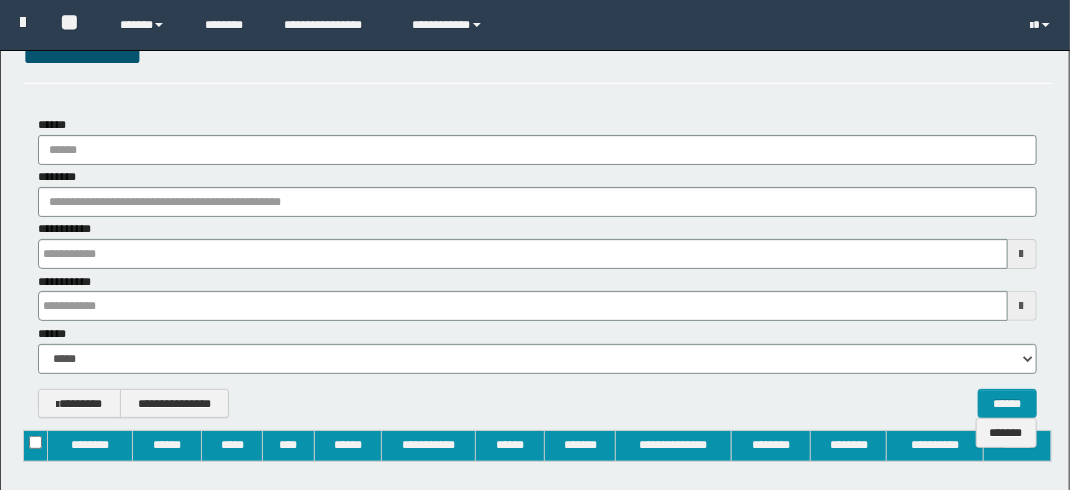 type on "**********" 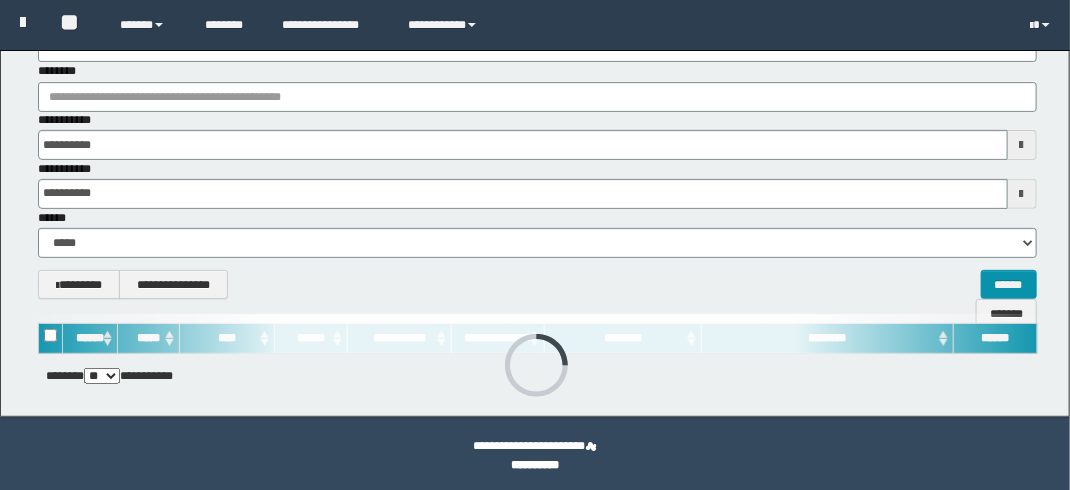 scroll, scrollTop: 172, scrollLeft: 0, axis: vertical 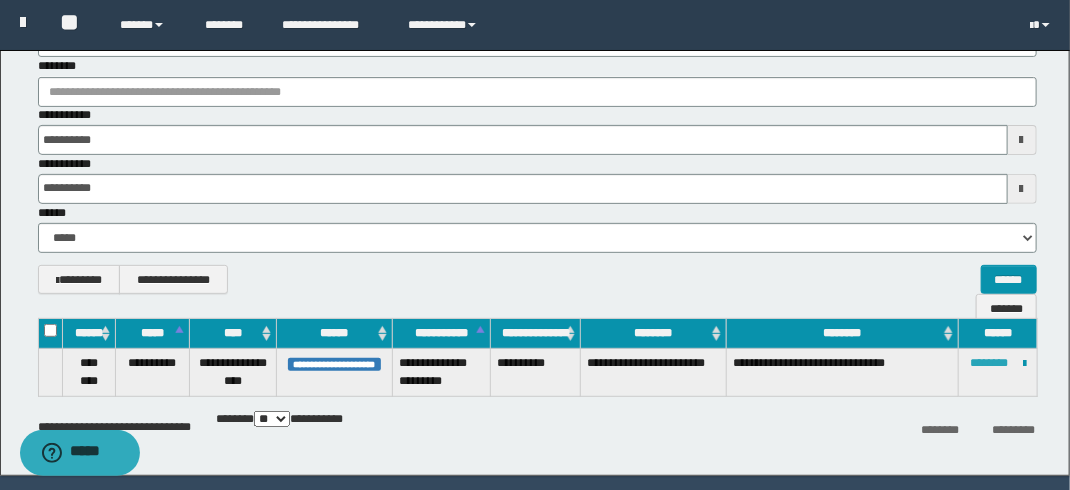 click on "********" at bounding box center (989, 363) 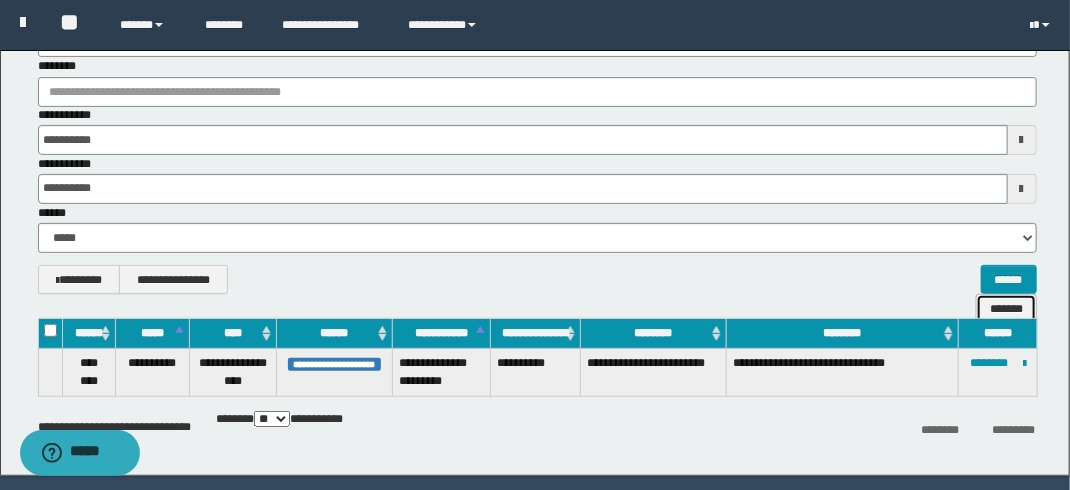 click on "*******" at bounding box center (1006, 309) 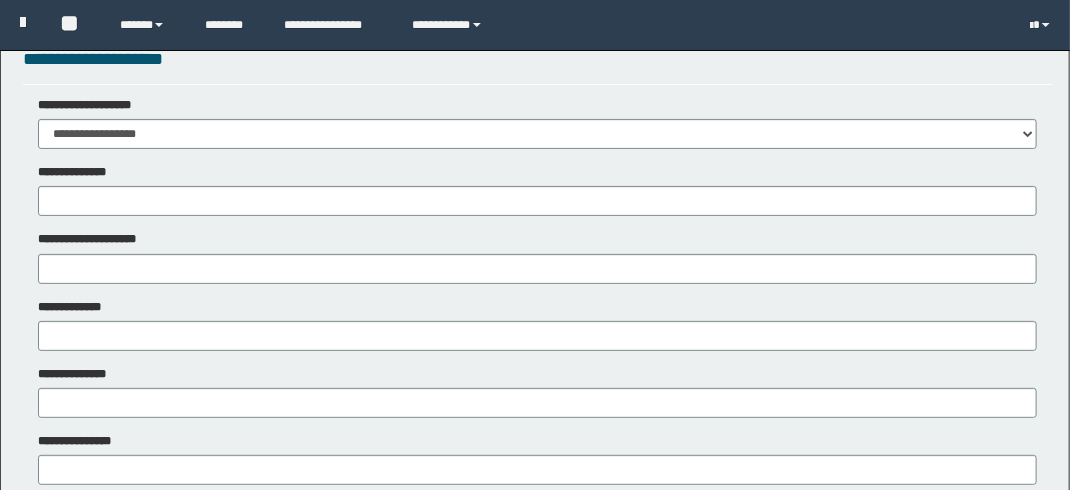 scroll, scrollTop: 100, scrollLeft: 0, axis: vertical 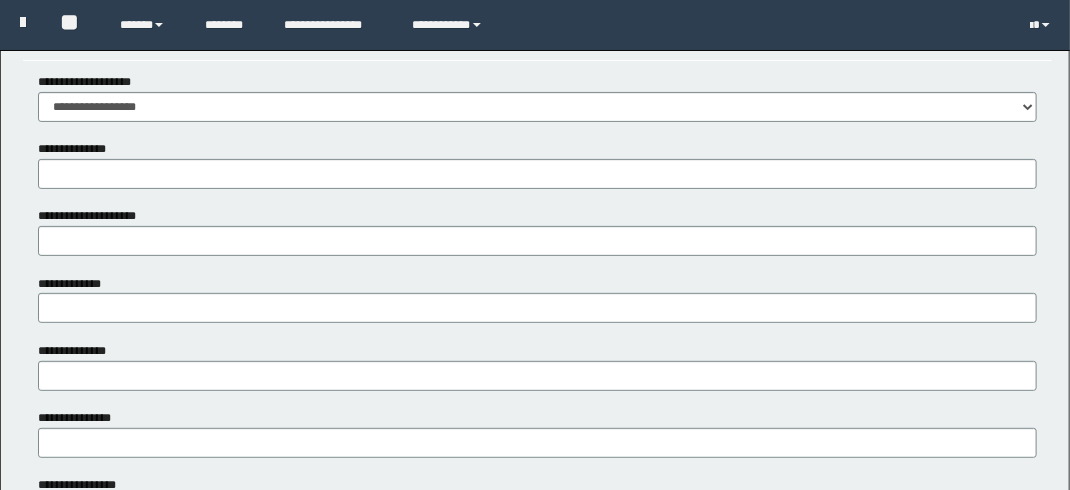 type 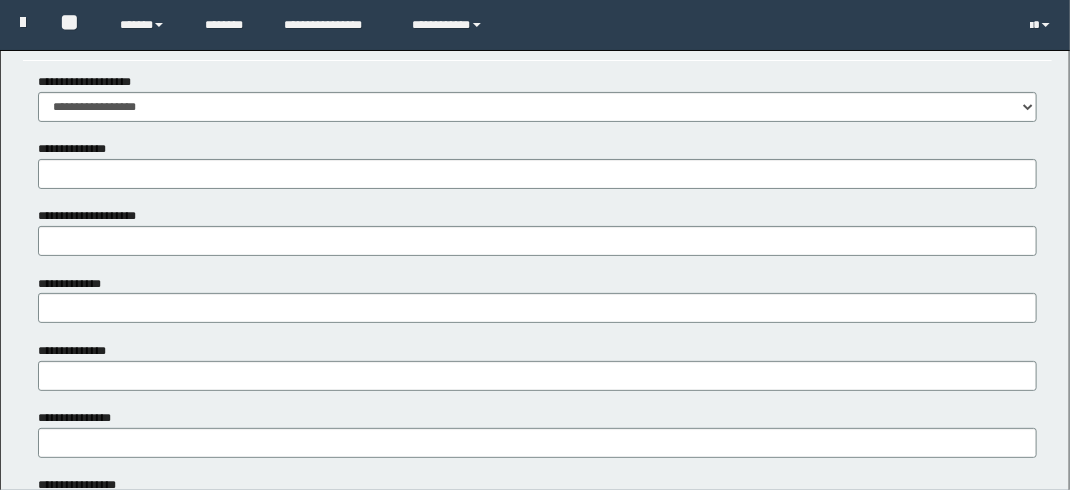 type on "**********" 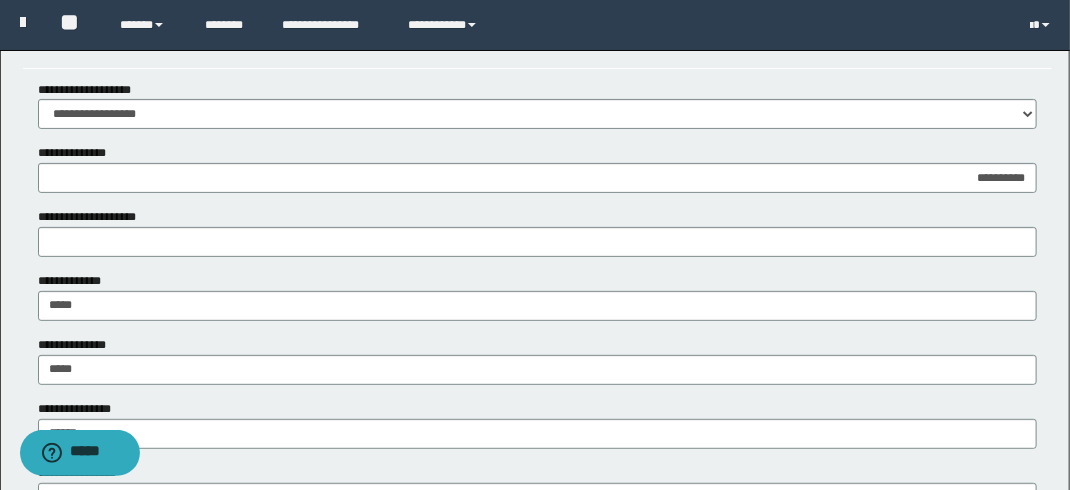 scroll, scrollTop: 0, scrollLeft: 0, axis: both 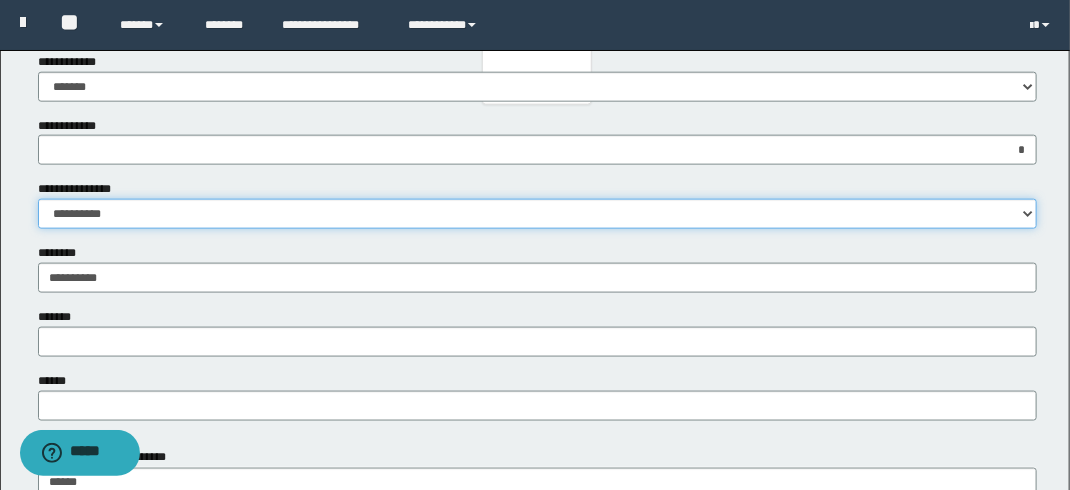 click on "**********" at bounding box center (537, 214) 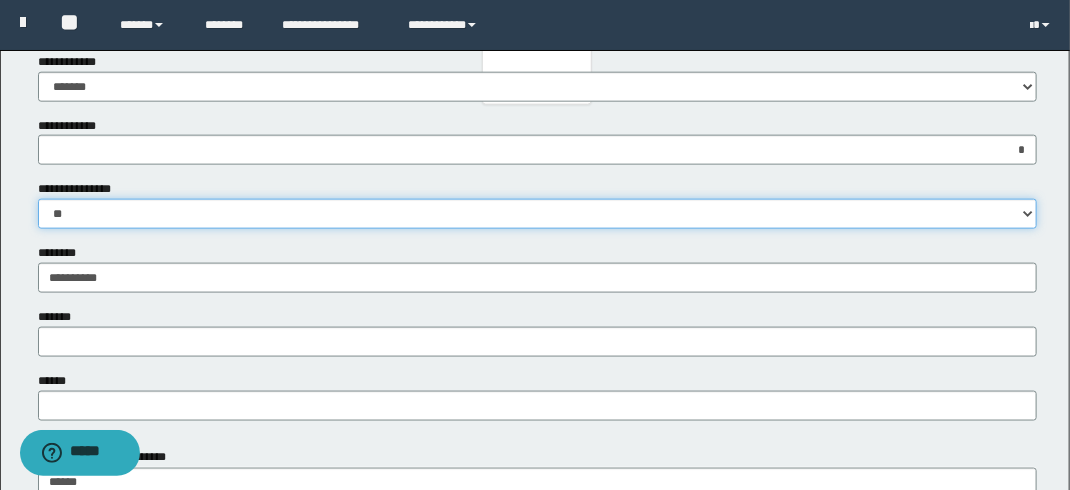 click on "**********" at bounding box center (537, 214) 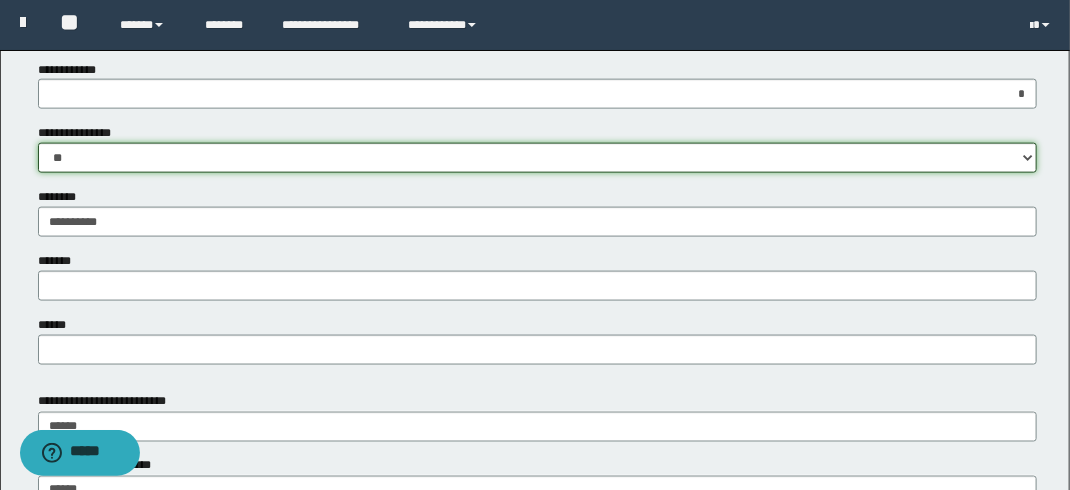 scroll, scrollTop: 900, scrollLeft: 0, axis: vertical 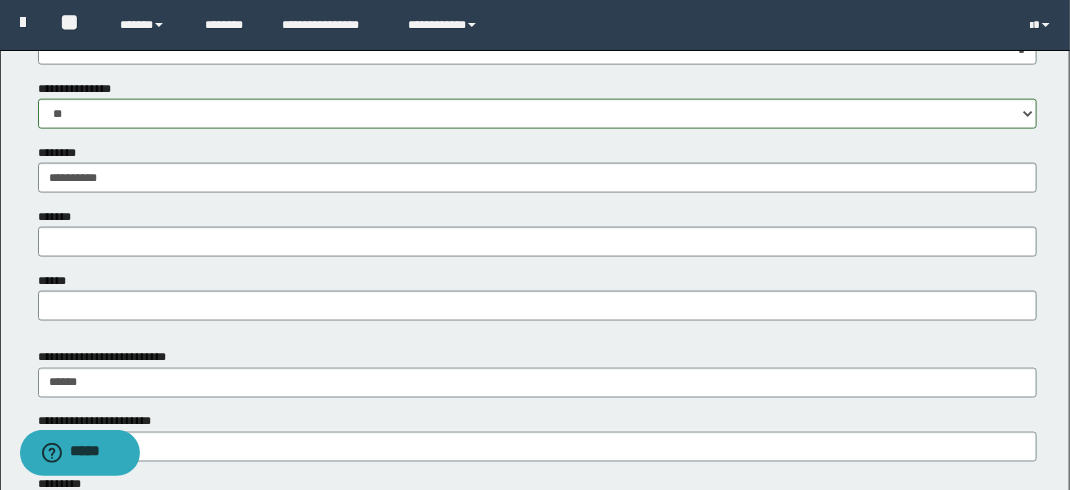 click on "**********" at bounding box center (537, 208) 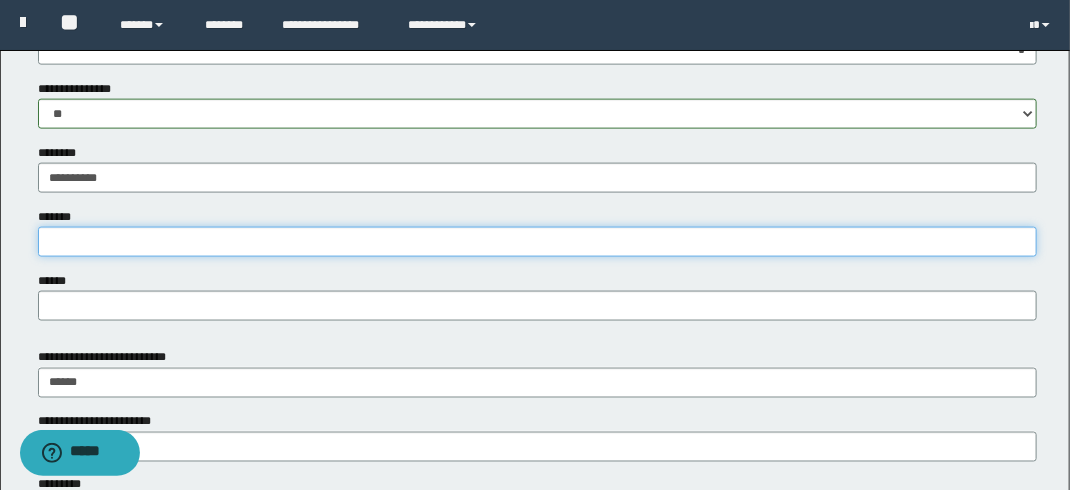 click on "*******" at bounding box center (537, 242) 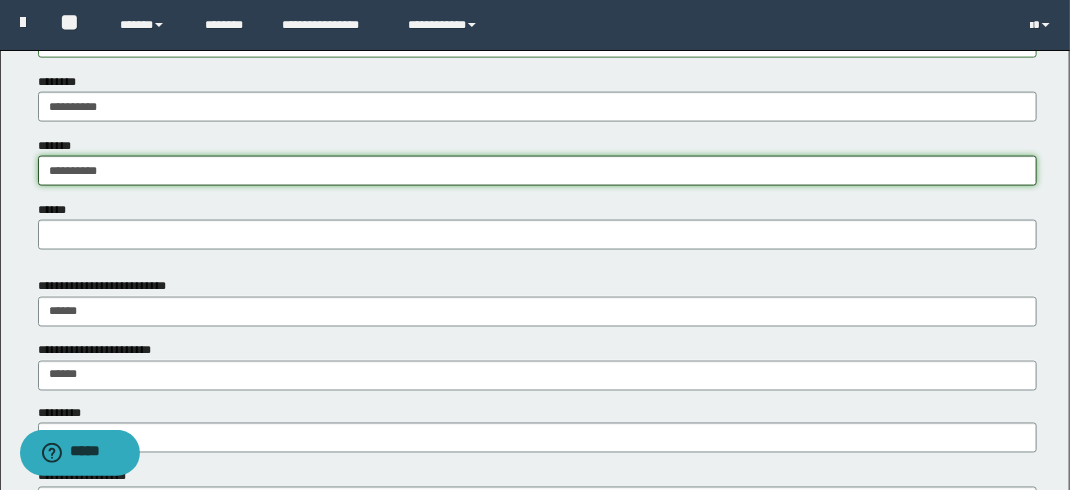 scroll, scrollTop: 1000, scrollLeft: 0, axis: vertical 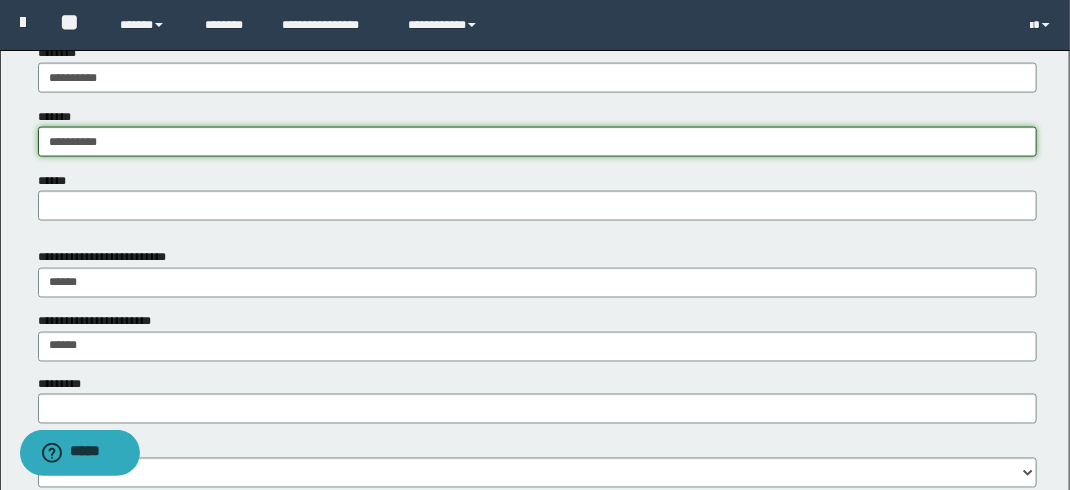 type on "**********" 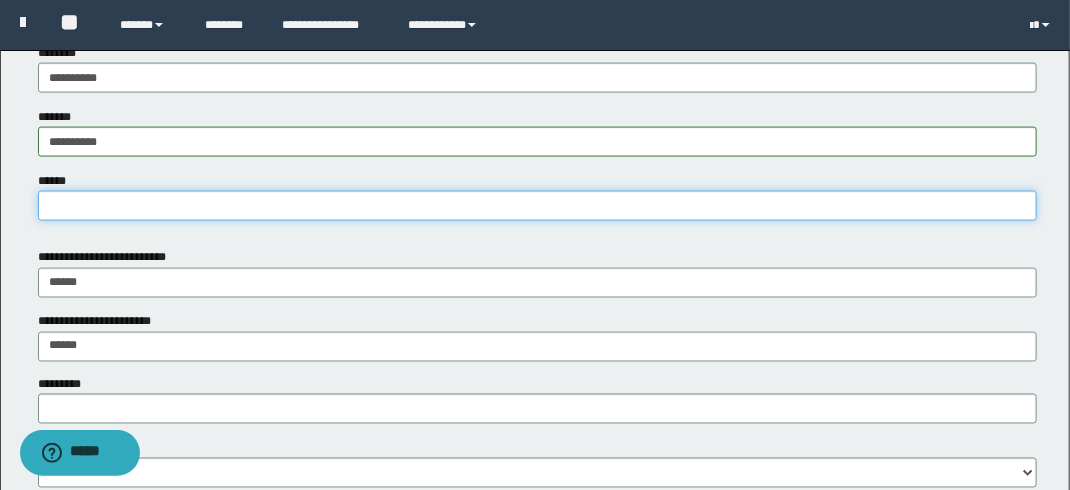 drag, startPoint x: 593, startPoint y: 206, endPoint x: 644, endPoint y: 488, distance: 286.5746 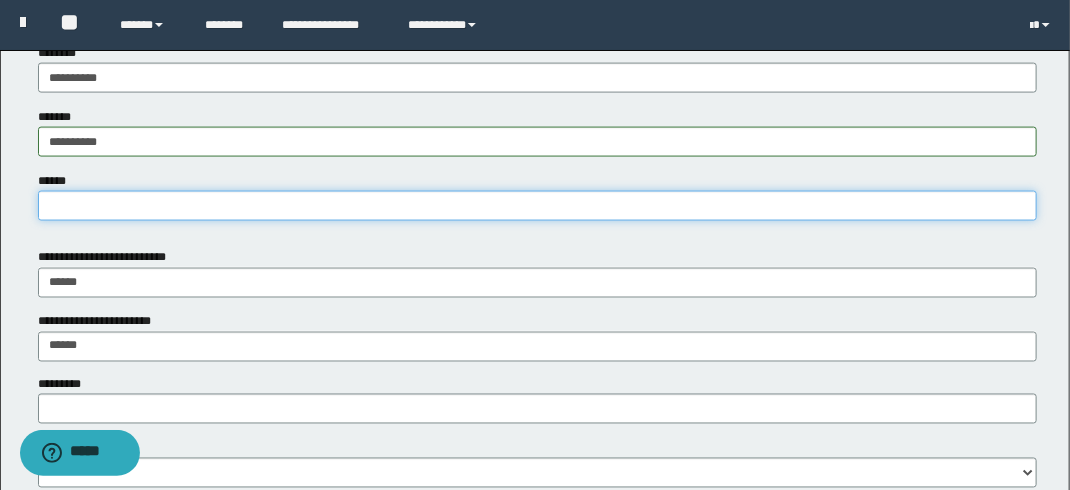 paste on "**********" 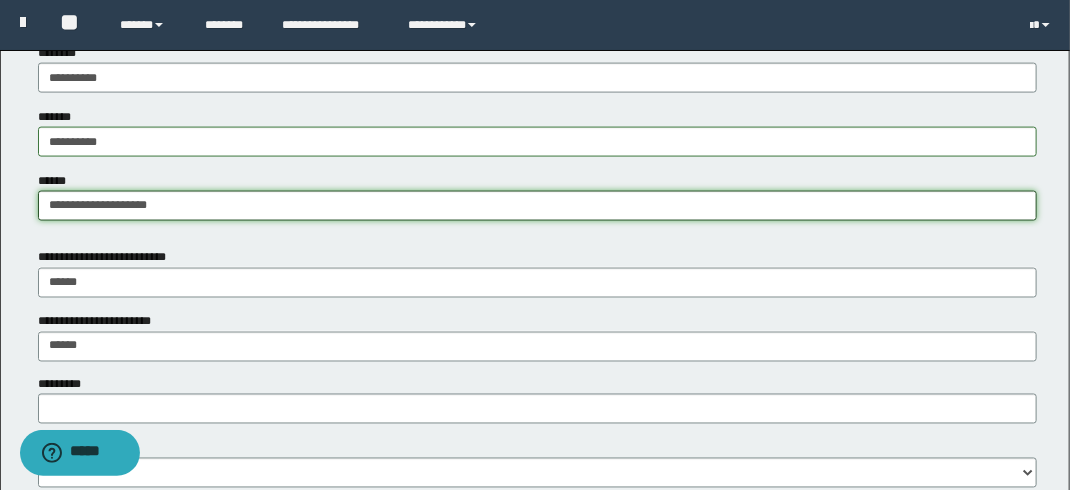 type on "**********" 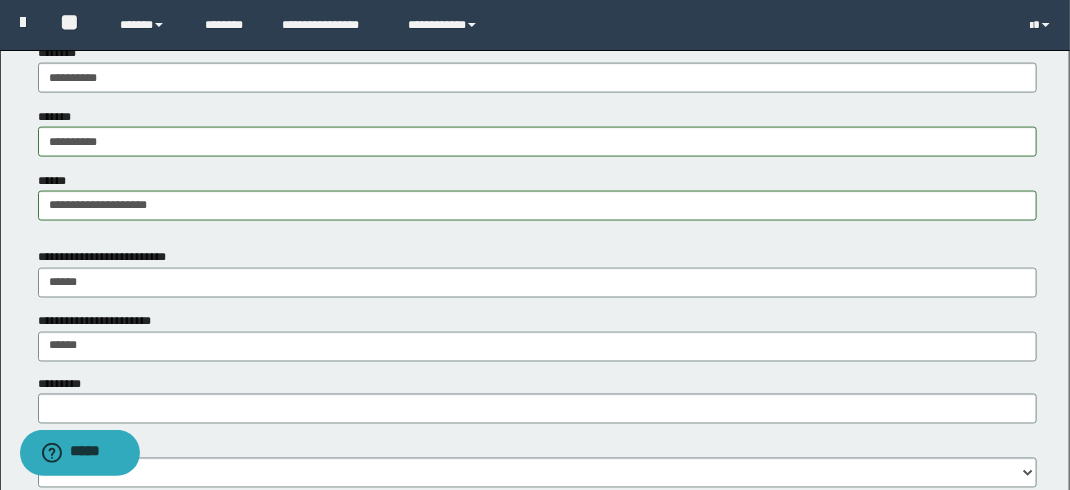 click on "**********" at bounding box center [537, 272] 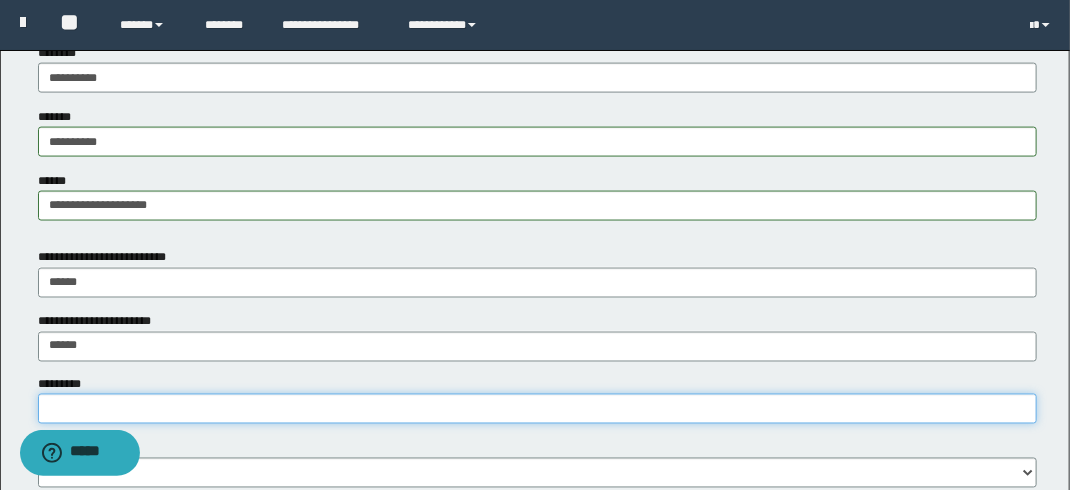 click on "*********" at bounding box center (537, 409) 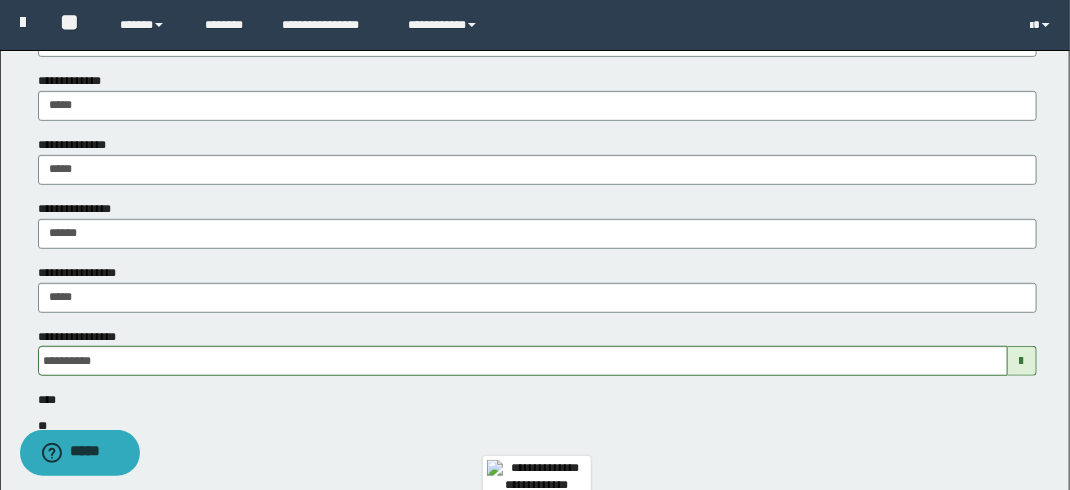 scroll, scrollTop: 200, scrollLeft: 0, axis: vertical 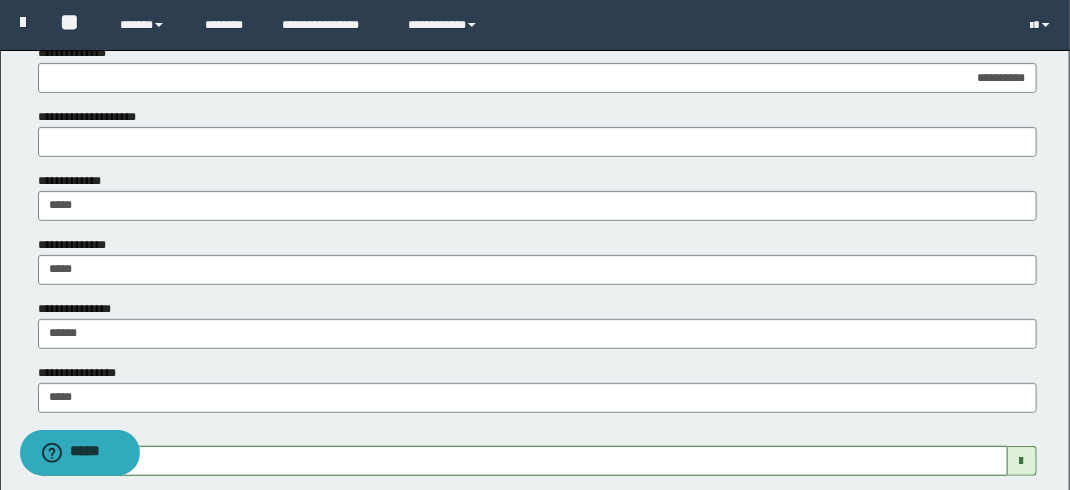 type on "**********" 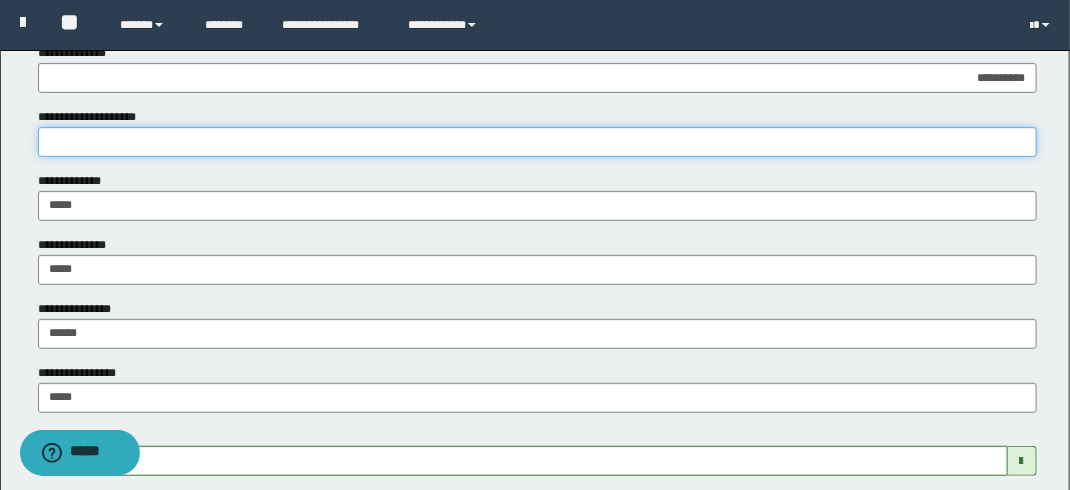 click on "**********" at bounding box center [537, 142] 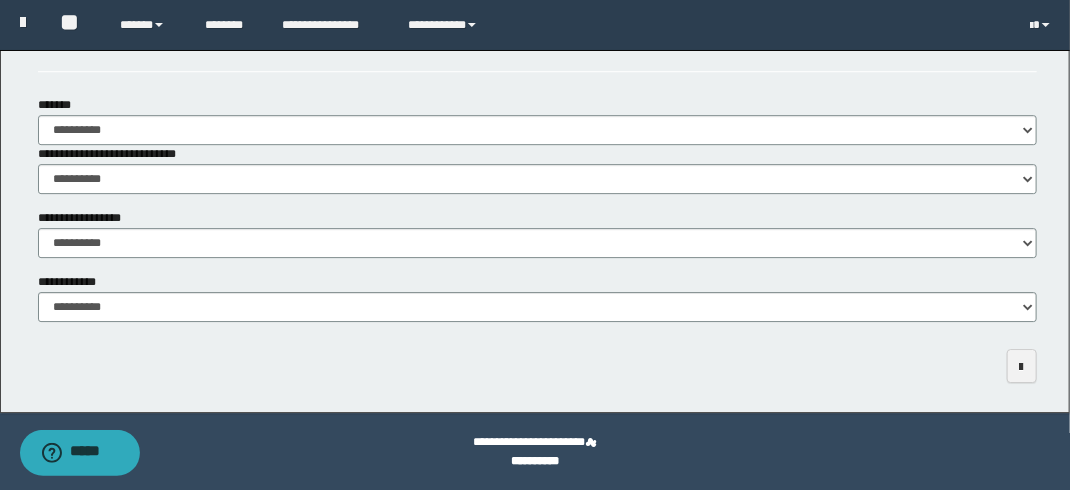 scroll, scrollTop: 2009, scrollLeft: 0, axis: vertical 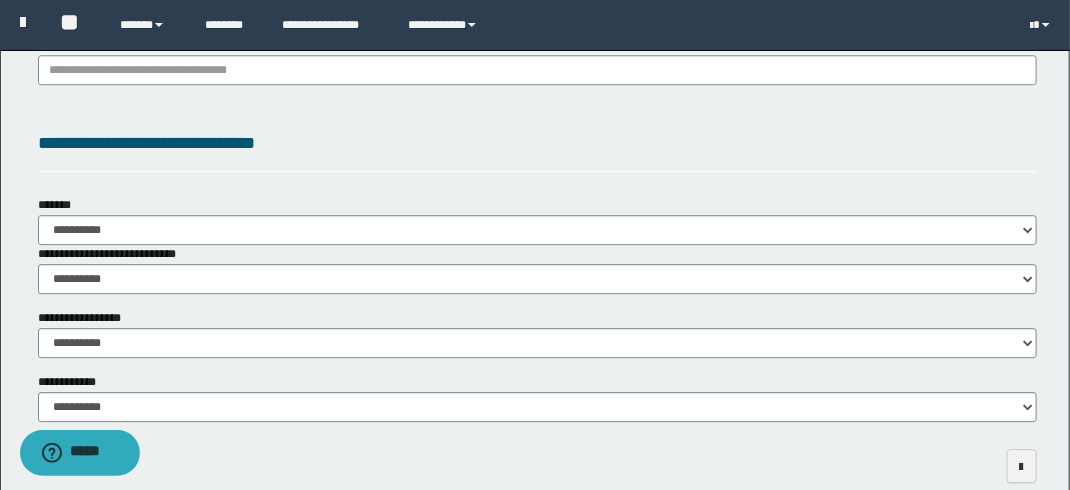 type on "******" 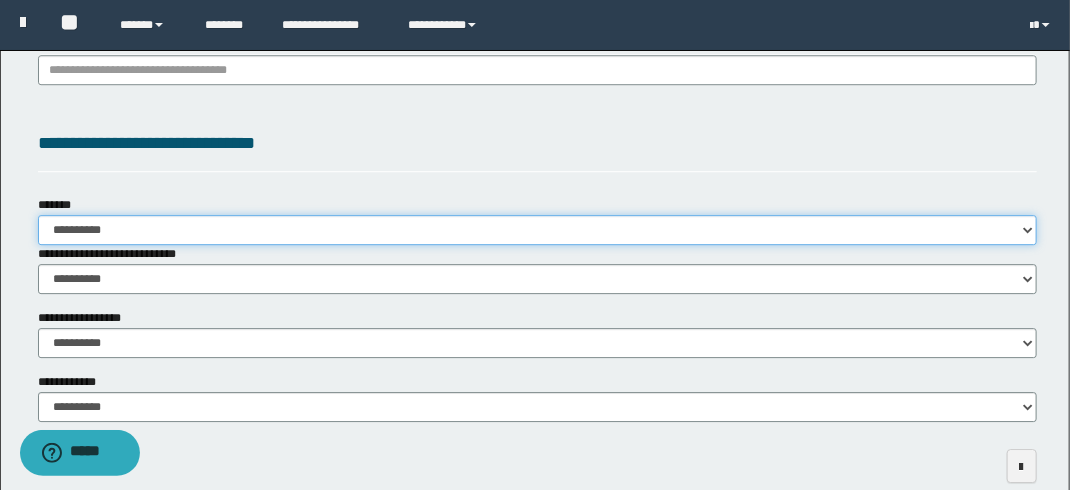 click on "**********" at bounding box center [537, 230] 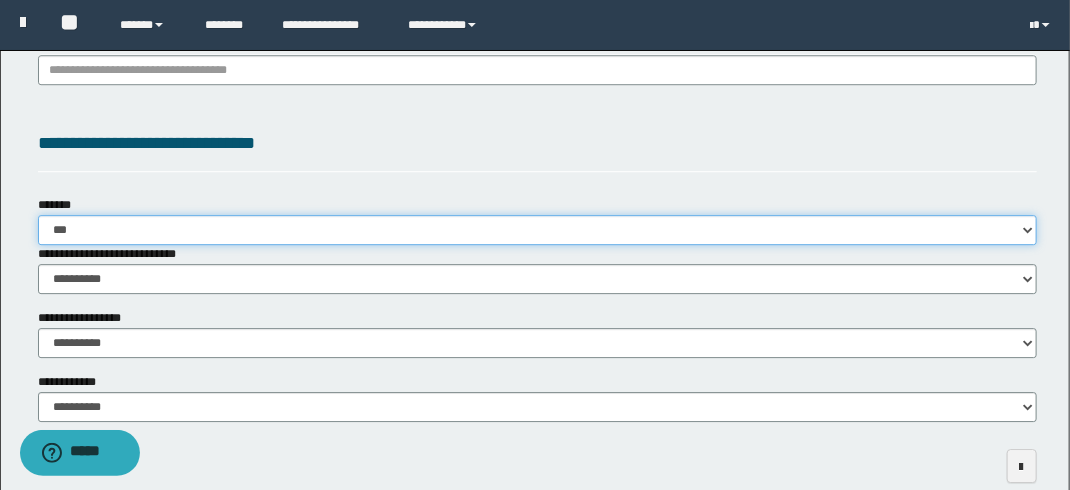 click on "**********" at bounding box center (537, 230) 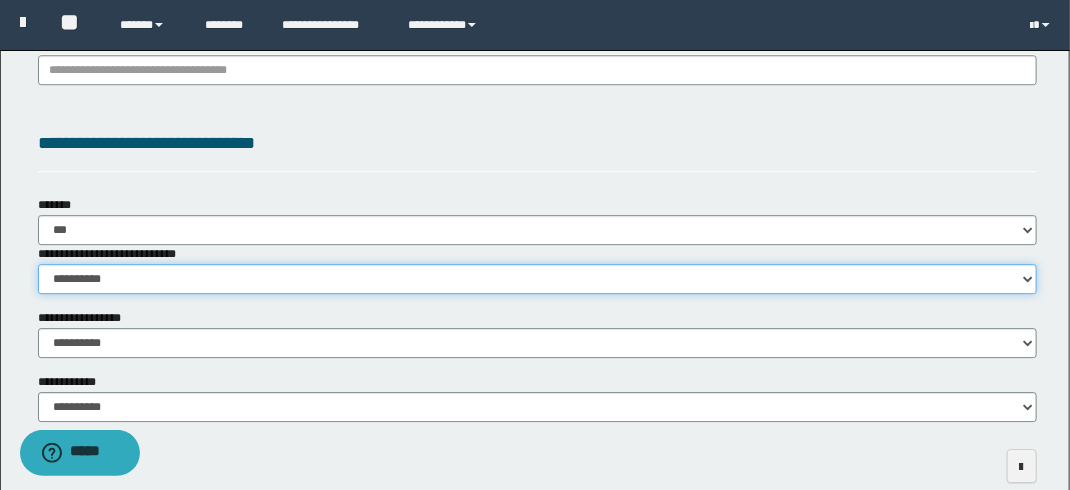 click on "**********" at bounding box center (537, 279) 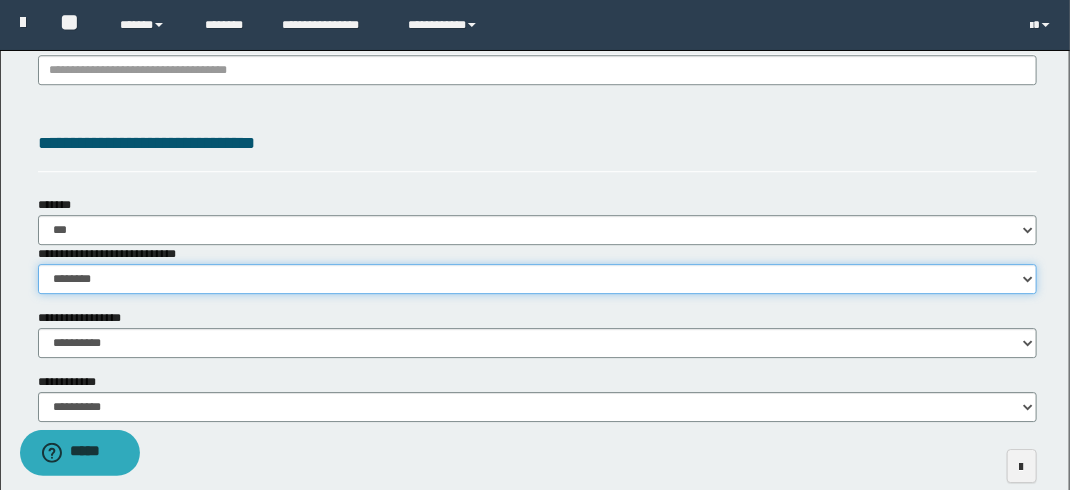 click on "**********" at bounding box center [537, 279] 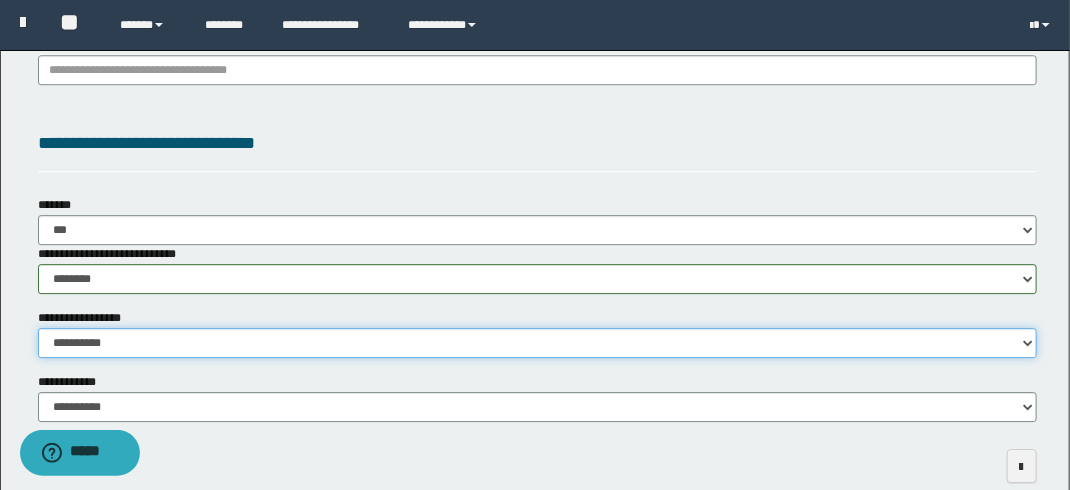 click on "**********" at bounding box center [537, 343] 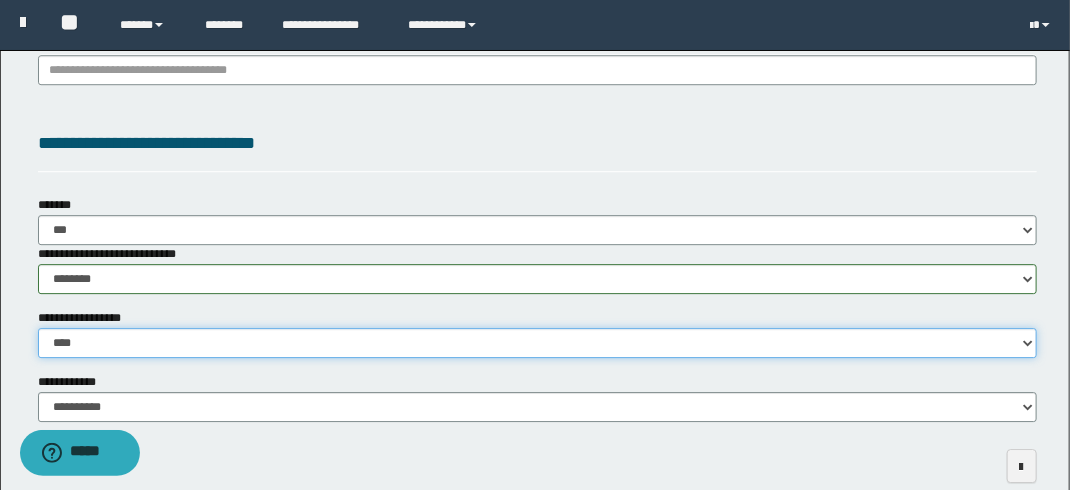 click on "**********" at bounding box center [537, 343] 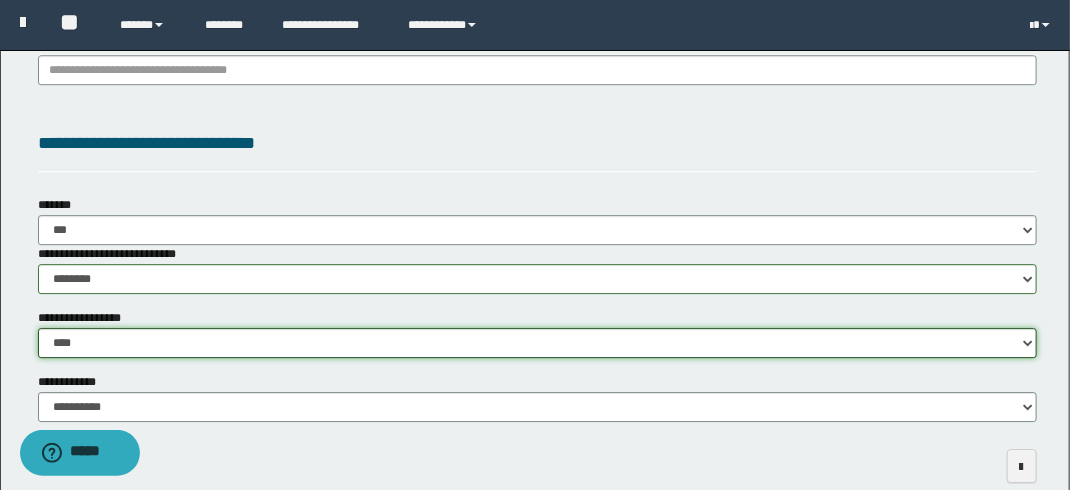scroll, scrollTop: 2109, scrollLeft: 0, axis: vertical 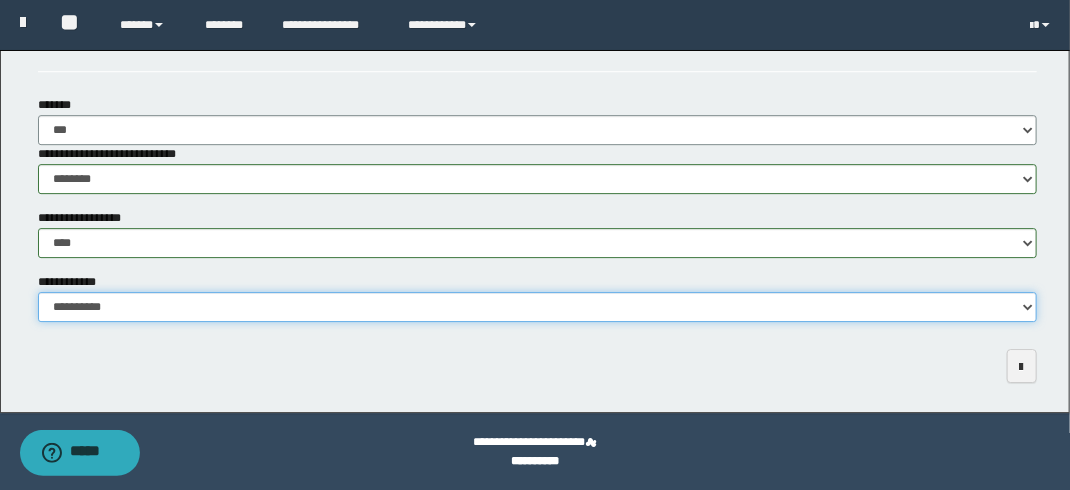 drag, startPoint x: 148, startPoint y: 306, endPoint x: 108, endPoint y: 345, distance: 55.86591 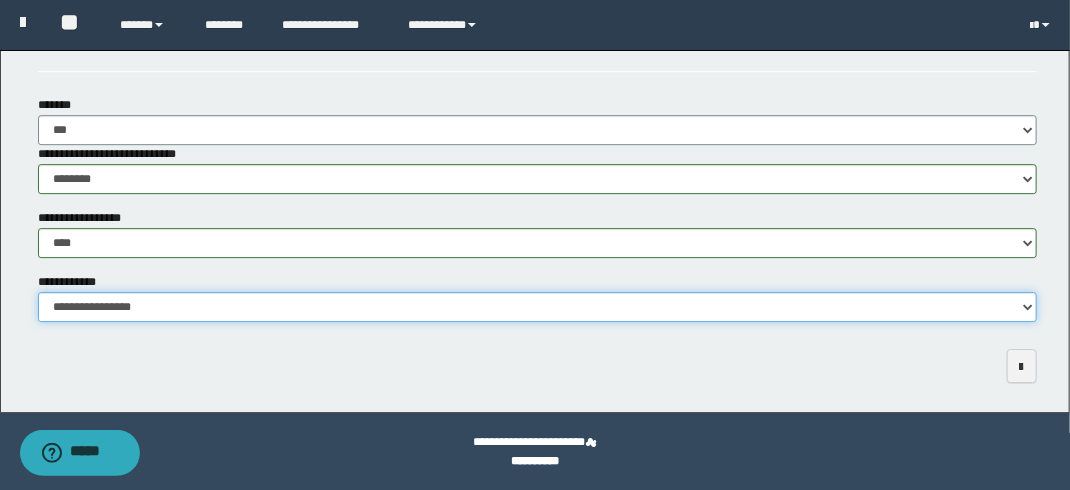 click on "**********" at bounding box center (537, 307) 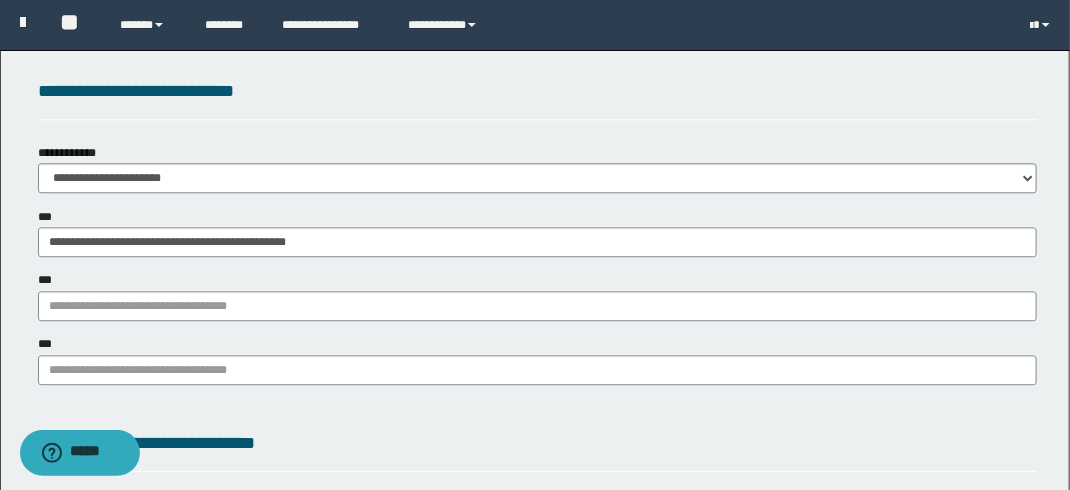 scroll, scrollTop: 1809, scrollLeft: 0, axis: vertical 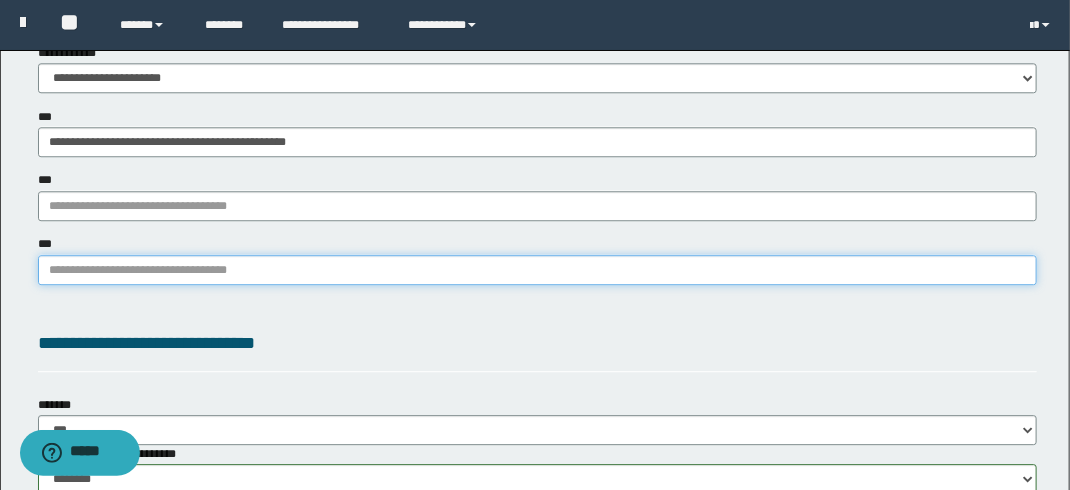 click on "***" at bounding box center (537, 270) 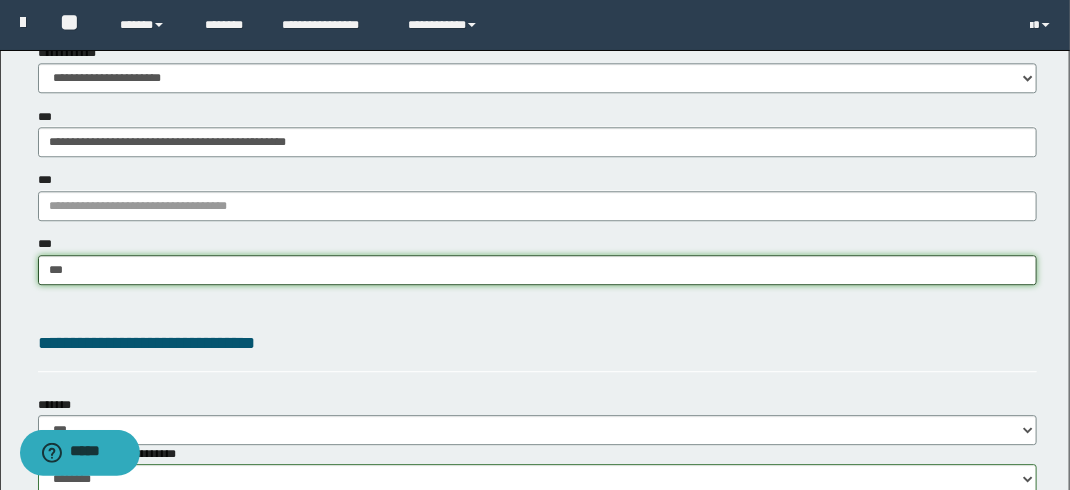 type on "****" 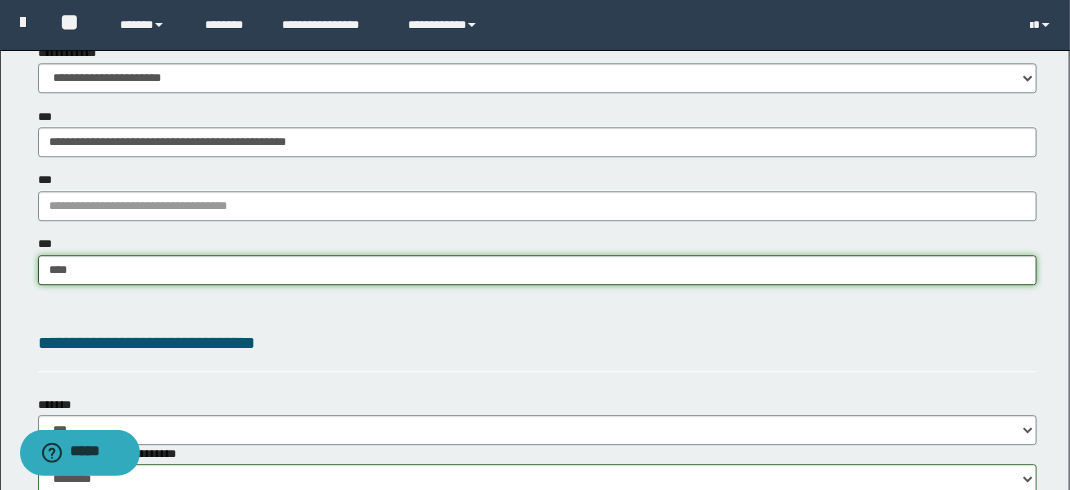 type on "****" 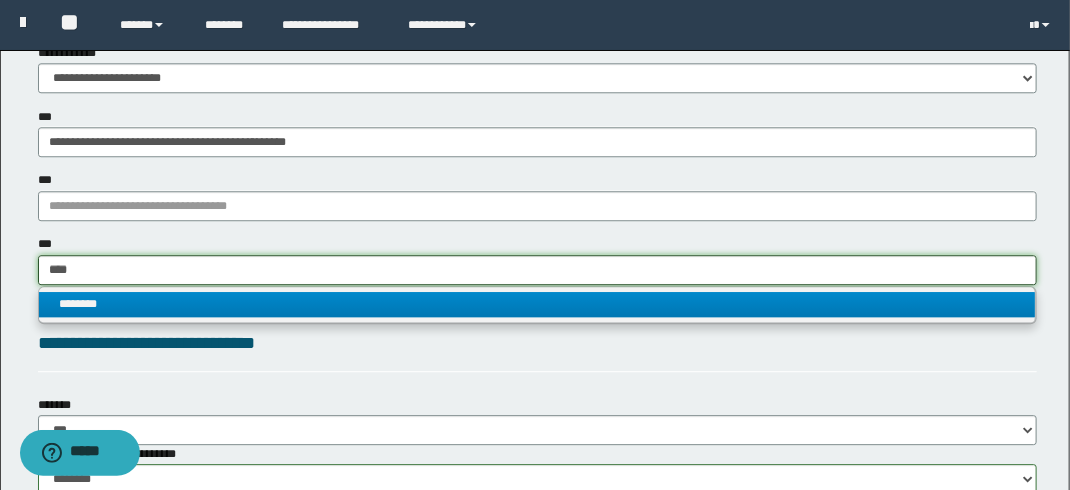 type on "****" 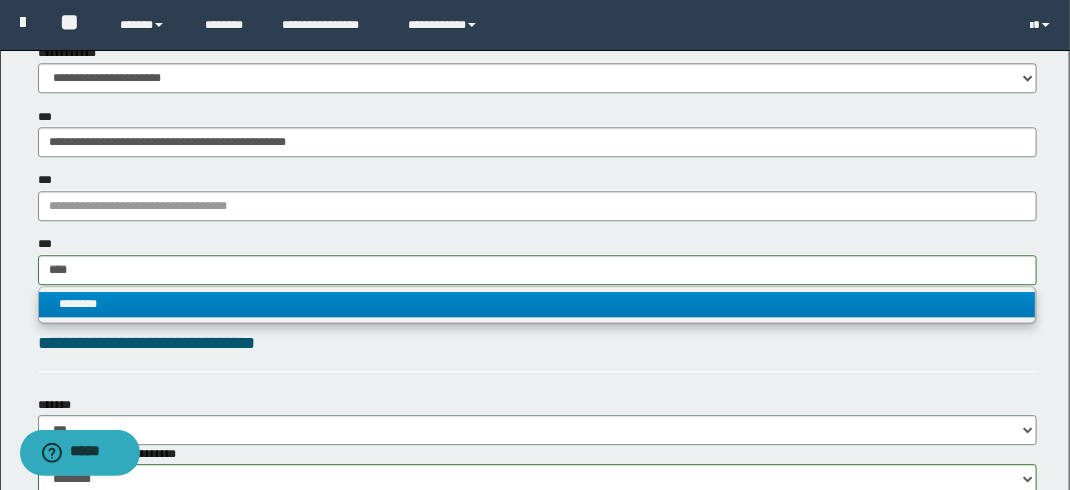 click on "********" at bounding box center [537, 305] 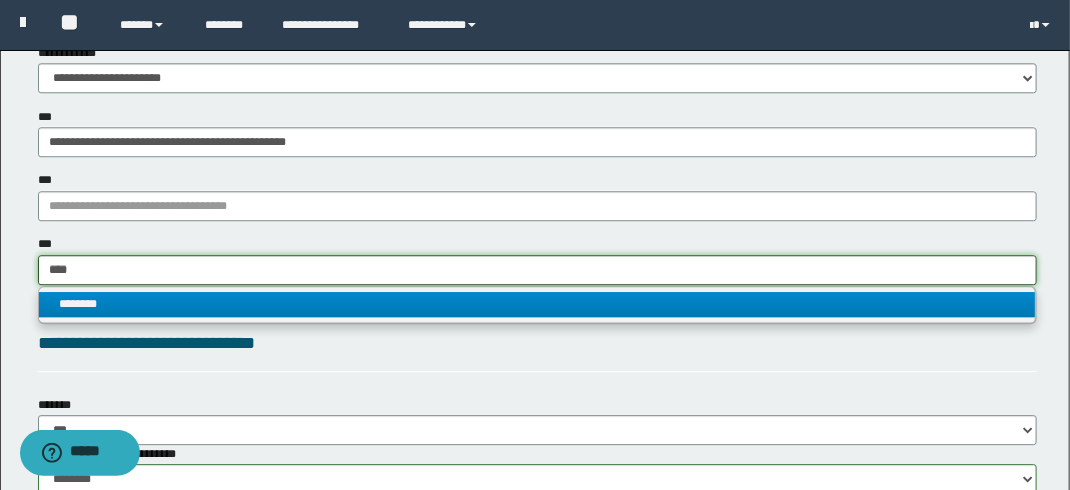 type 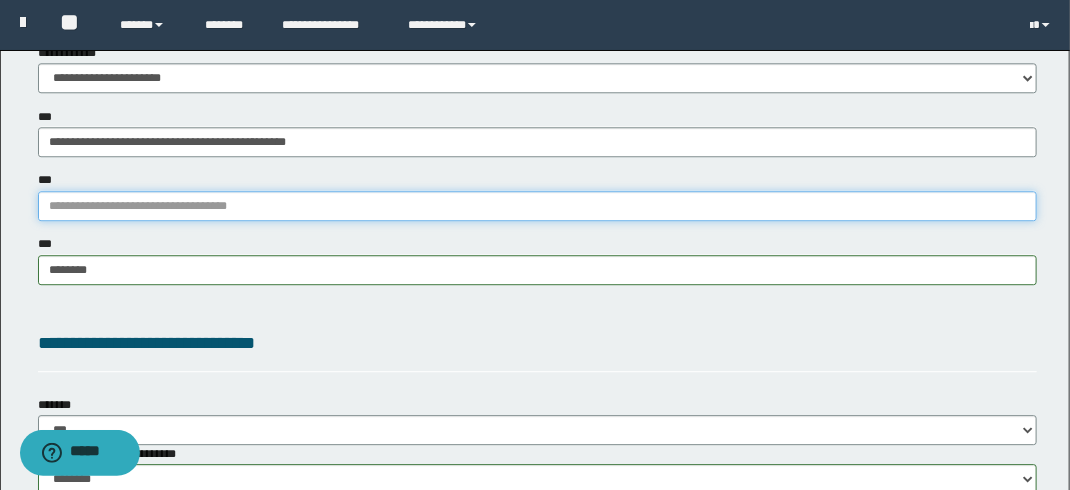 click on "***" at bounding box center [537, 206] 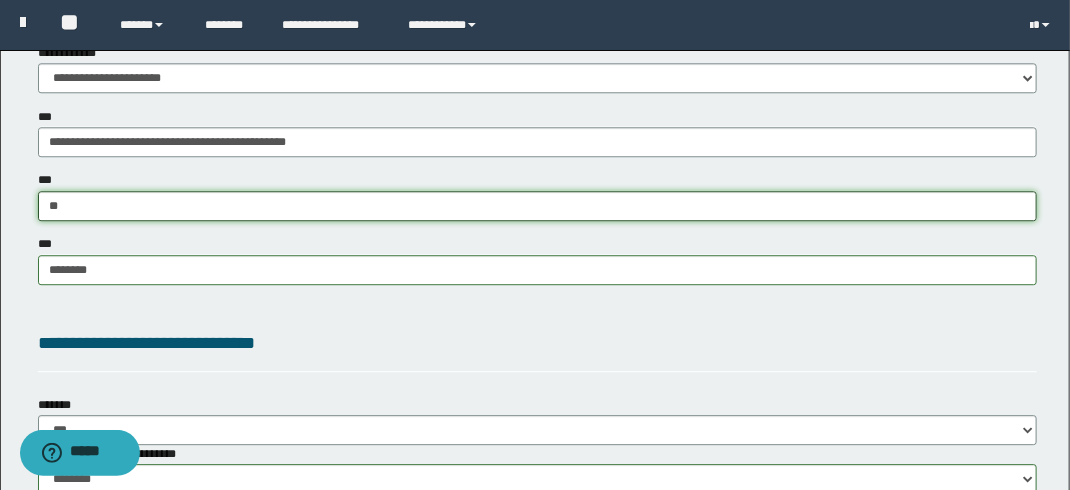 type on "***" 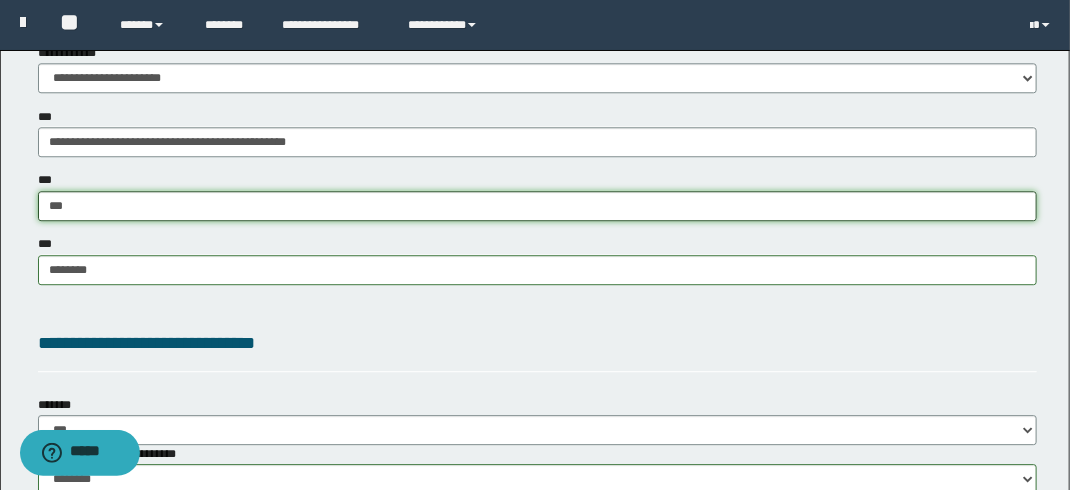 type on "**********" 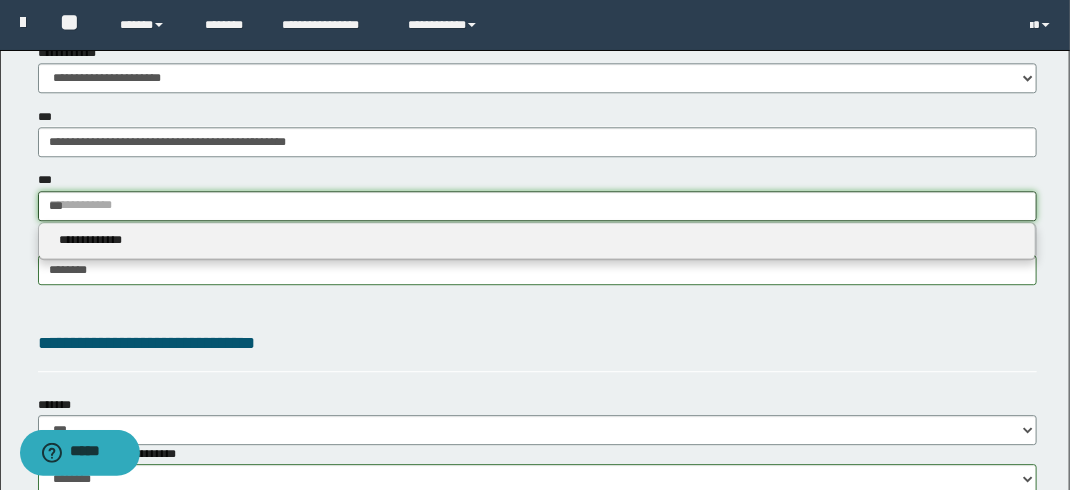 type 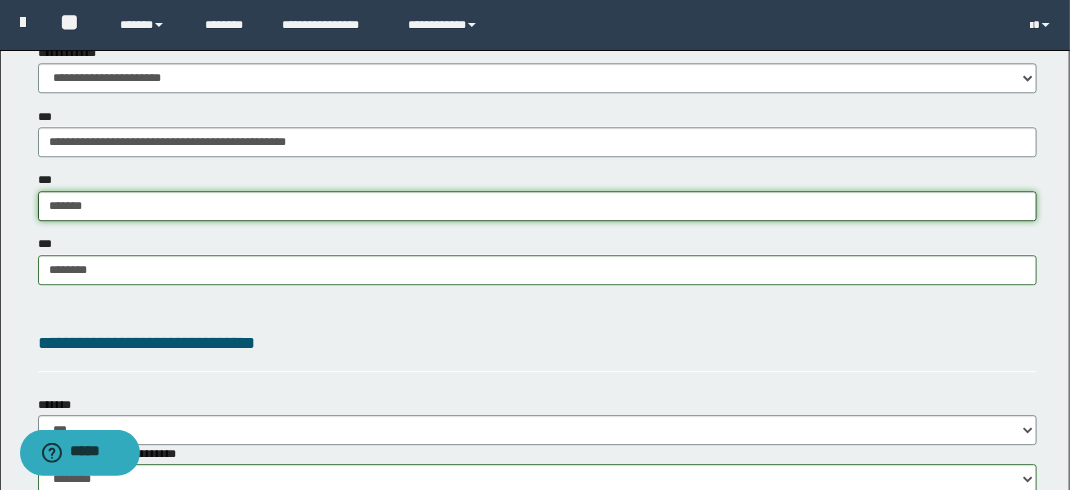 type on "********" 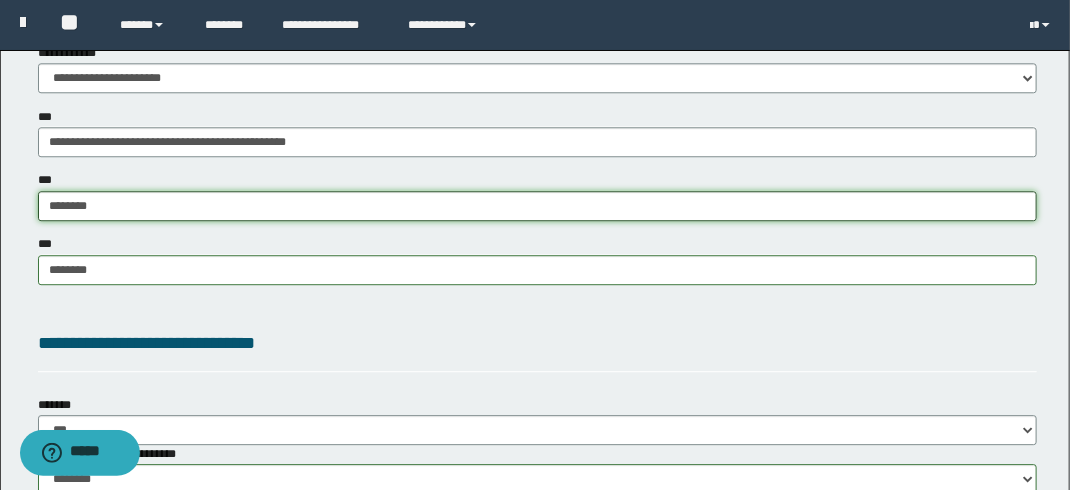 type on "**********" 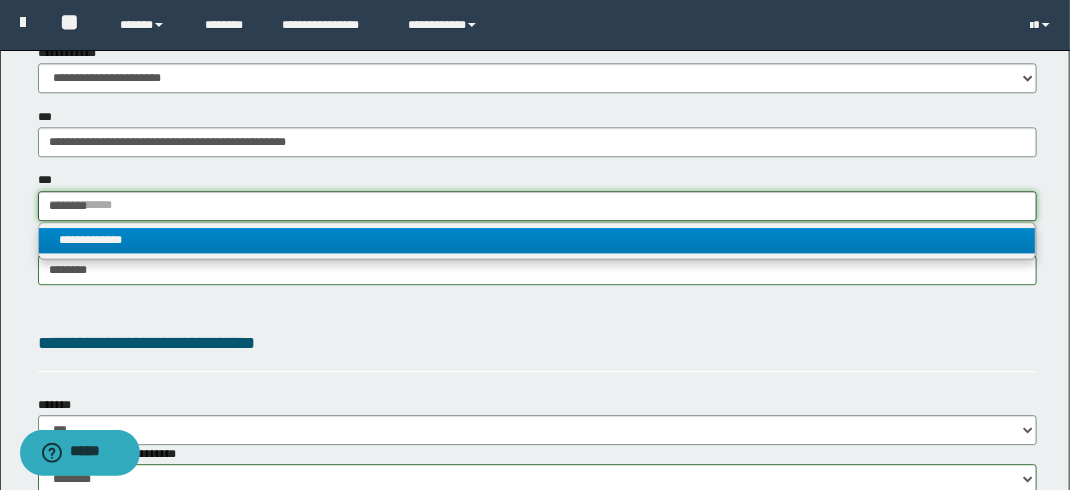type on "********" 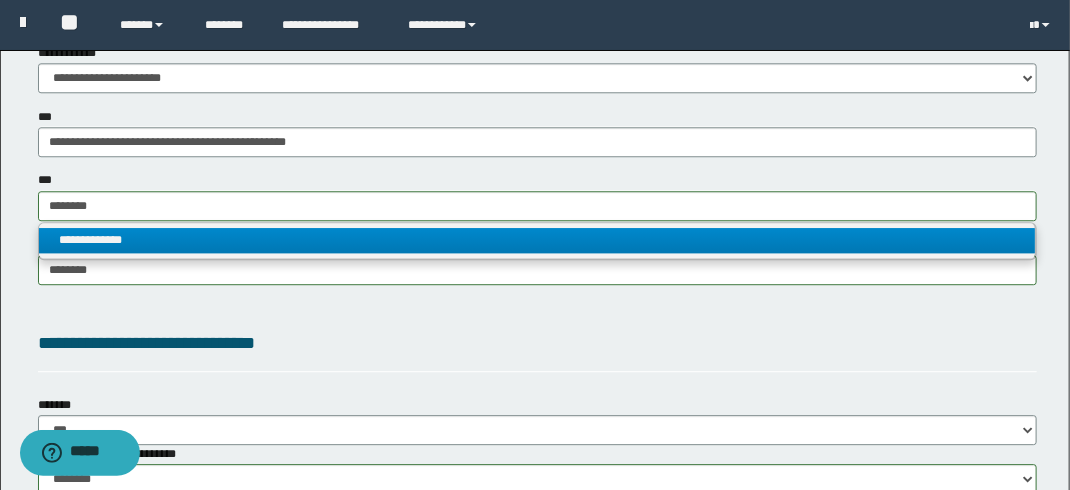 click on "**********" at bounding box center [537, 420] 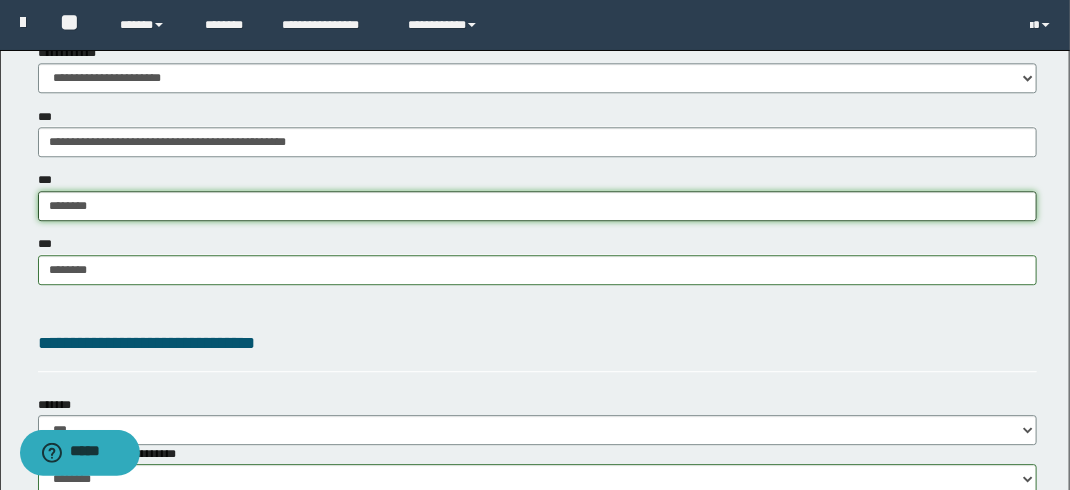 type on "**********" 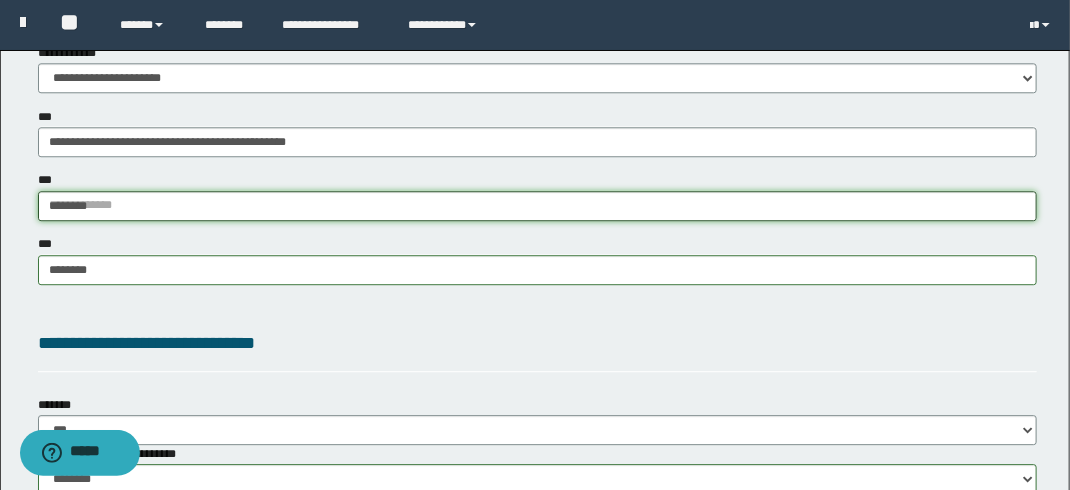 click on "********" at bounding box center [537, 206] 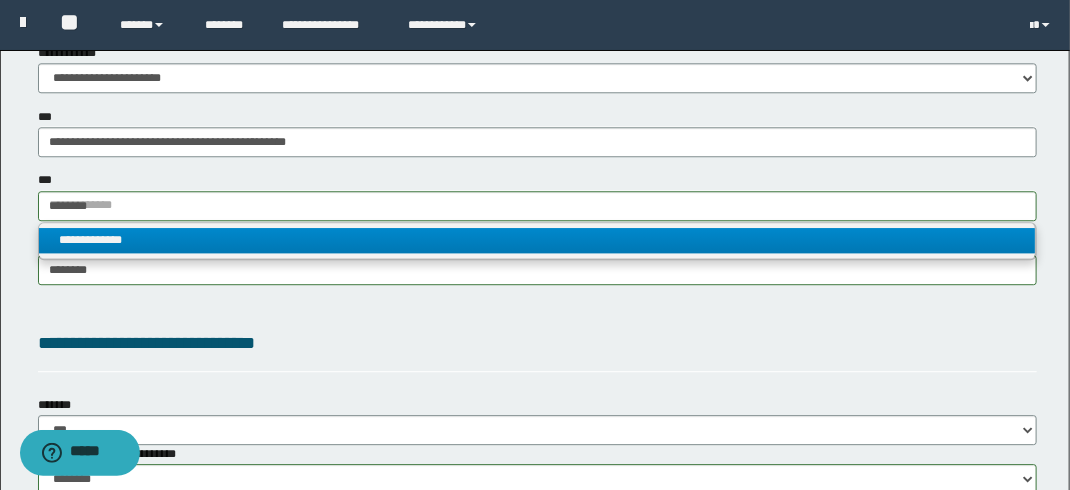 click on "**********" at bounding box center (537, 240) 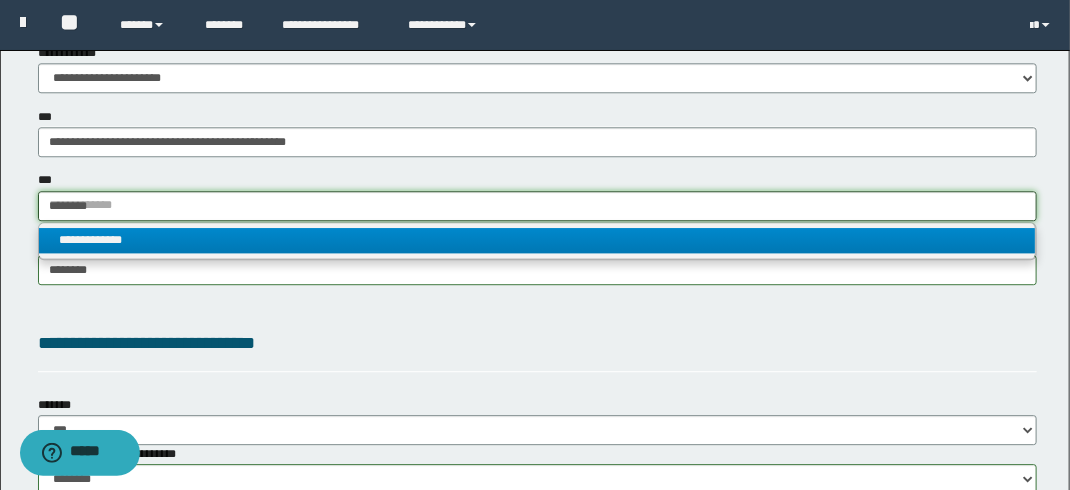 type 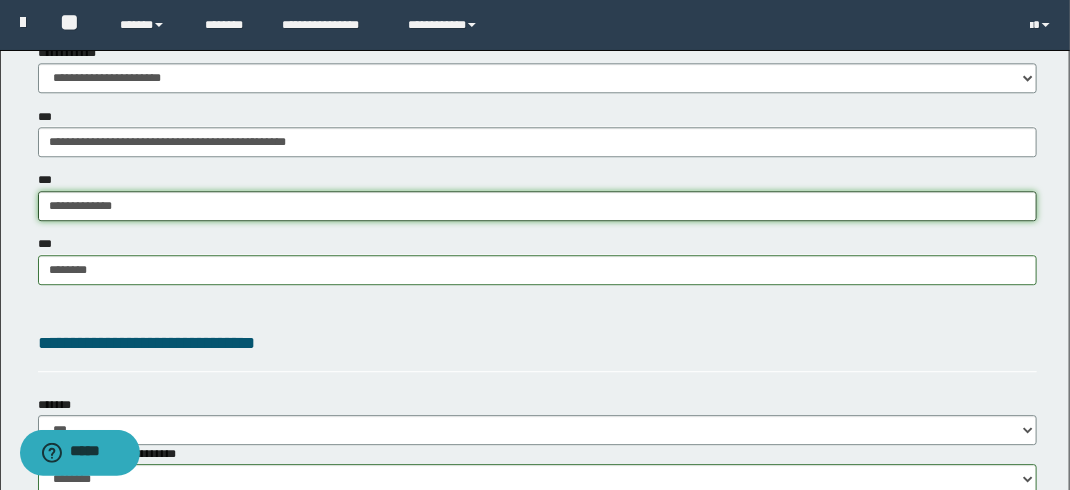 type on "**********" 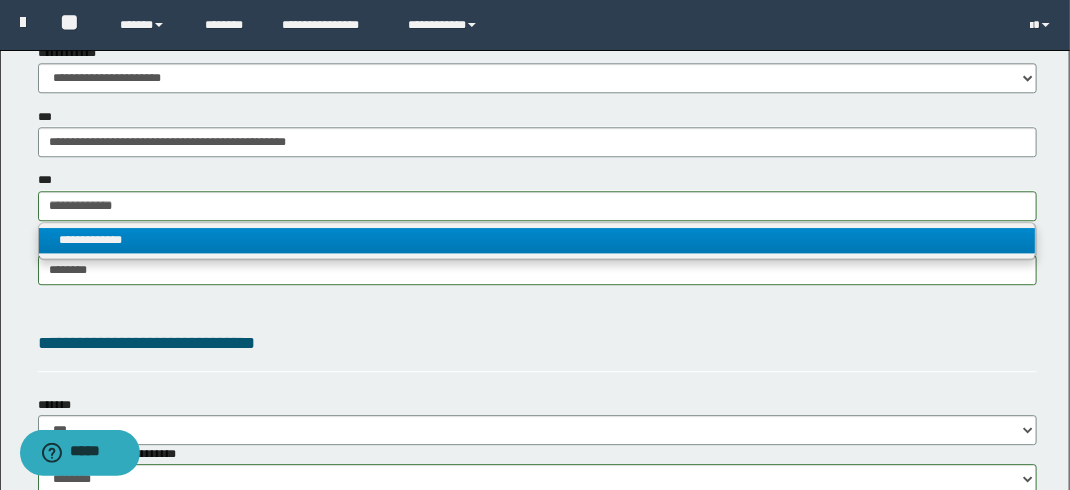 click on "**********" at bounding box center [537, 240] 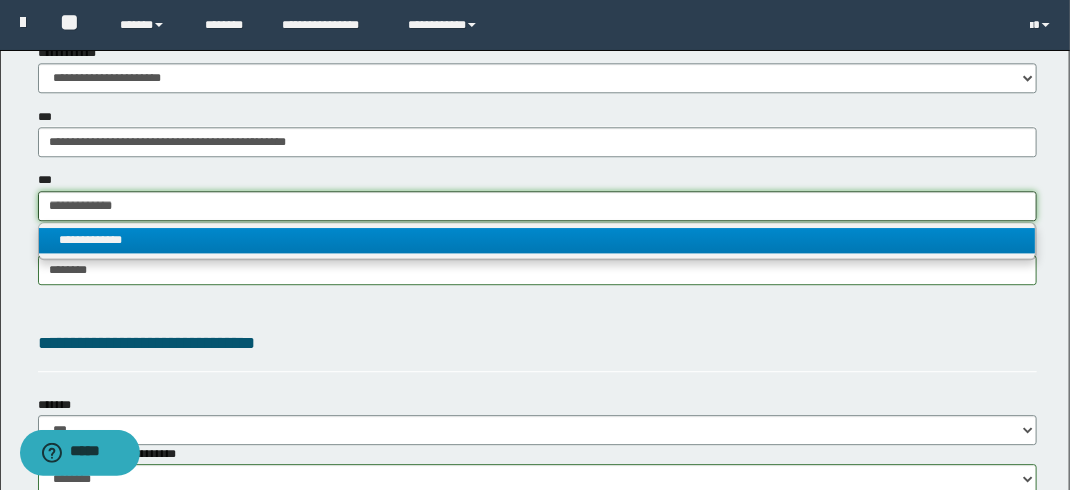 type 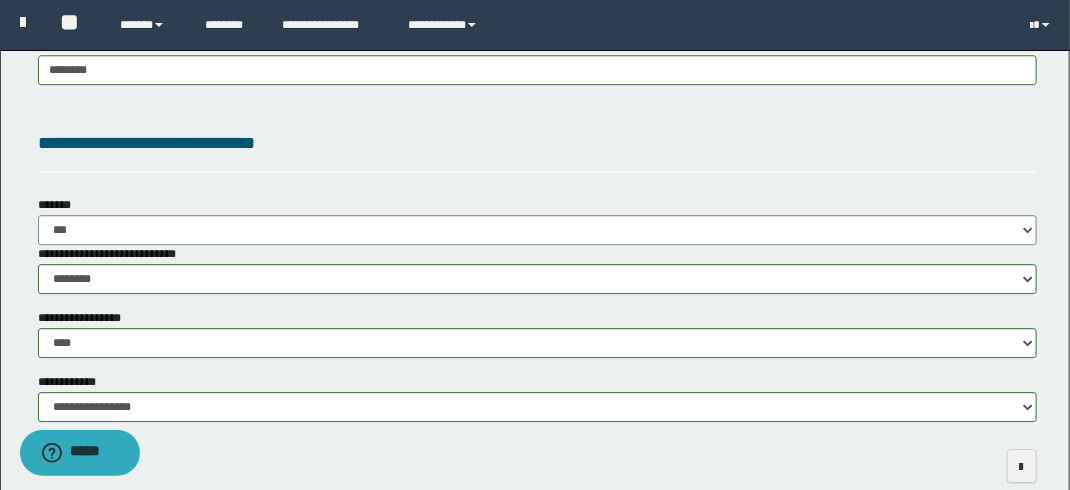 scroll, scrollTop: 2109, scrollLeft: 0, axis: vertical 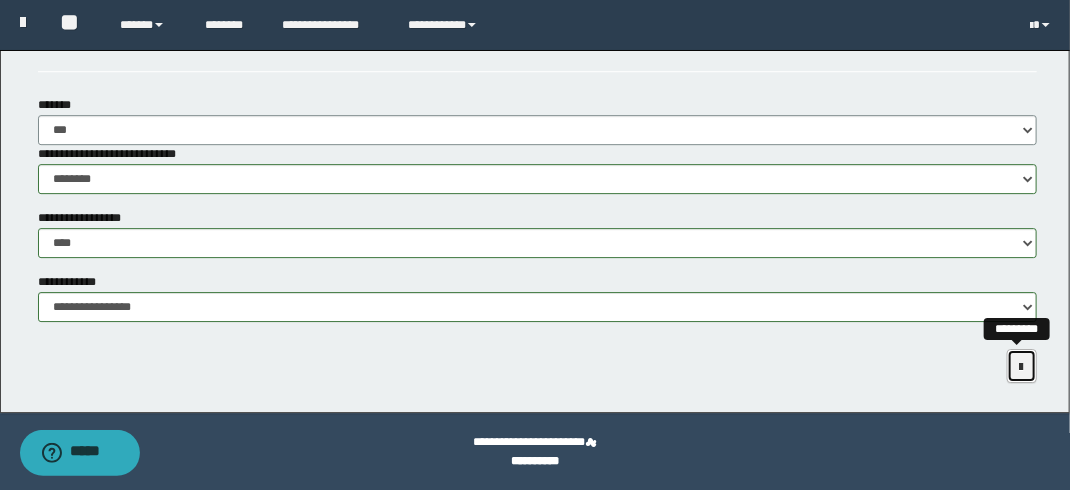 click at bounding box center (1022, 366) 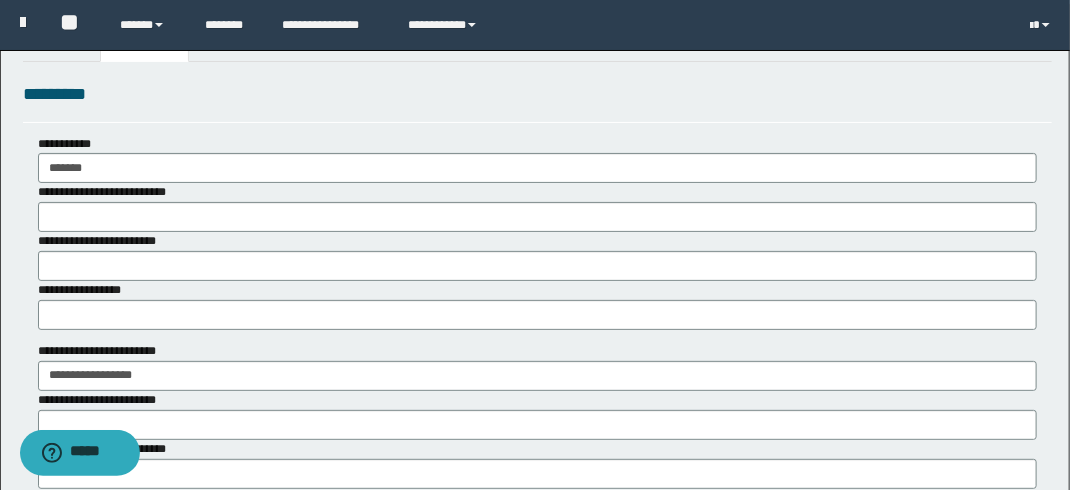 scroll, scrollTop: 0, scrollLeft: 0, axis: both 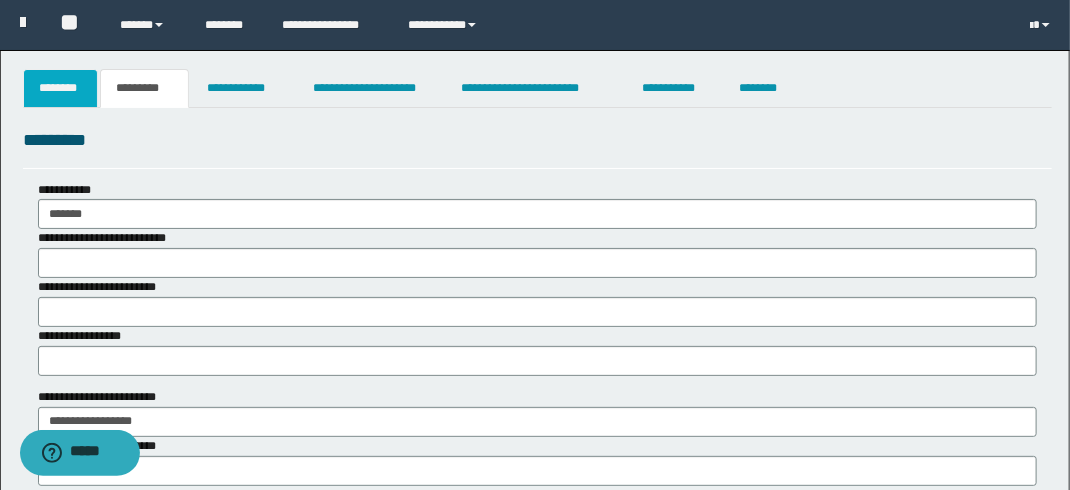 click on "********" at bounding box center [61, 88] 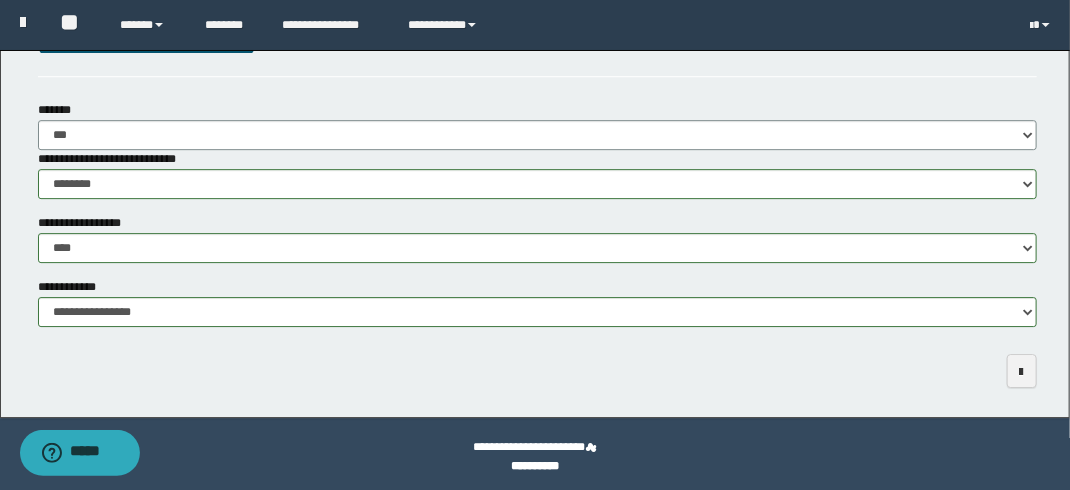 scroll, scrollTop: 2109, scrollLeft: 0, axis: vertical 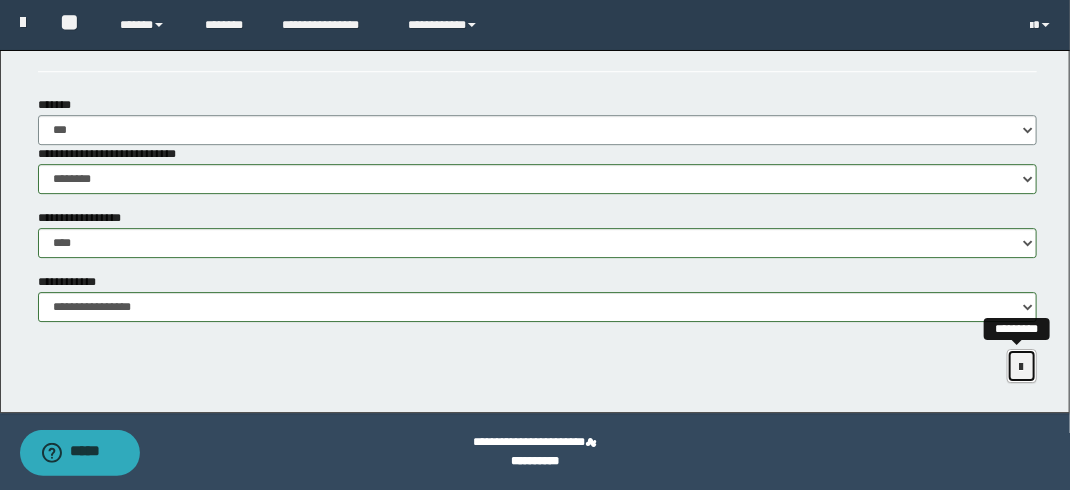click at bounding box center [1022, 367] 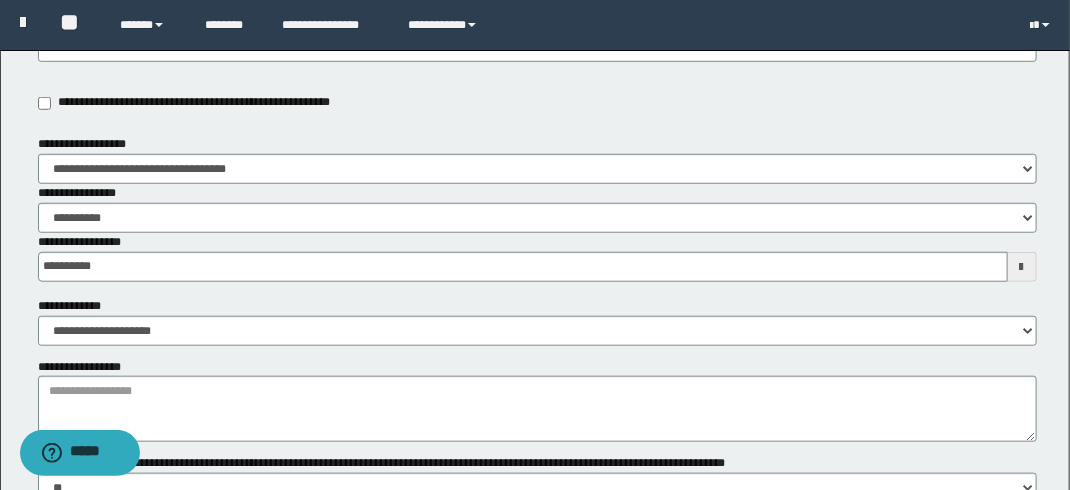 scroll, scrollTop: 472, scrollLeft: 0, axis: vertical 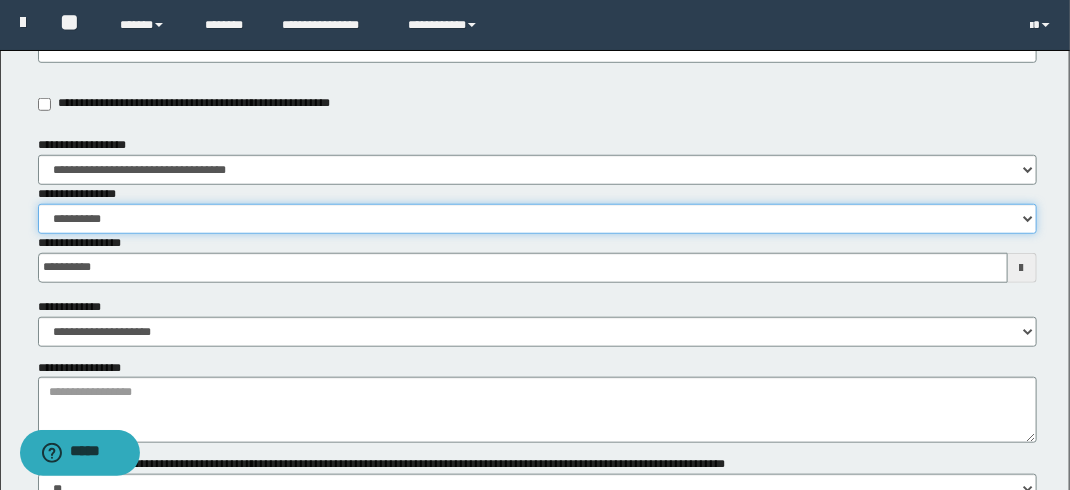 click on "**********" at bounding box center [537, 219] 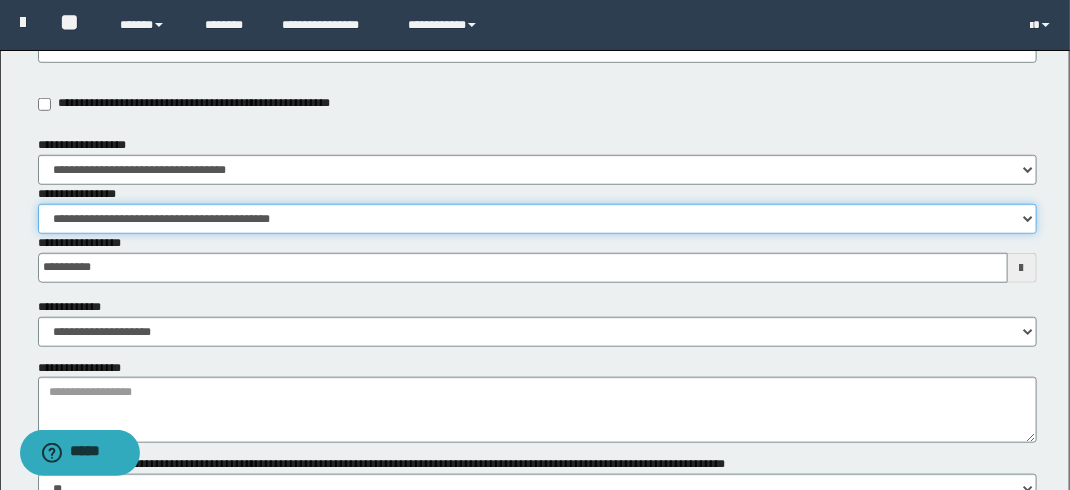 click on "**********" at bounding box center (537, 219) 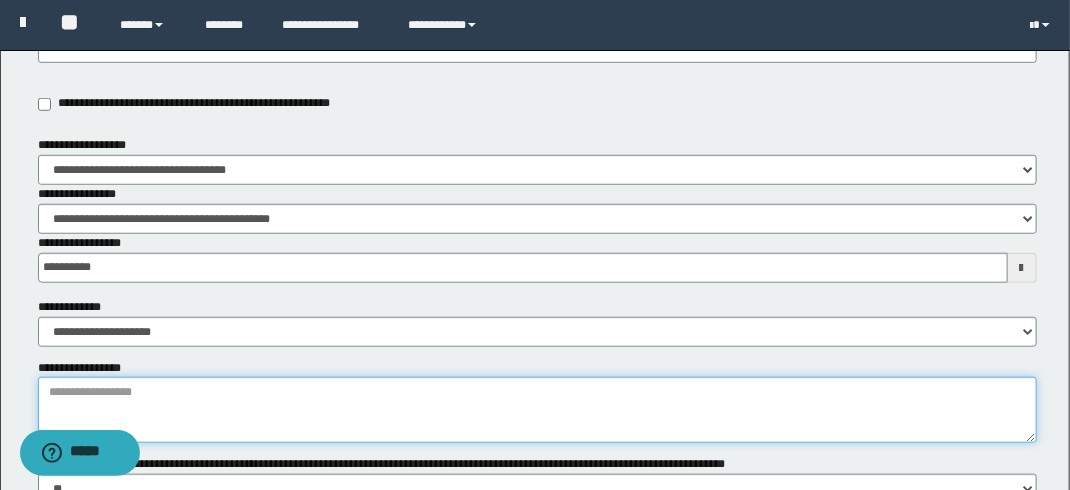 click on "**********" at bounding box center [537, 410] 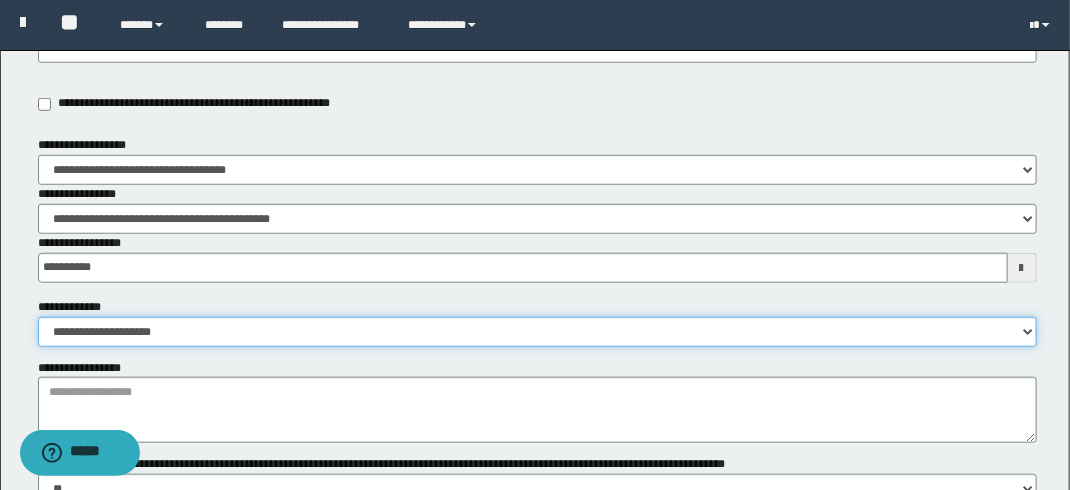 click on "**********" at bounding box center [537, 332] 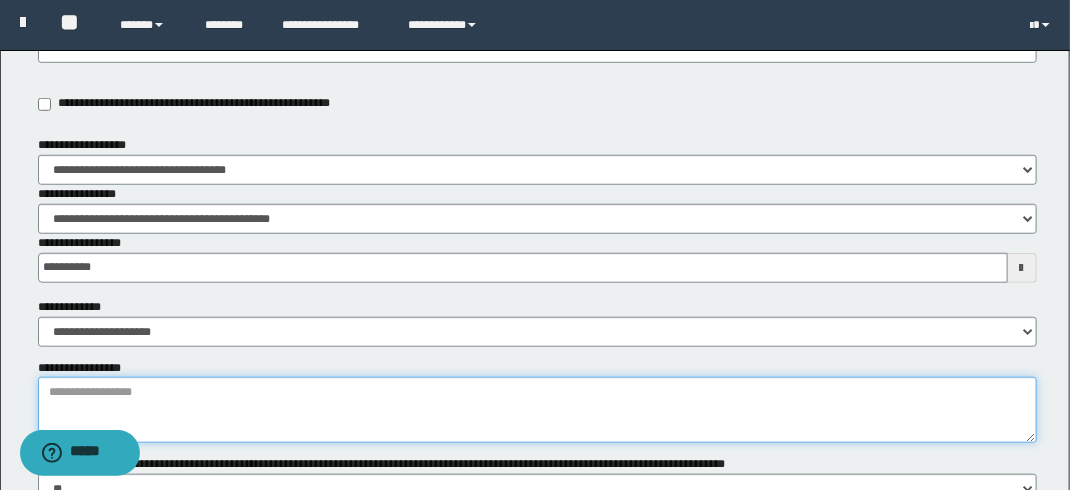 click on "**********" at bounding box center (537, 410) 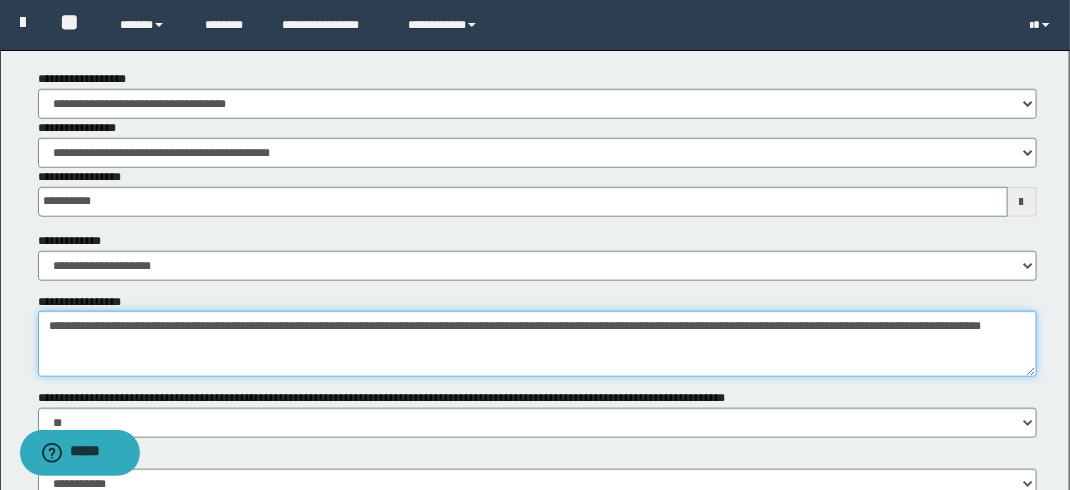 scroll, scrollTop: 572, scrollLeft: 0, axis: vertical 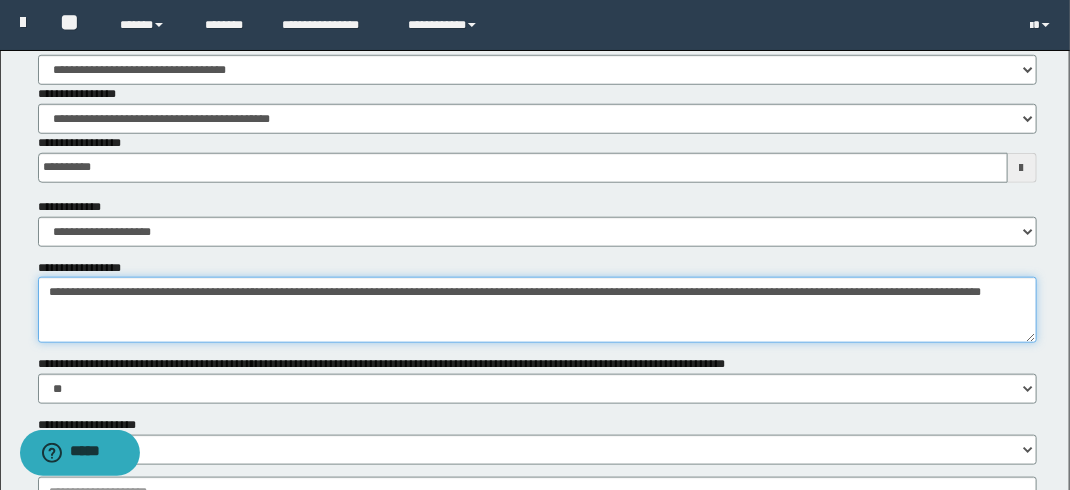 click on "**********" at bounding box center [537, 310] 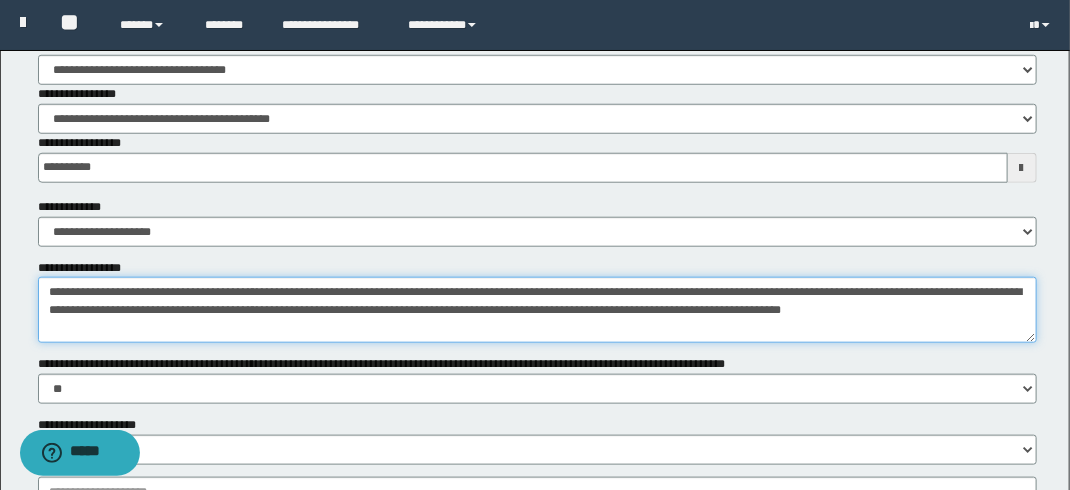 click on "**********" at bounding box center [537, 310] 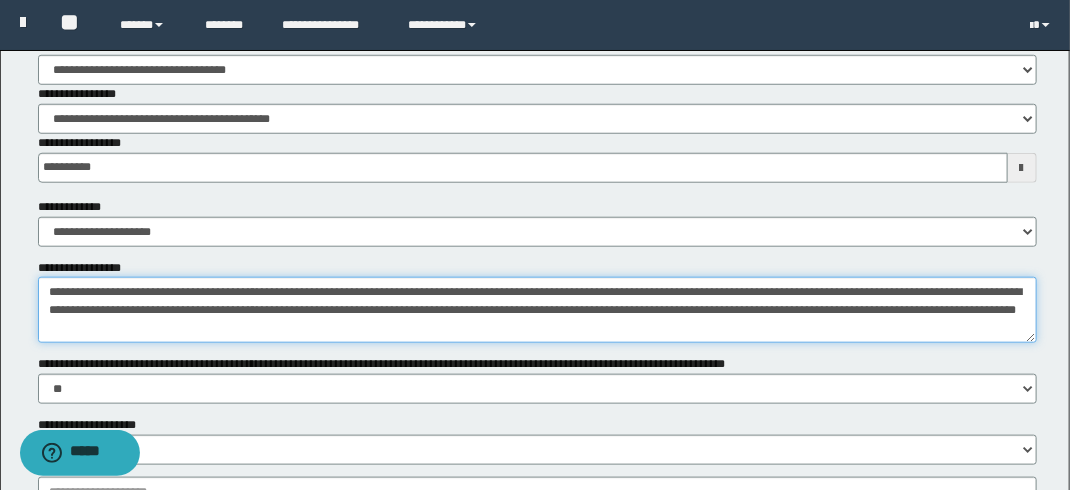 click on "**********" at bounding box center [537, 310] 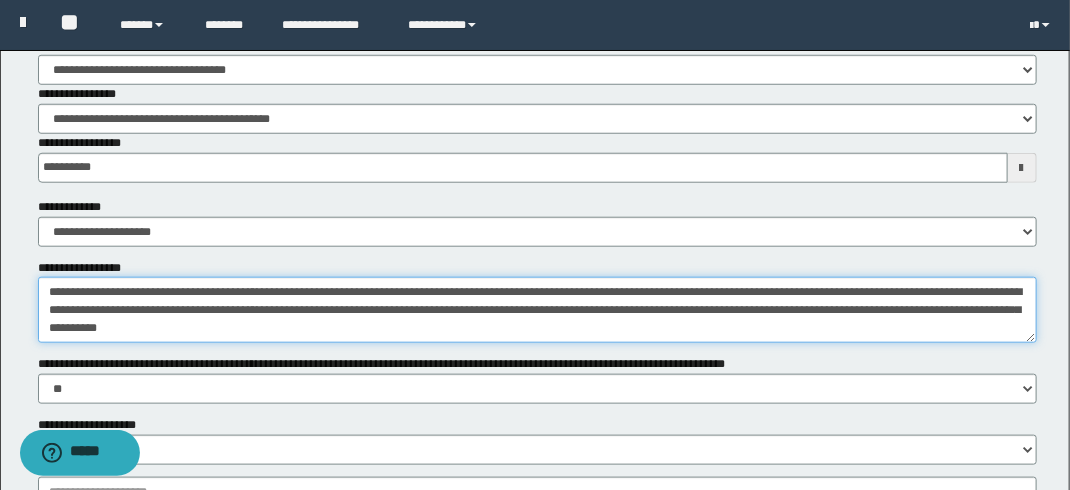 click on "**********" at bounding box center (537, 310) 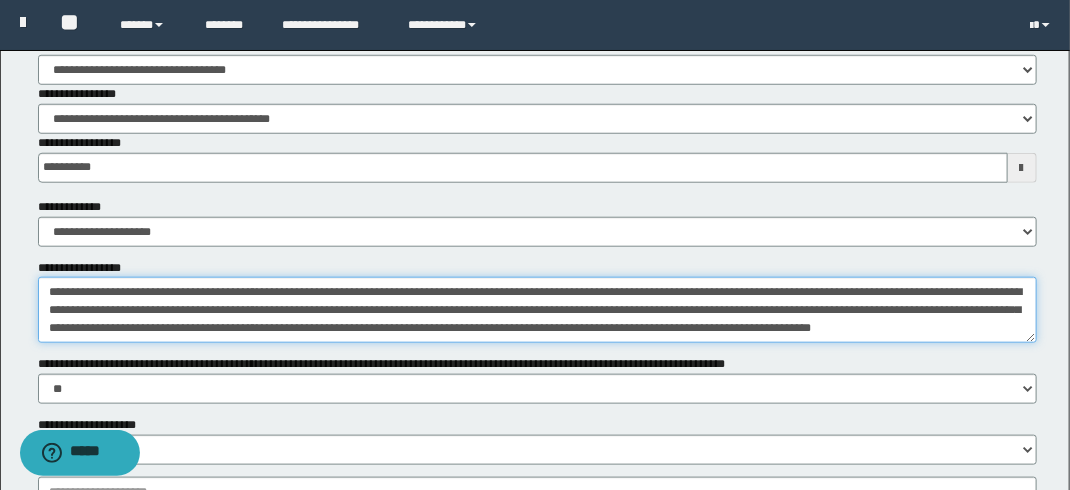 scroll, scrollTop: 12, scrollLeft: 0, axis: vertical 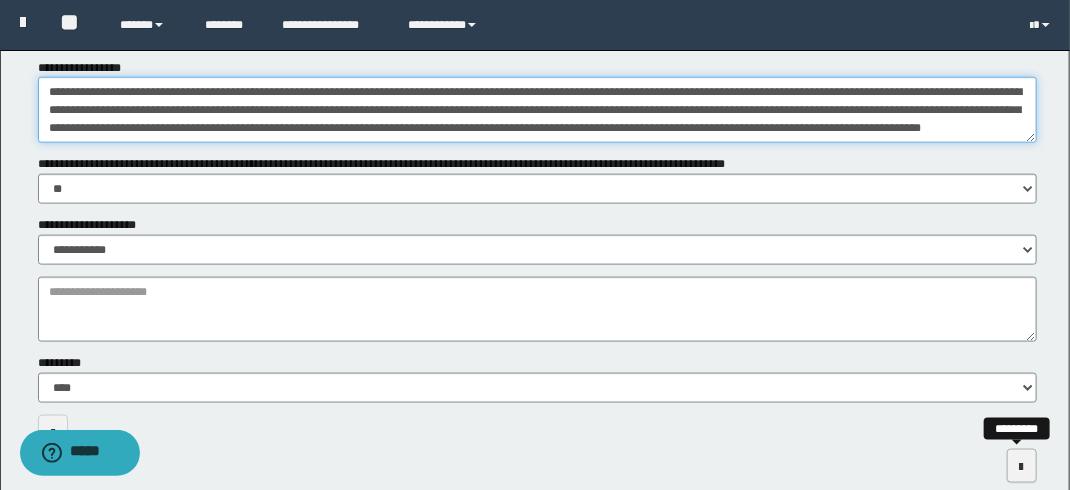 type on "**********" 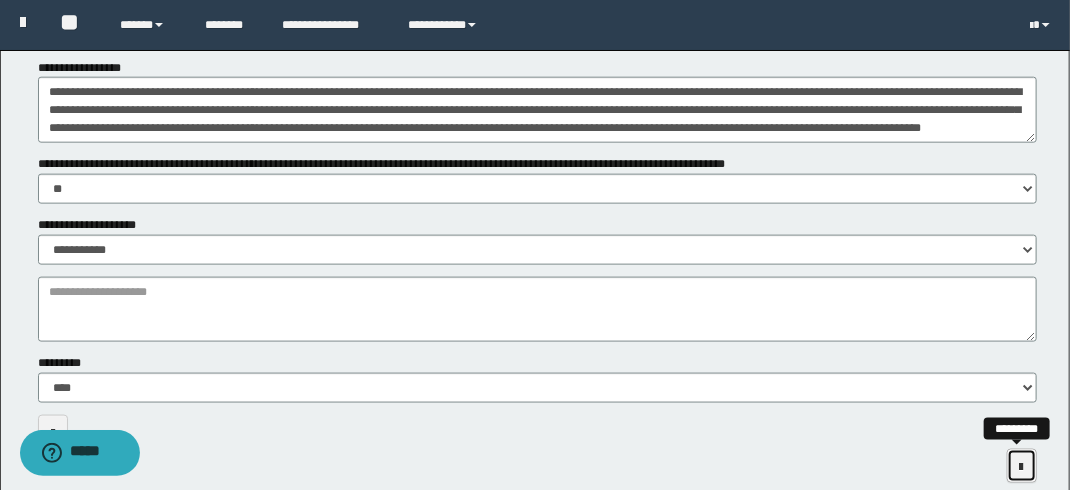 click at bounding box center (1022, 467) 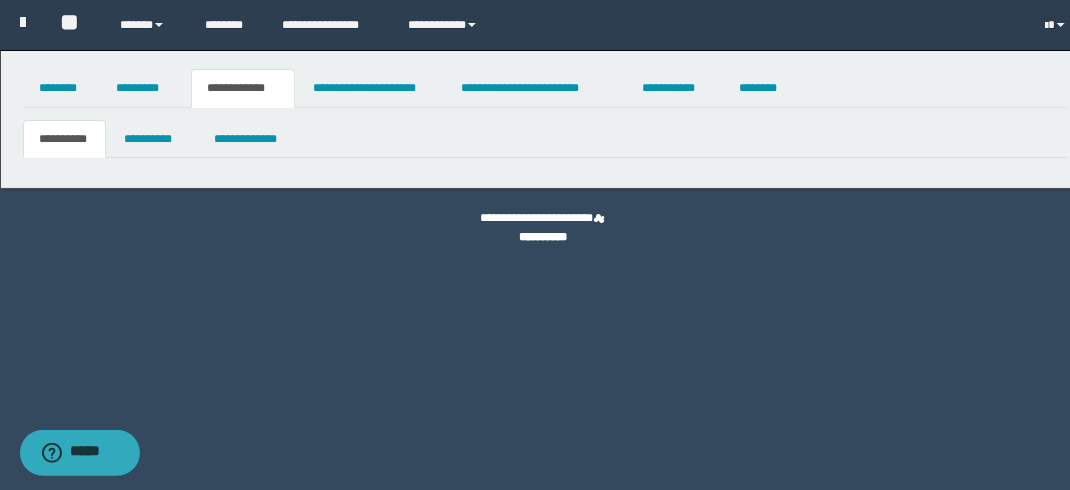 scroll, scrollTop: 0, scrollLeft: 0, axis: both 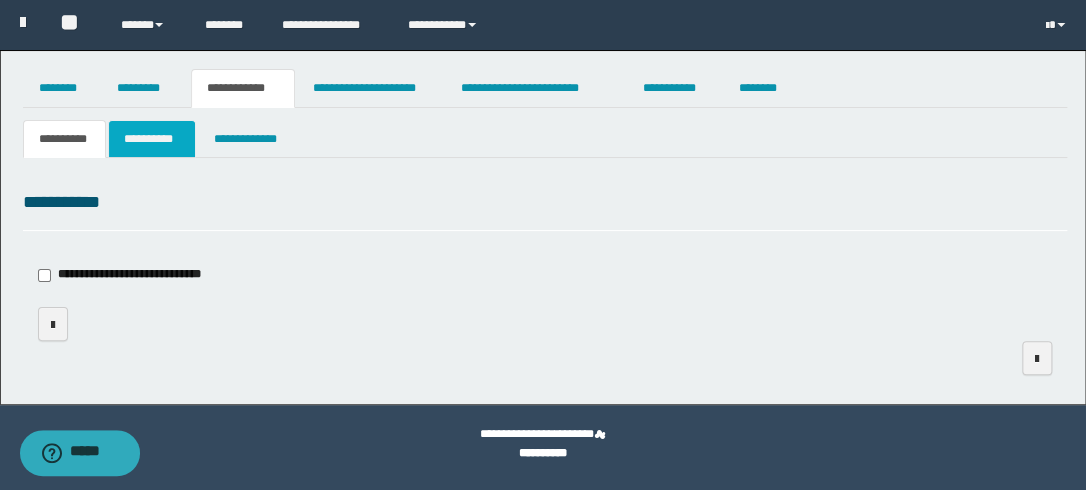click on "**********" at bounding box center [152, 139] 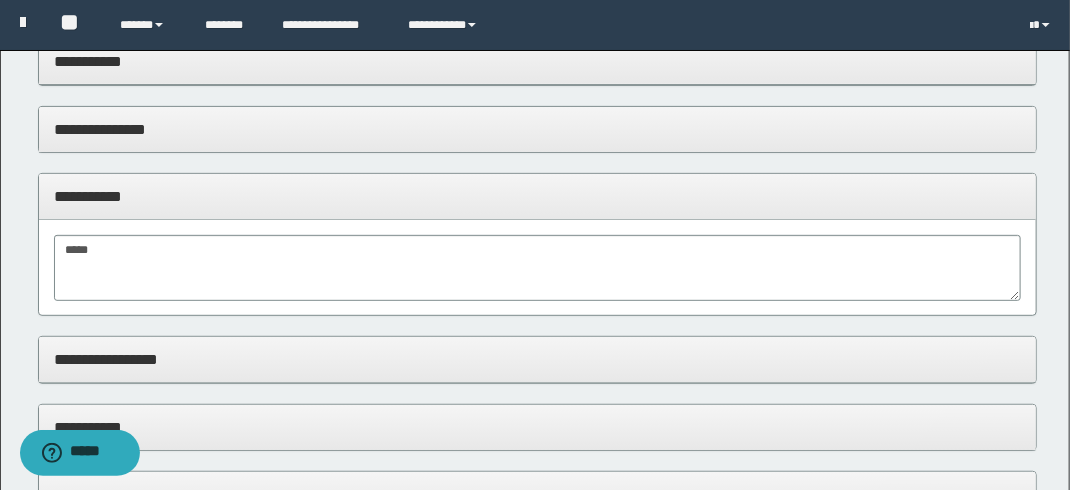 scroll, scrollTop: 200, scrollLeft: 0, axis: vertical 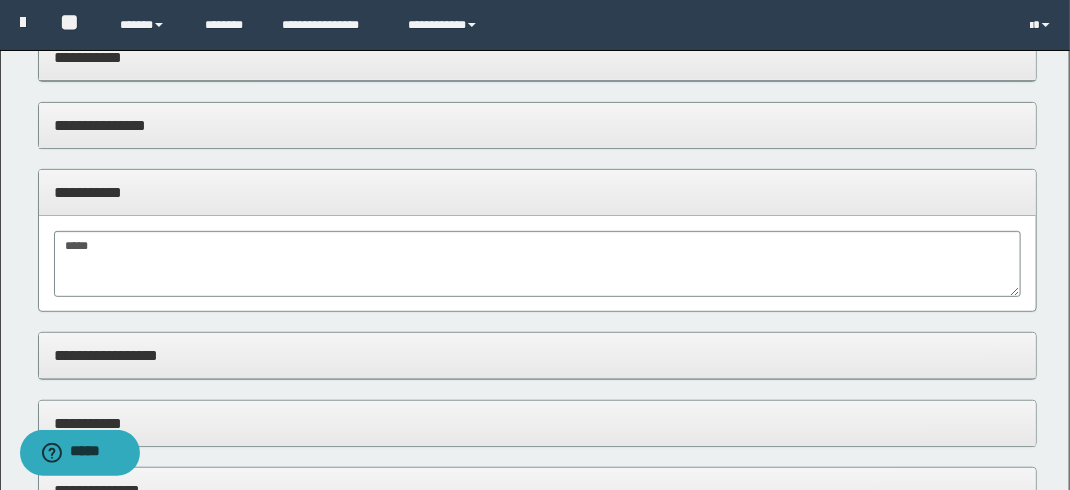 click on "**********" at bounding box center [538, 57] 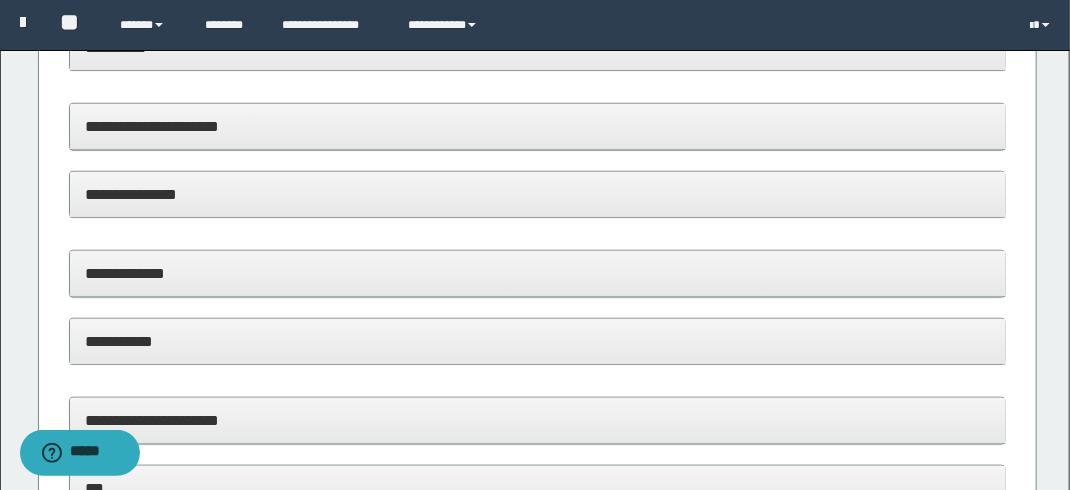 scroll, scrollTop: 400, scrollLeft: 0, axis: vertical 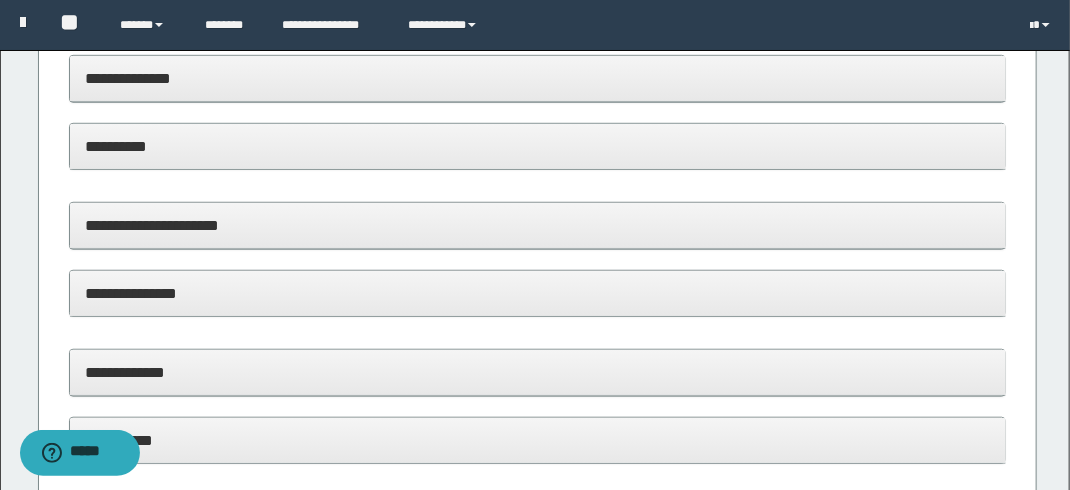 click on "**********" at bounding box center (538, 225) 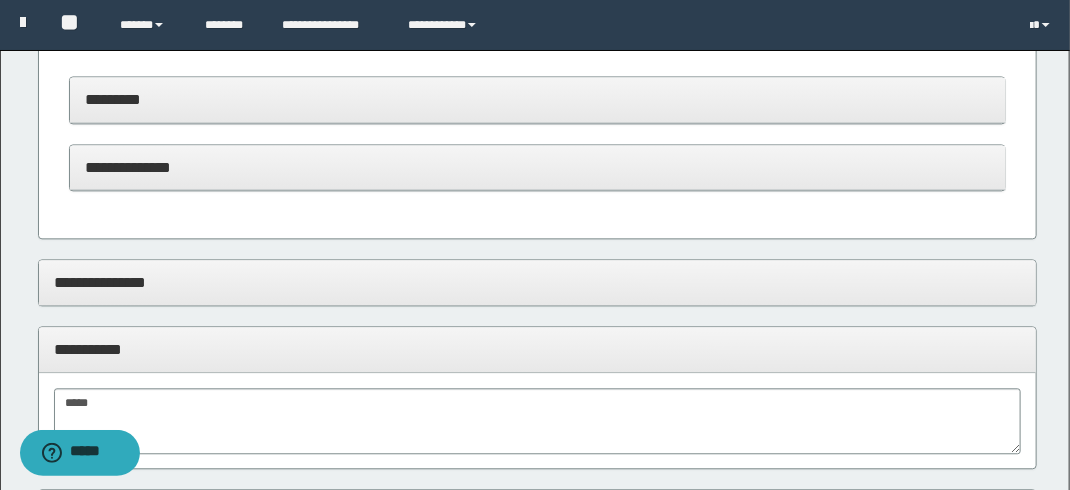 scroll, scrollTop: 1600, scrollLeft: 0, axis: vertical 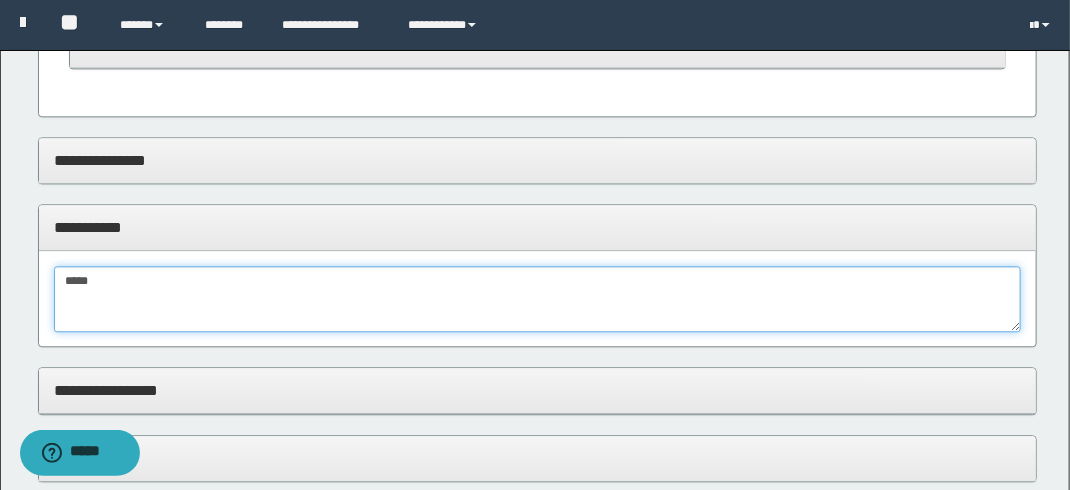 drag, startPoint x: 116, startPoint y: 283, endPoint x: -4, endPoint y: 273, distance: 120.41595 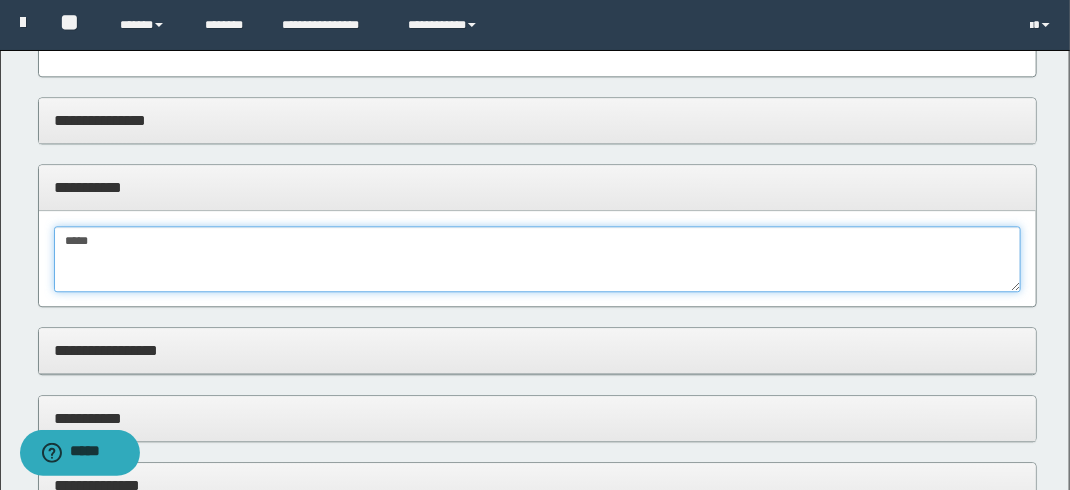scroll, scrollTop: 1700, scrollLeft: 0, axis: vertical 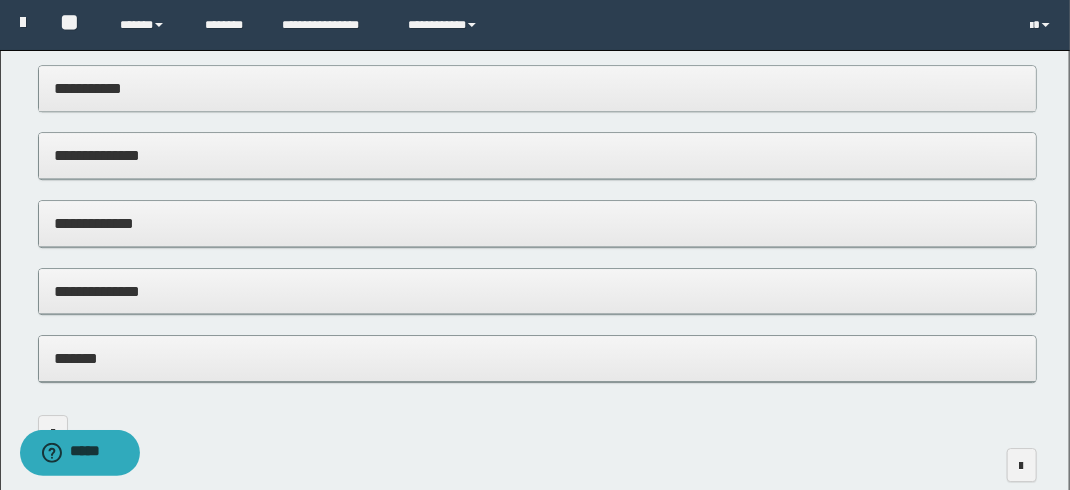 type on "**********" 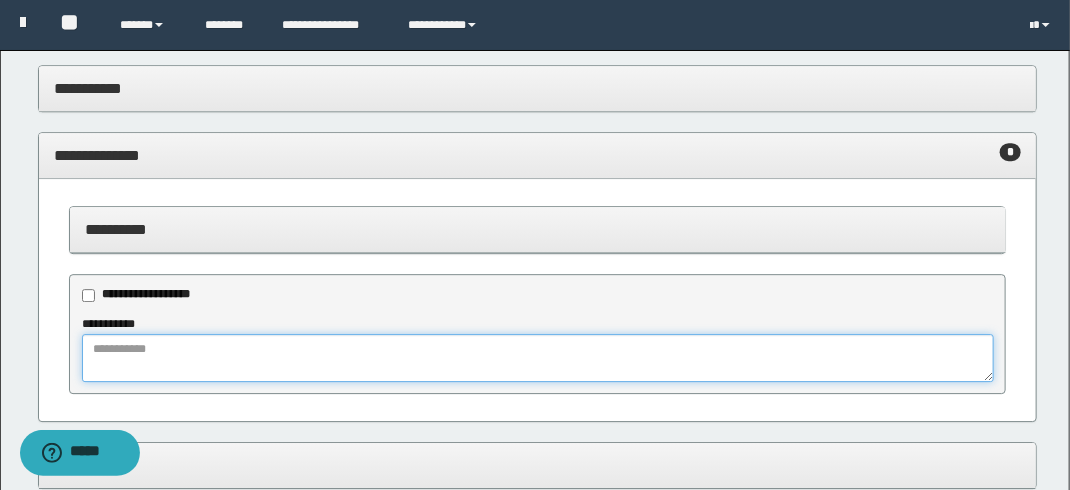 click at bounding box center (538, 358) 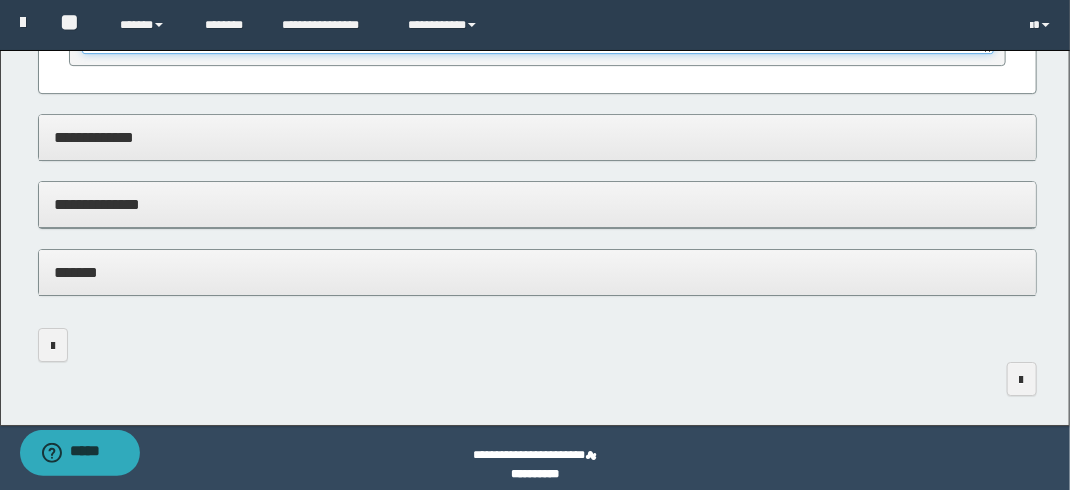 scroll, scrollTop: 2312, scrollLeft: 0, axis: vertical 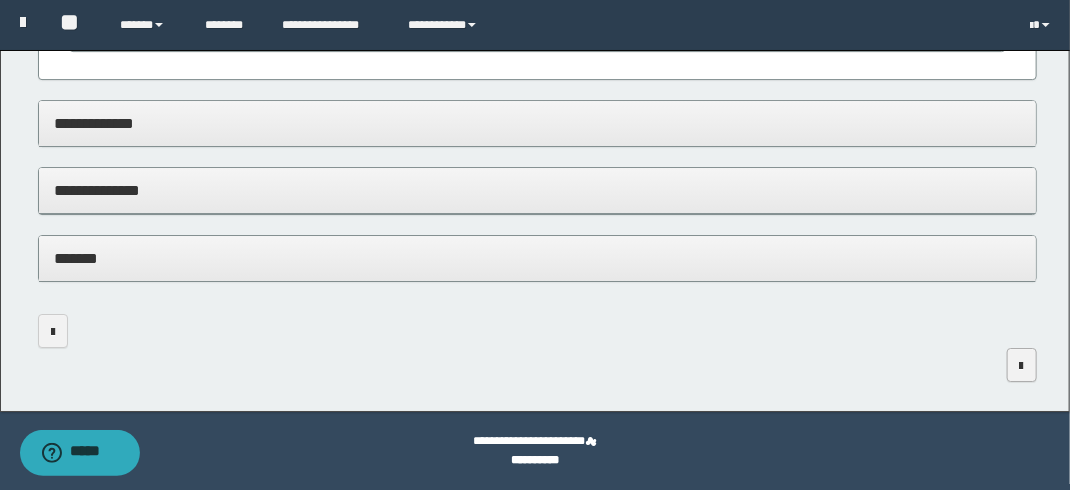 type on "**********" 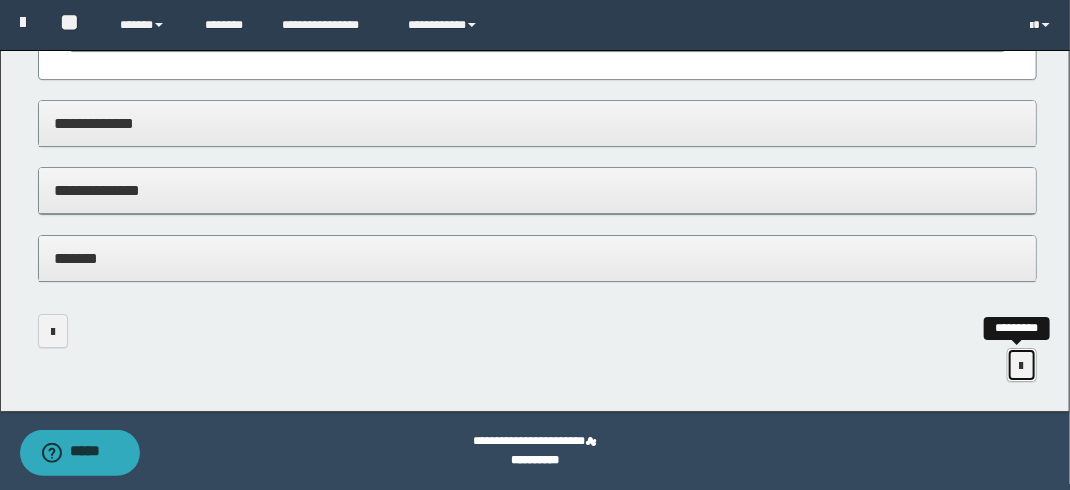 click at bounding box center (1022, 365) 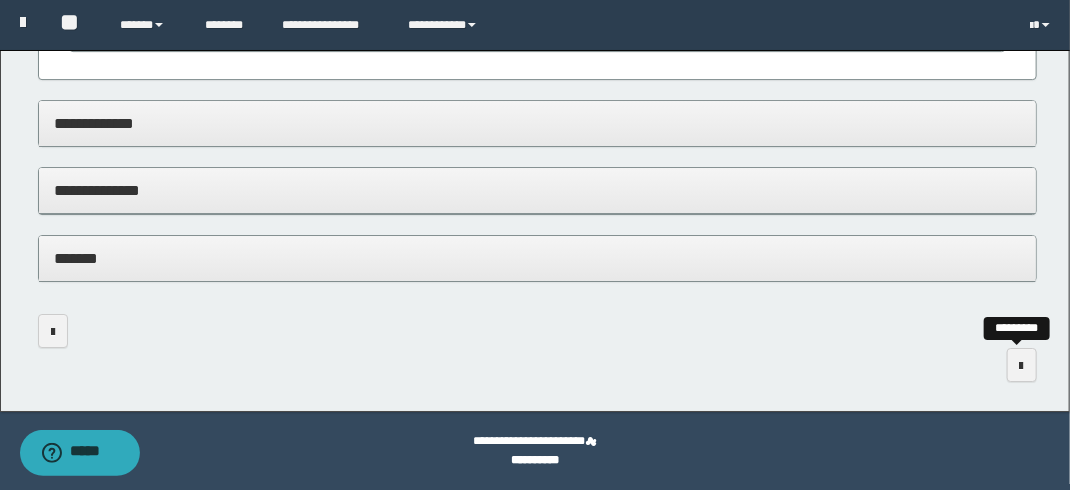 scroll, scrollTop: 0, scrollLeft: 0, axis: both 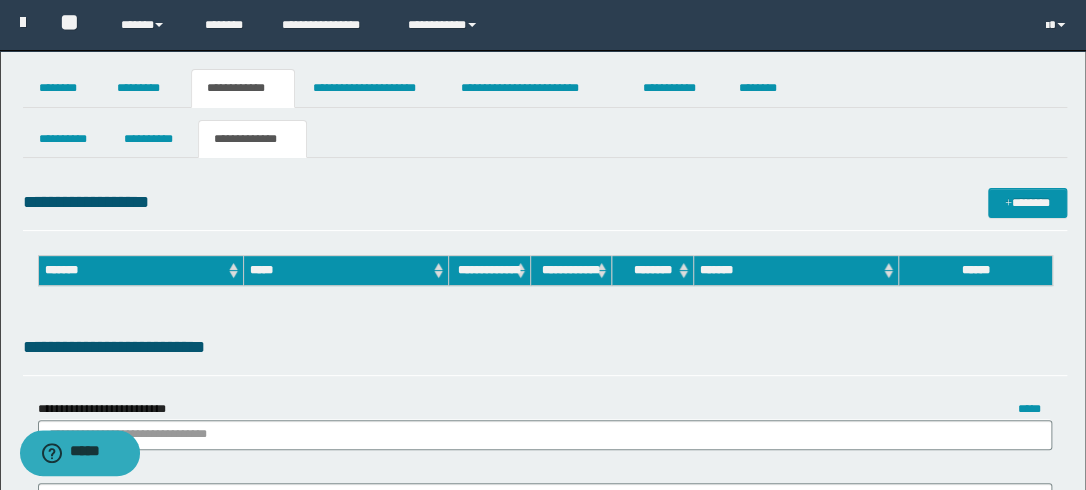 type on "**********" 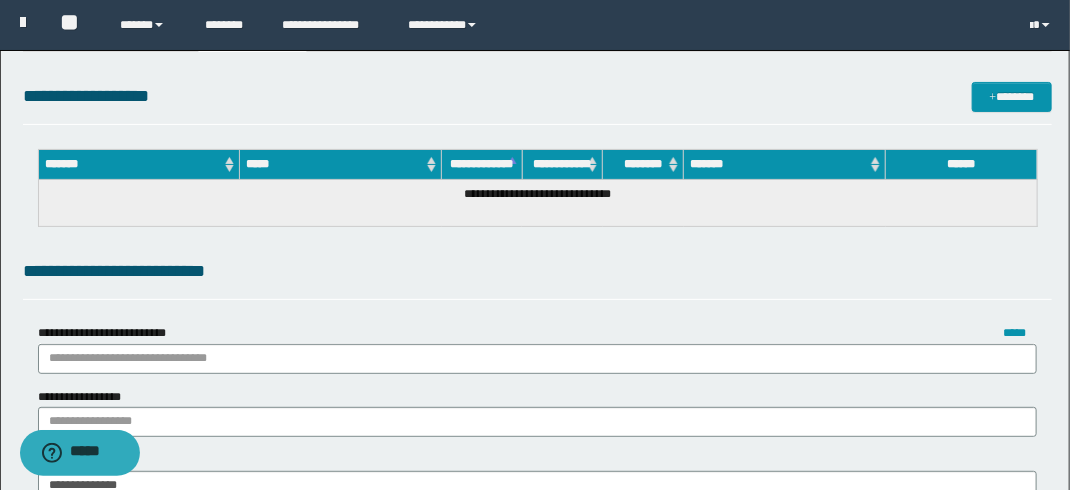 scroll, scrollTop: 300, scrollLeft: 0, axis: vertical 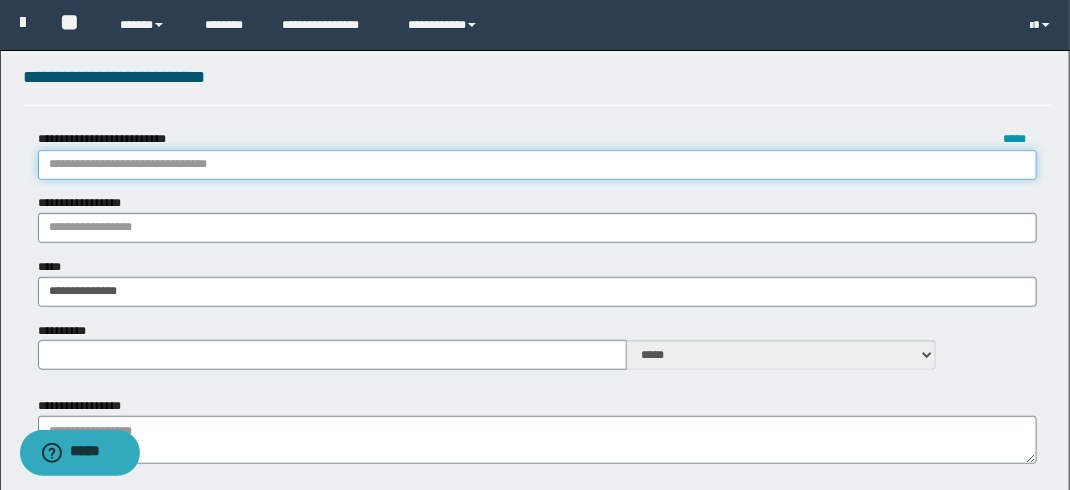 click on "**********" at bounding box center (537, 165) 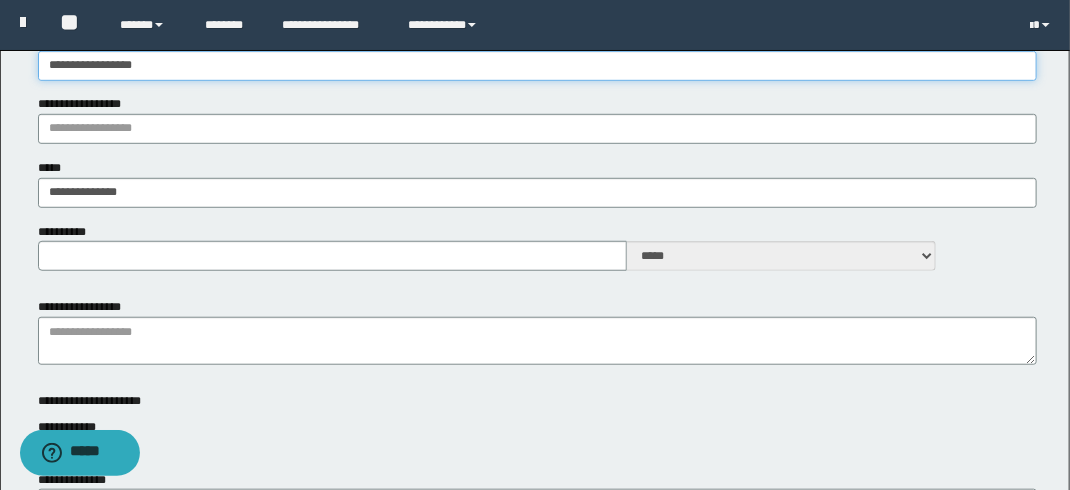 scroll, scrollTop: 400, scrollLeft: 0, axis: vertical 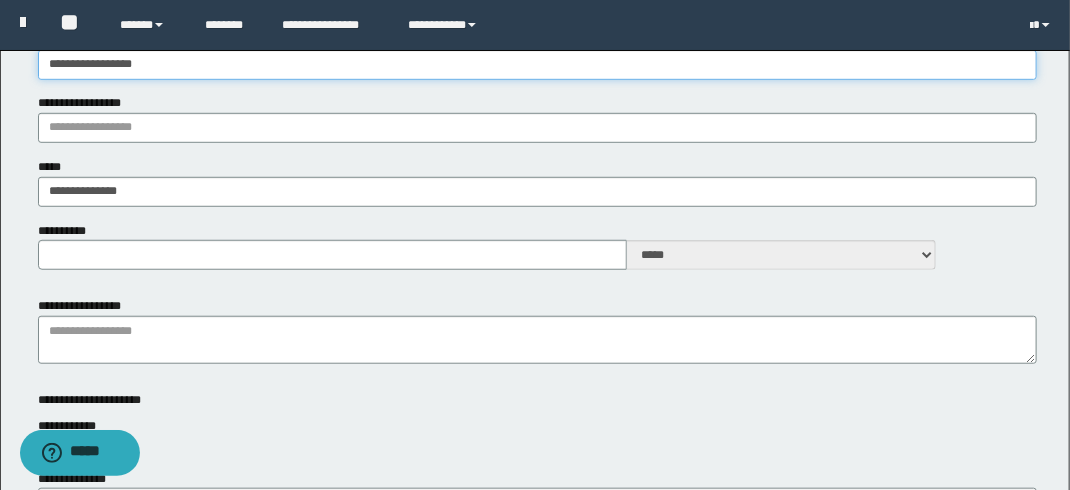 type on "**********" 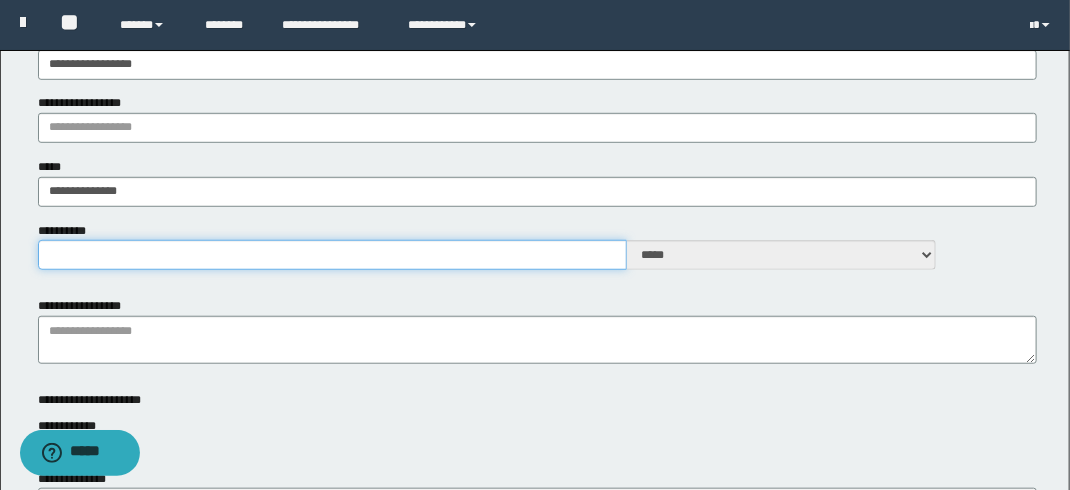 click on "**********" at bounding box center [333, 255] 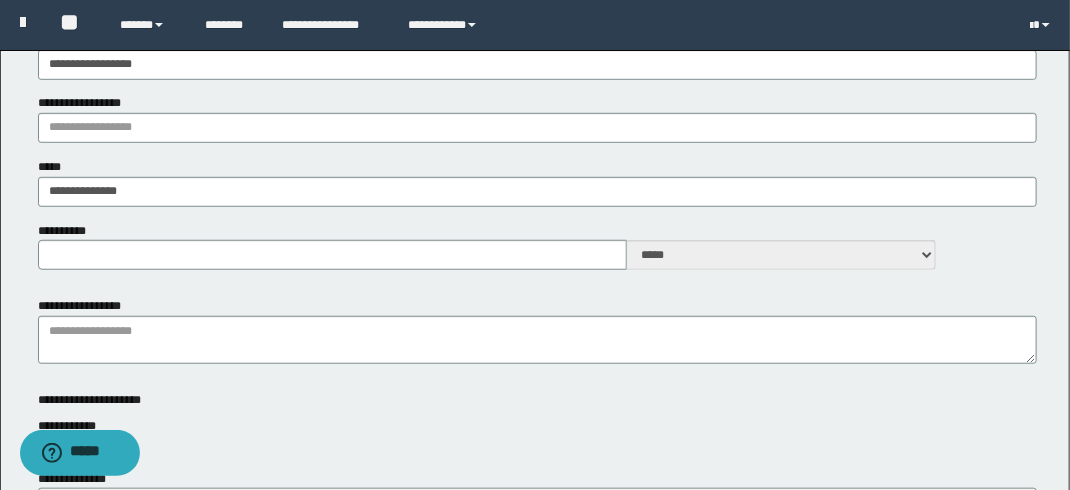 click on "**********" at bounding box center (537, 157) 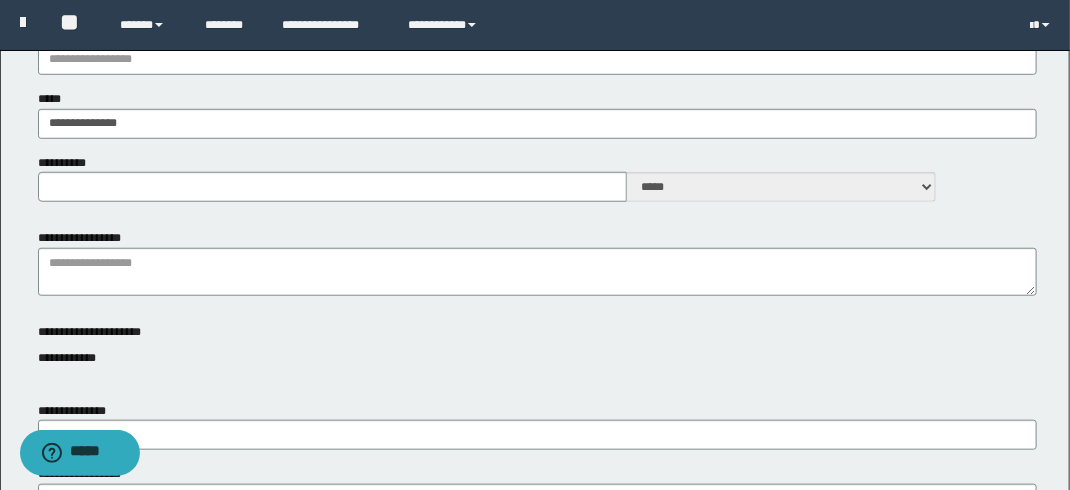 scroll, scrollTop: 500, scrollLeft: 0, axis: vertical 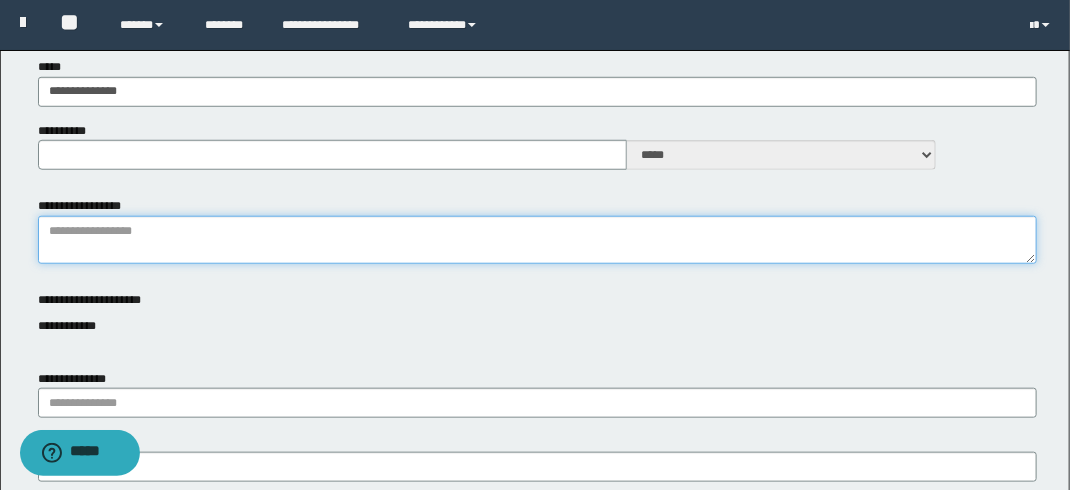click on "**********" at bounding box center [537, 240] 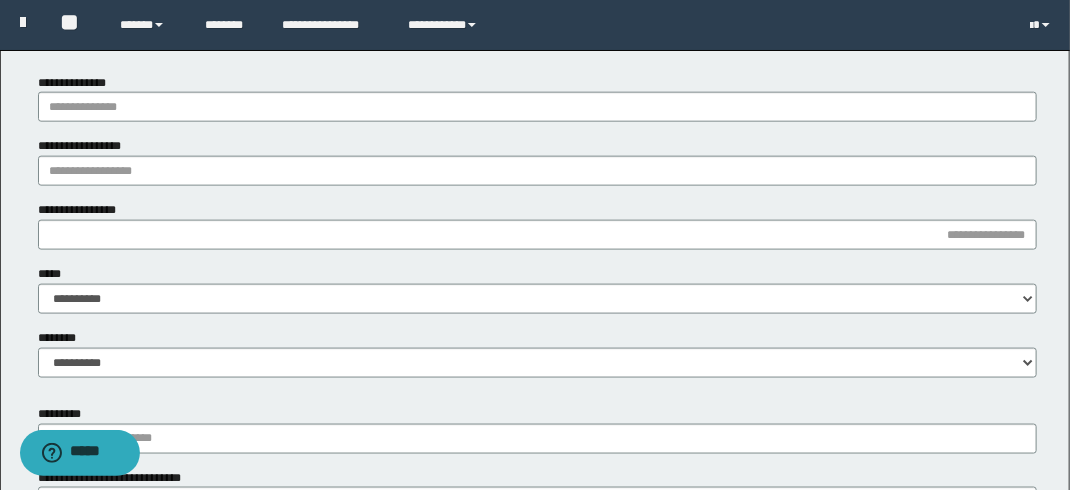 scroll, scrollTop: 800, scrollLeft: 0, axis: vertical 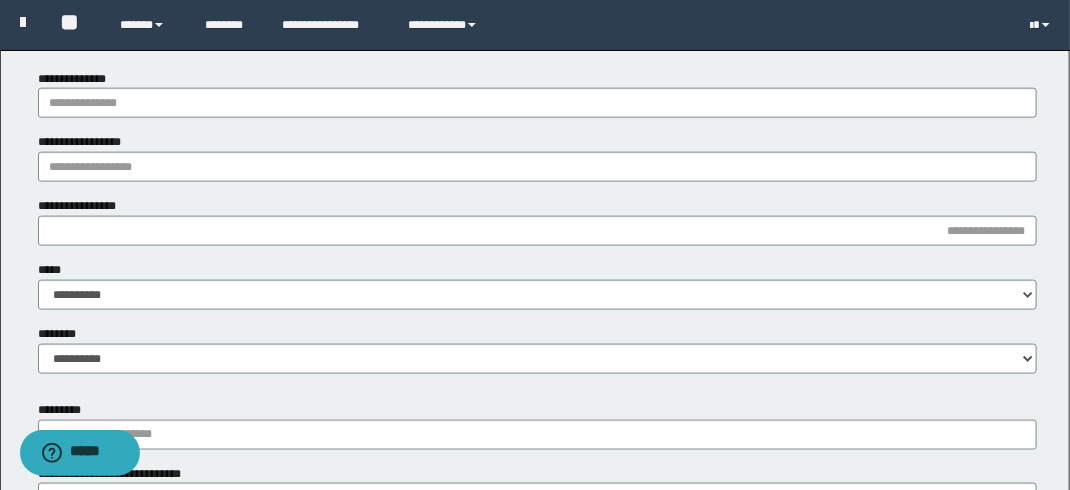 type on "**********" 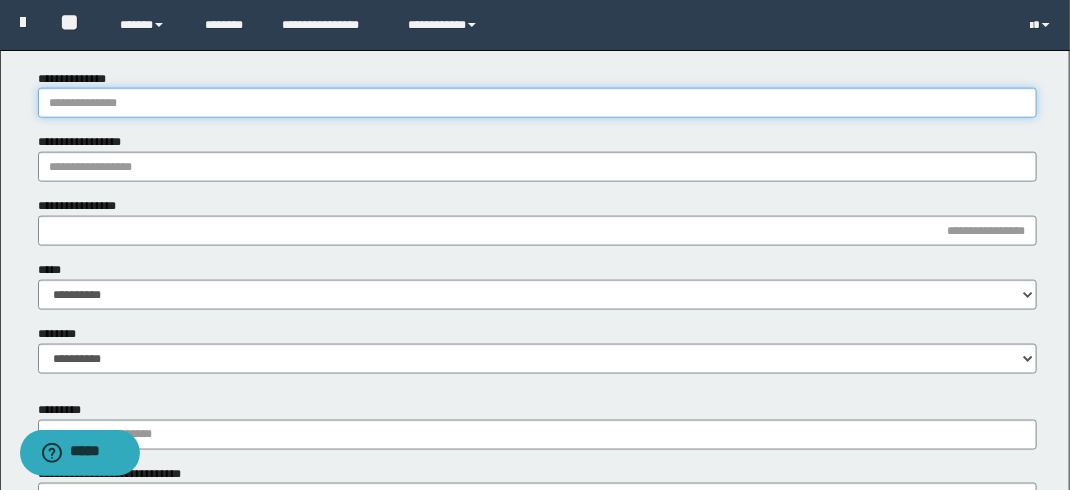 click on "**********" at bounding box center [537, 103] 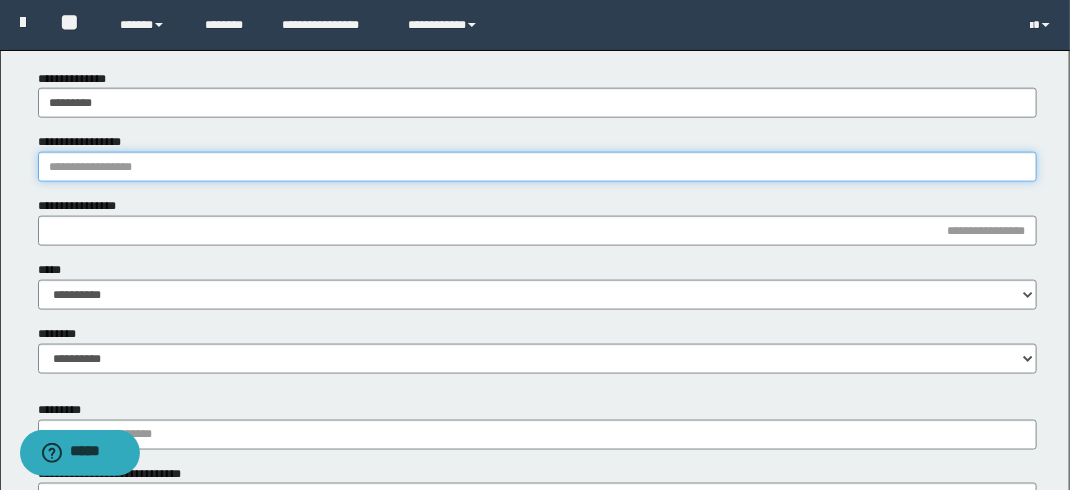 click on "**********" at bounding box center (537, 167) 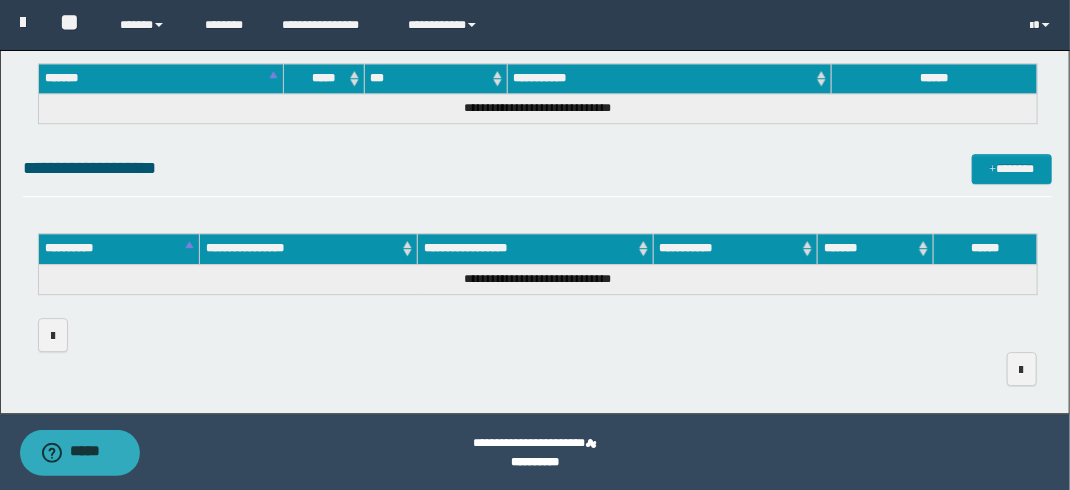 scroll, scrollTop: 1972, scrollLeft: 0, axis: vertical 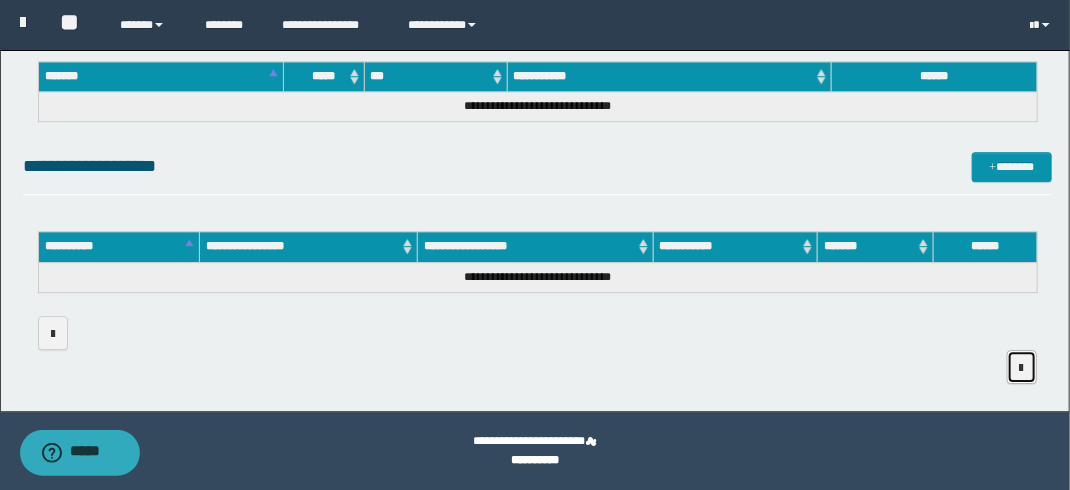click at bounding box center (1022, 367) 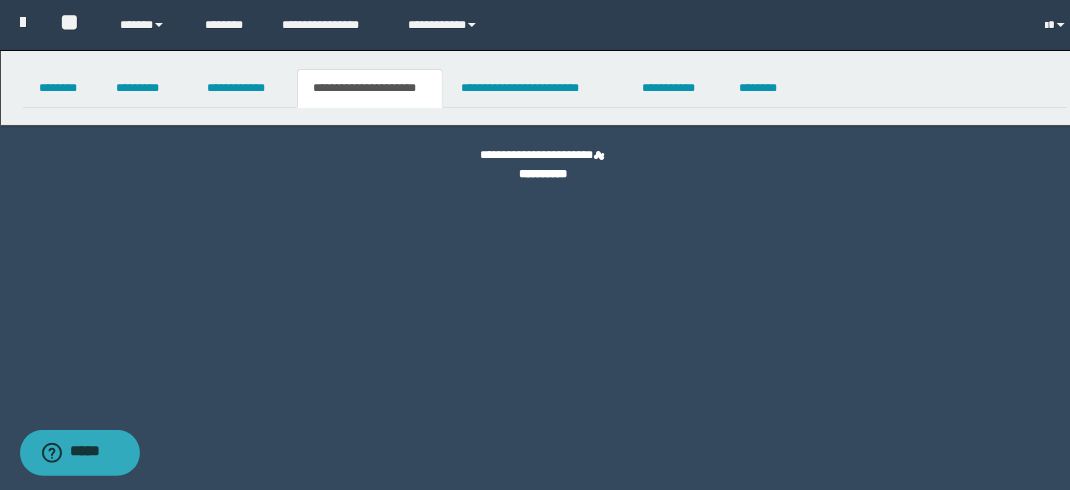 scroll, scrollTop: 0, scrollLeft: 0, axis: both 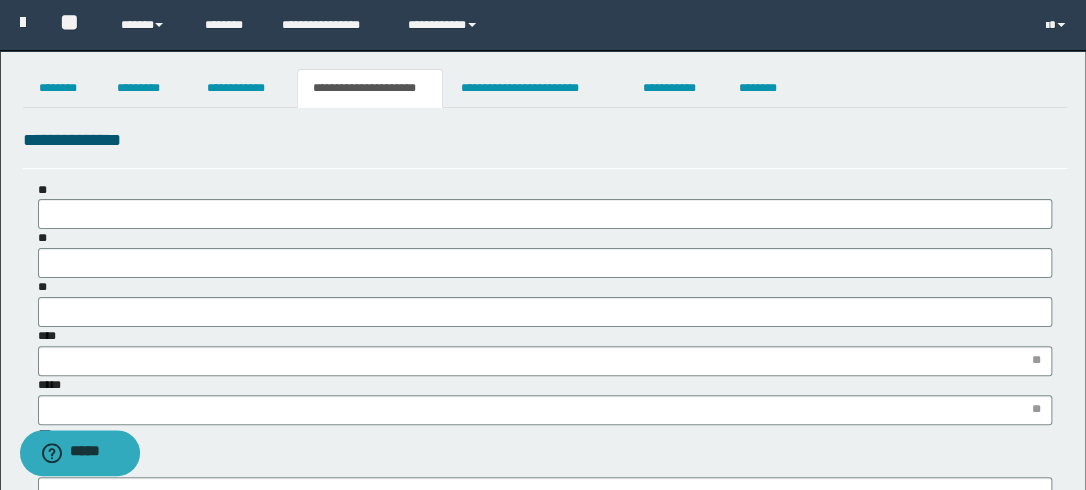 type 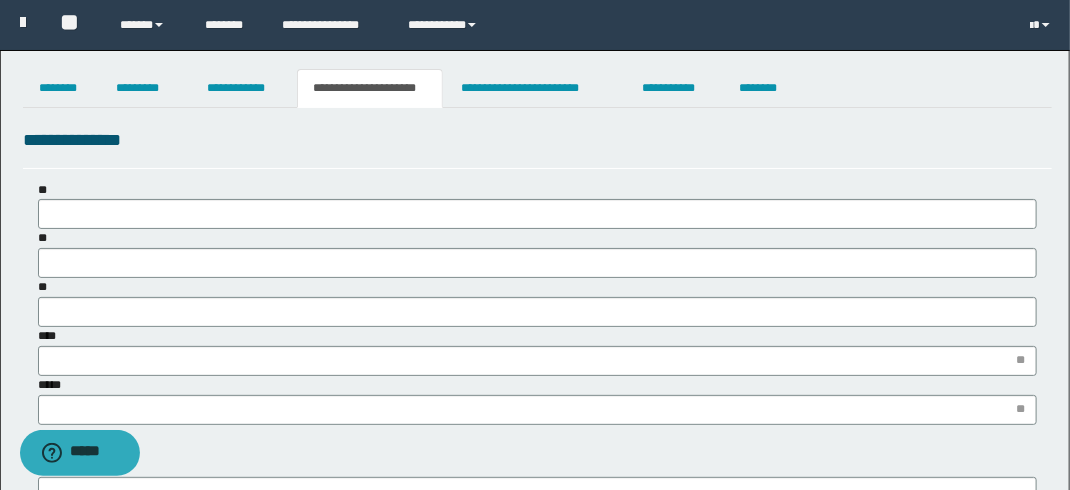 scroll, scrollTop: 0, scrollLeft: 0, axis: both 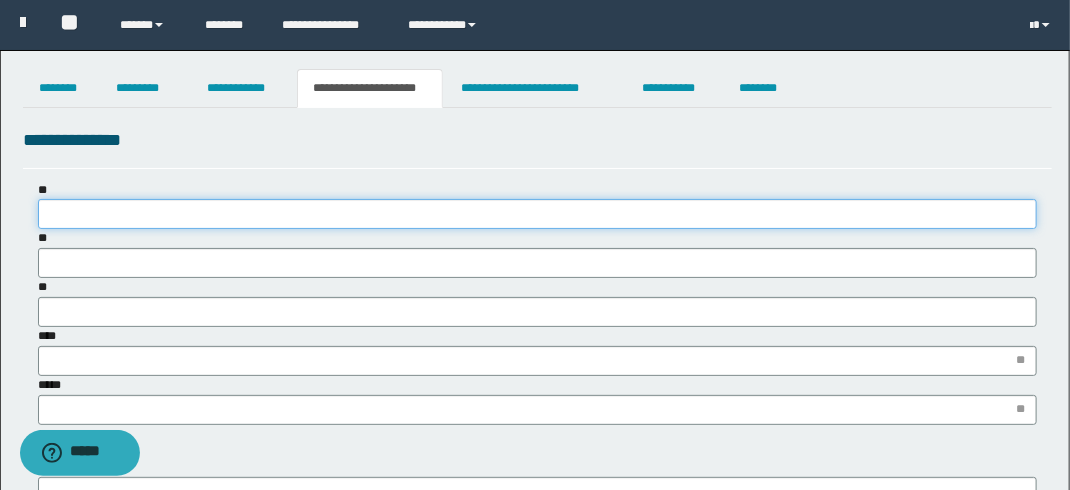 click on "**" at bounding box center (537, 214) 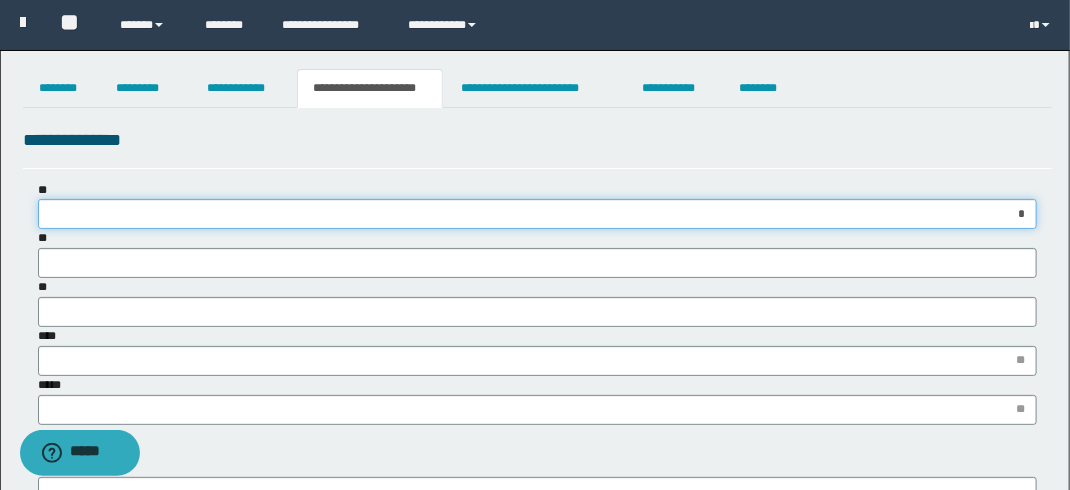 type on "**" 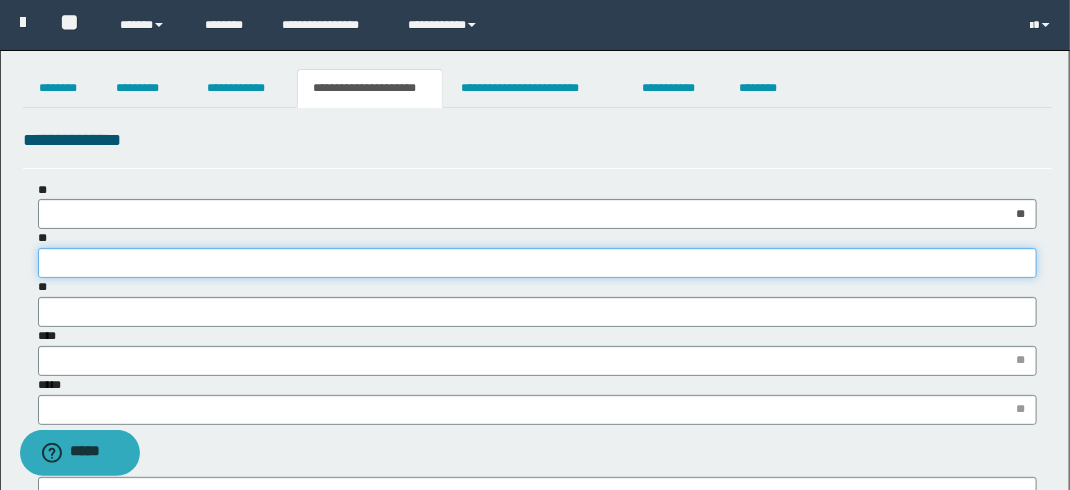 click on "**" at bounding box center [537, 263] 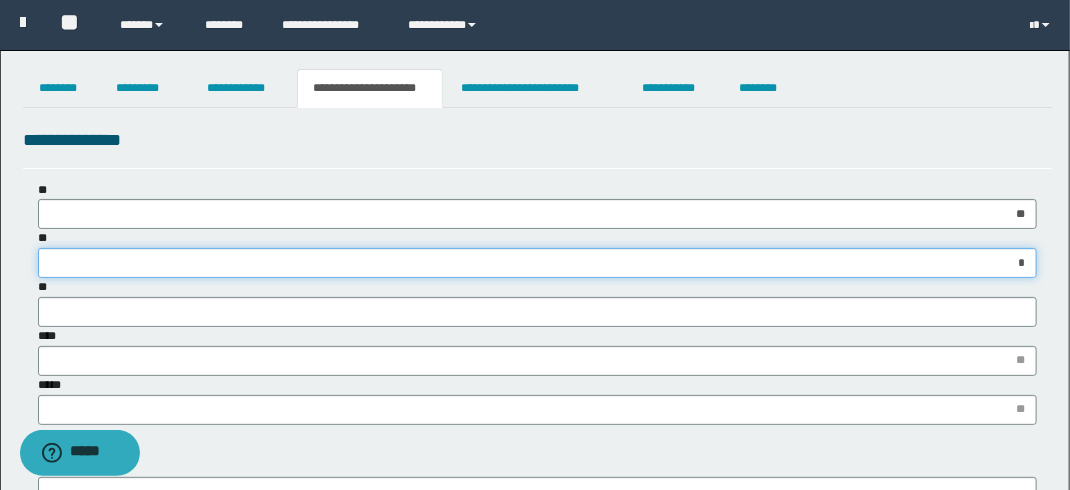type on "**" 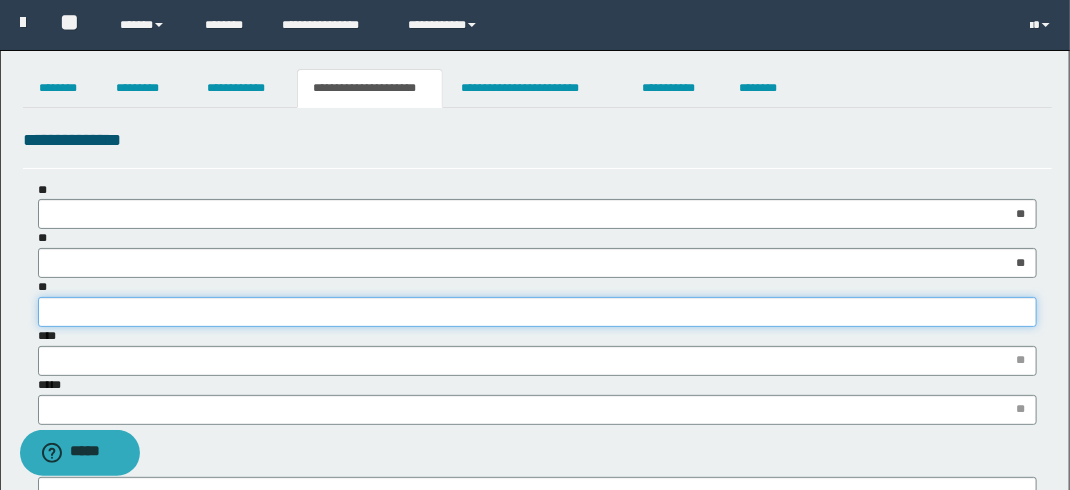 click on "**" at bounding box center [537, 312] 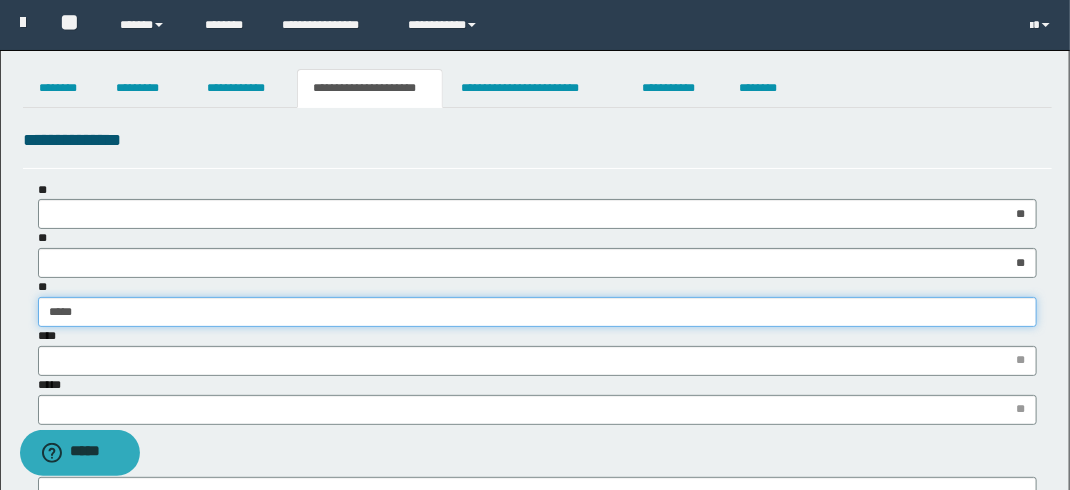 type on "******" 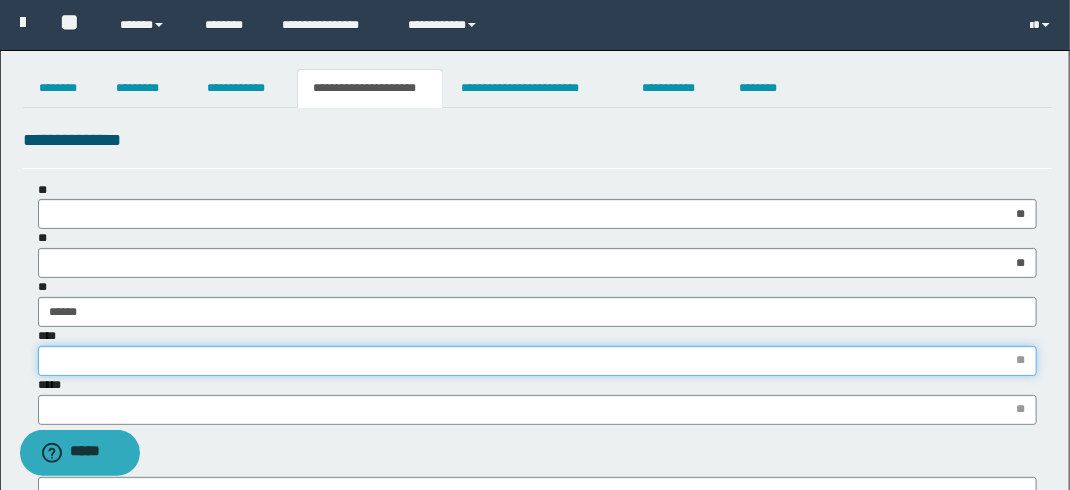 click on "****" at bounding box center (537, 361) 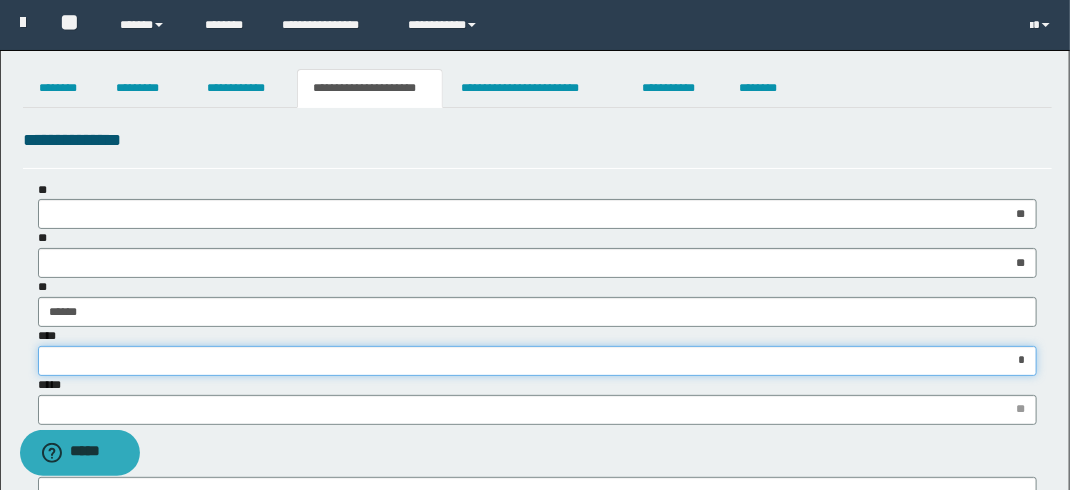 type on "**" 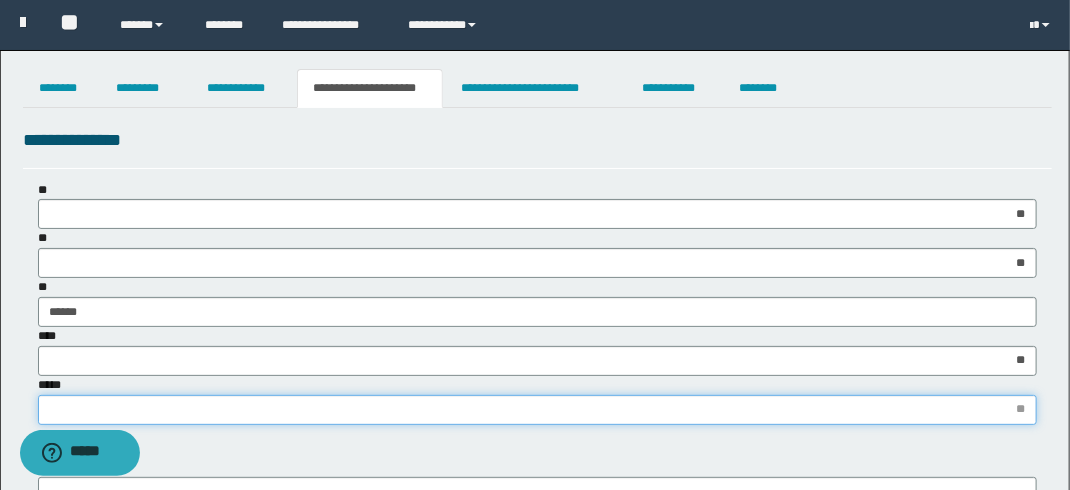 click on "*****" at bounding box center (537, 410) 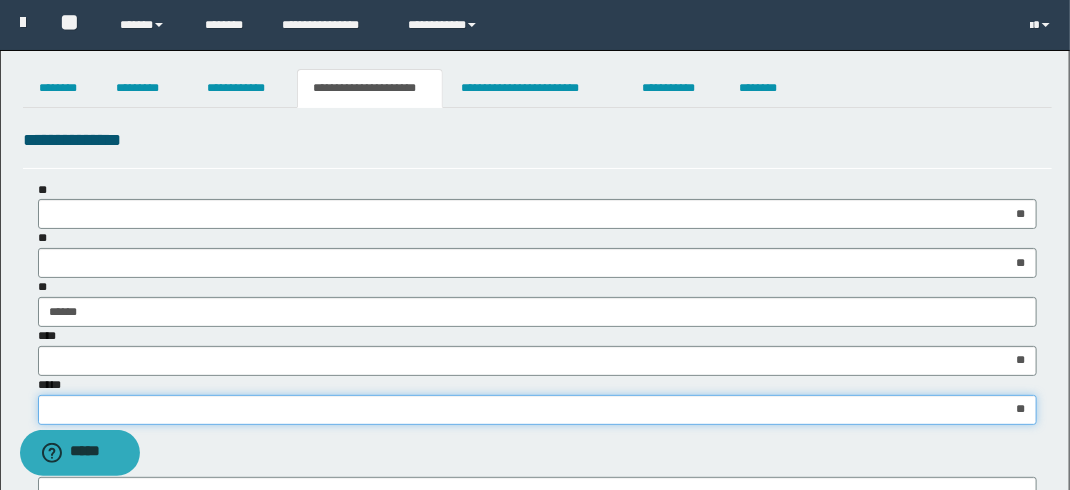 type on "***" 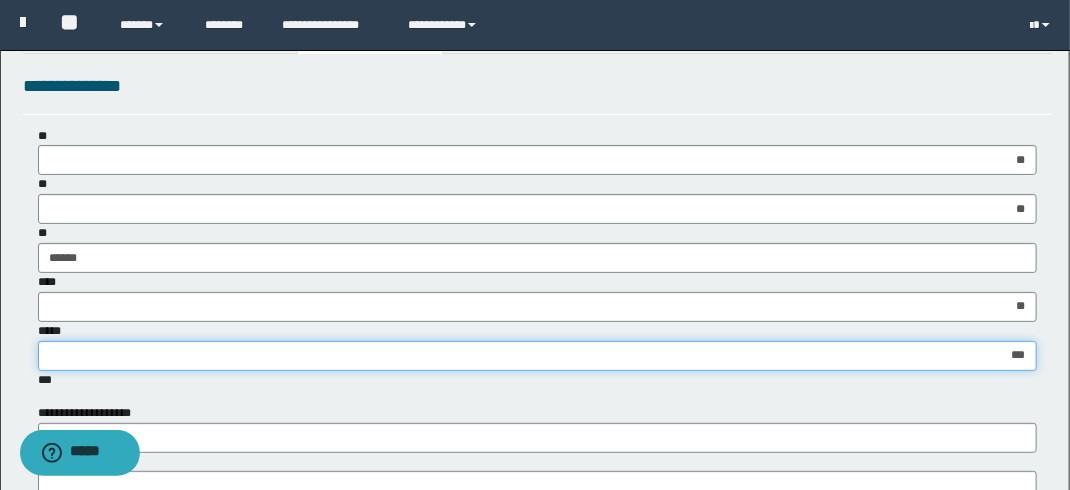 scroll, scrollTop: 200, scrollLeft: 0, axis: vertical 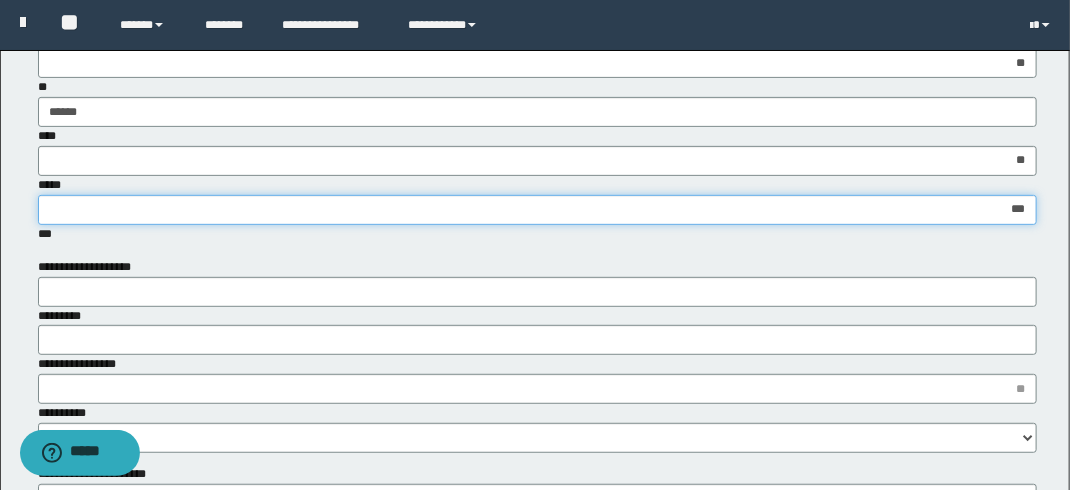 click on "***" at bounding box center (537, 210) 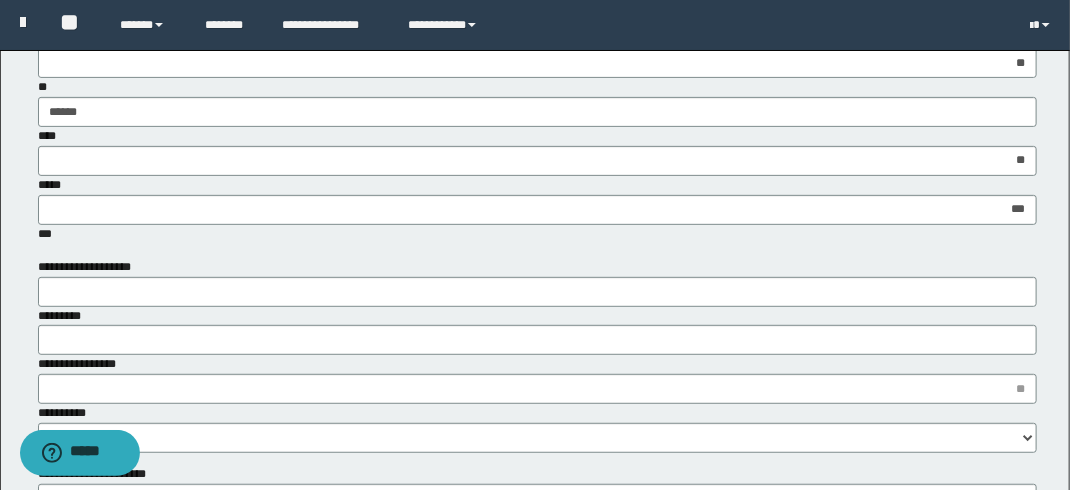 click on "**********" at bounding box center (537, 217) 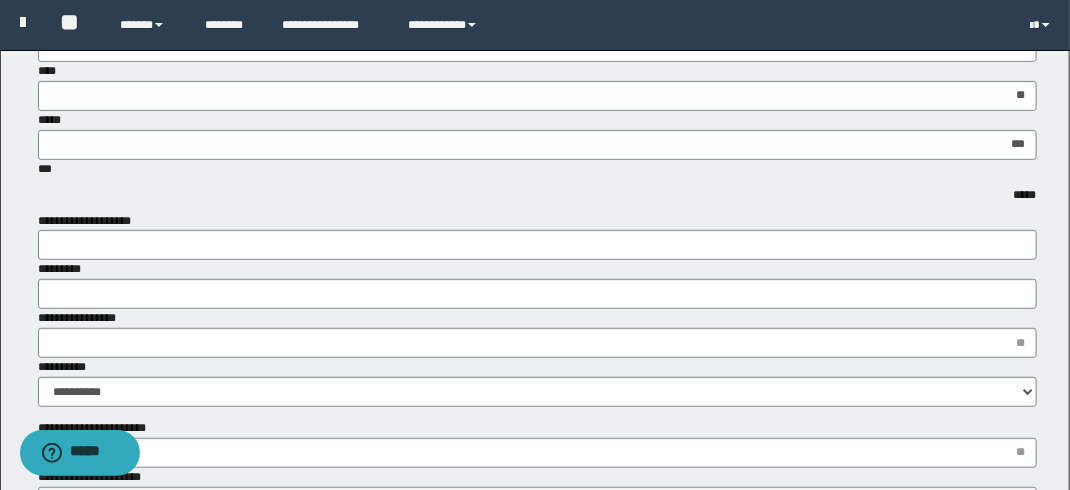 scroll, scrollTop: 300, scrollLeft: 0, axis: vertical 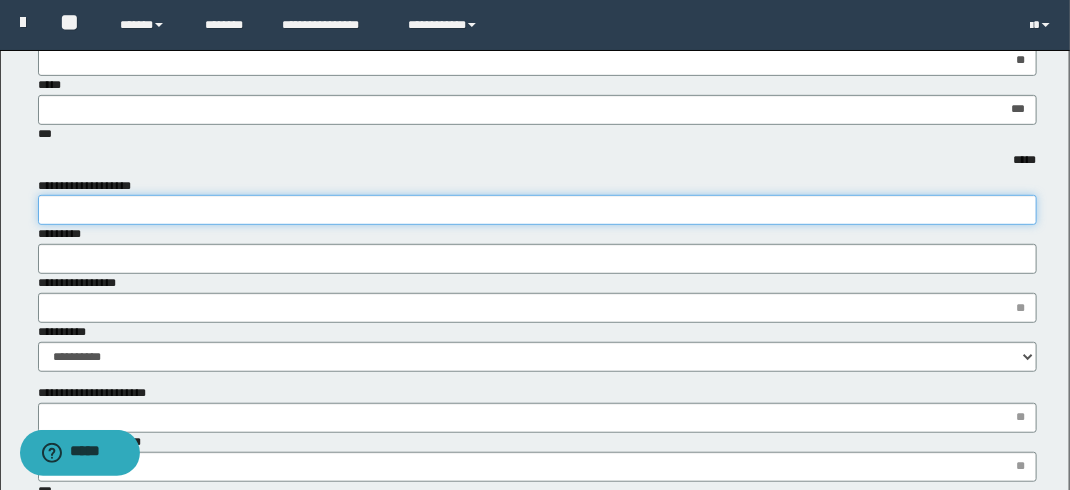 click on "**********" at bounding box center (537, 210) 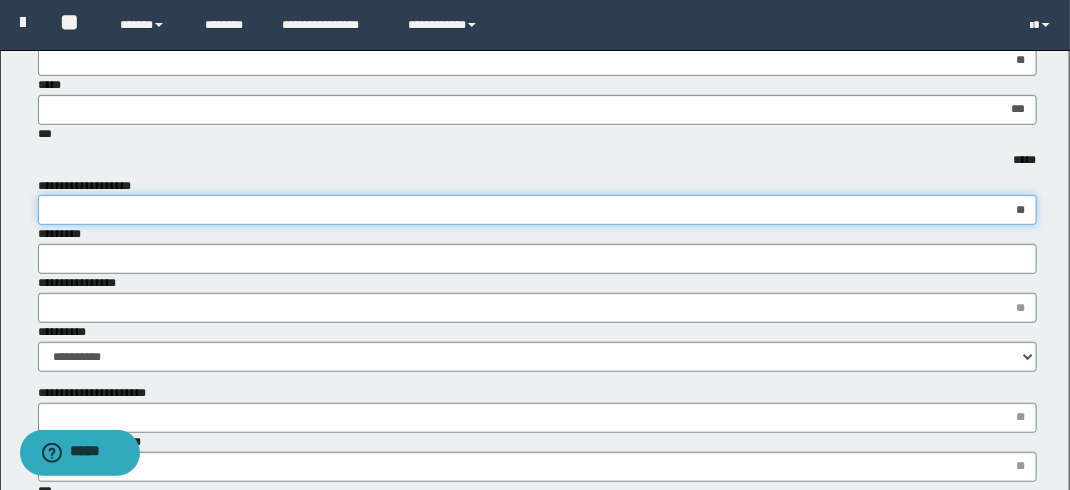 type on "***" 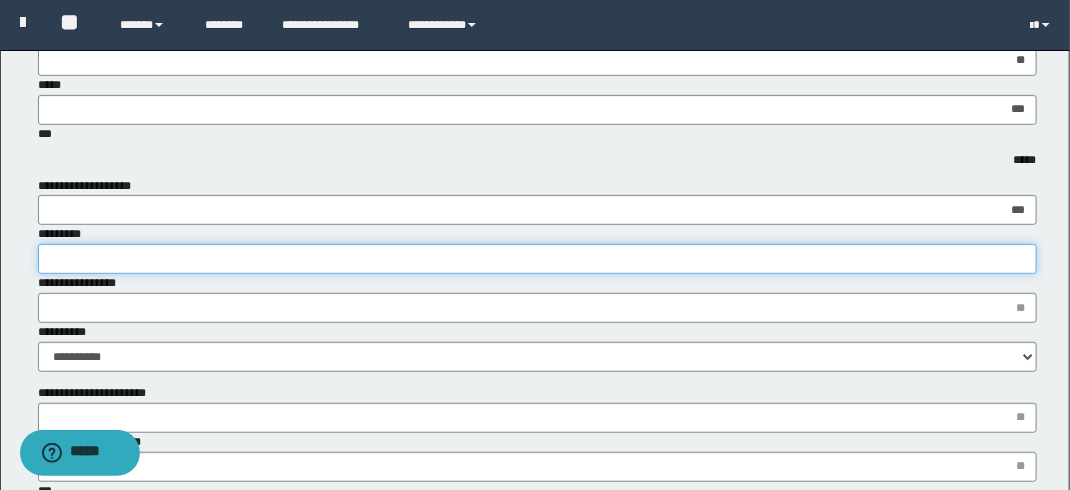 click on "*********" at bounding box center [537, 259] 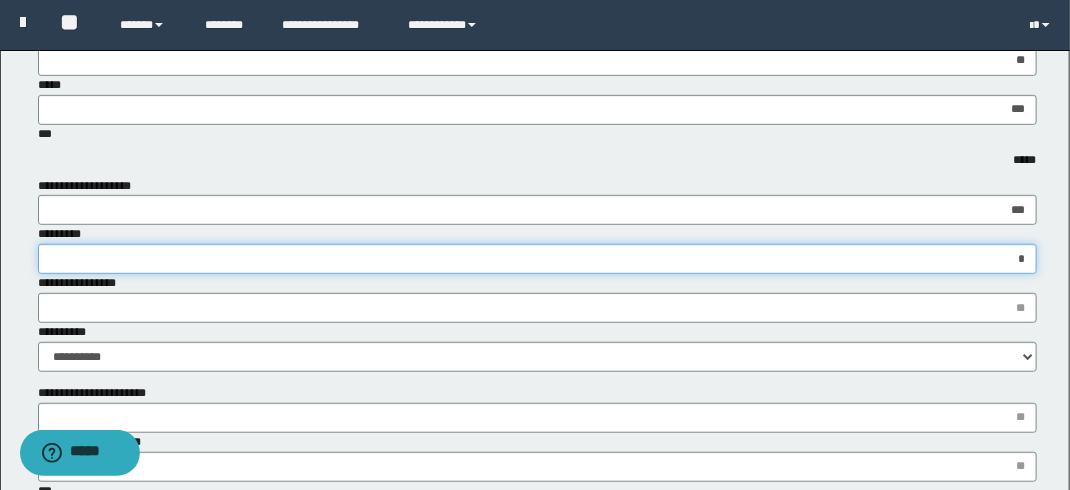 type on "**" 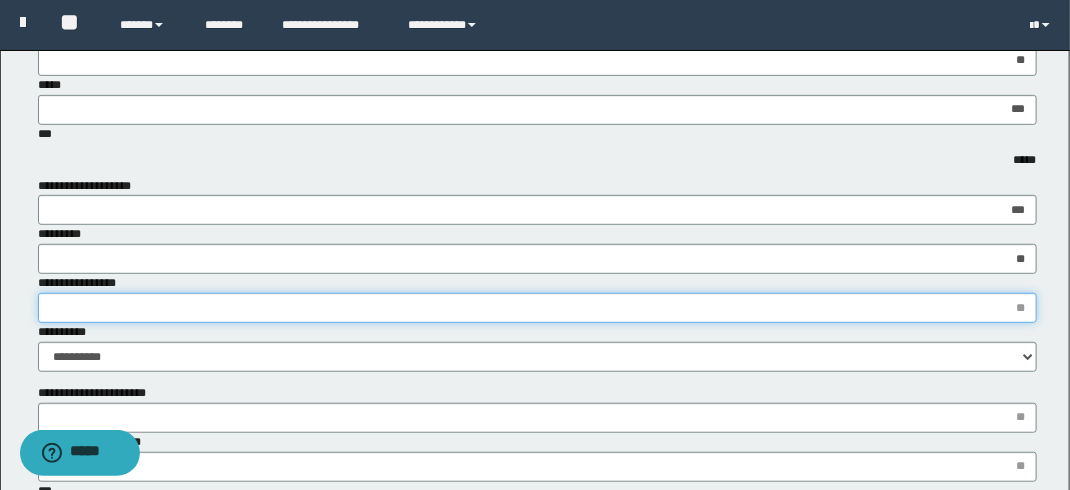 click on "**********" at bounding box center [537, 308] 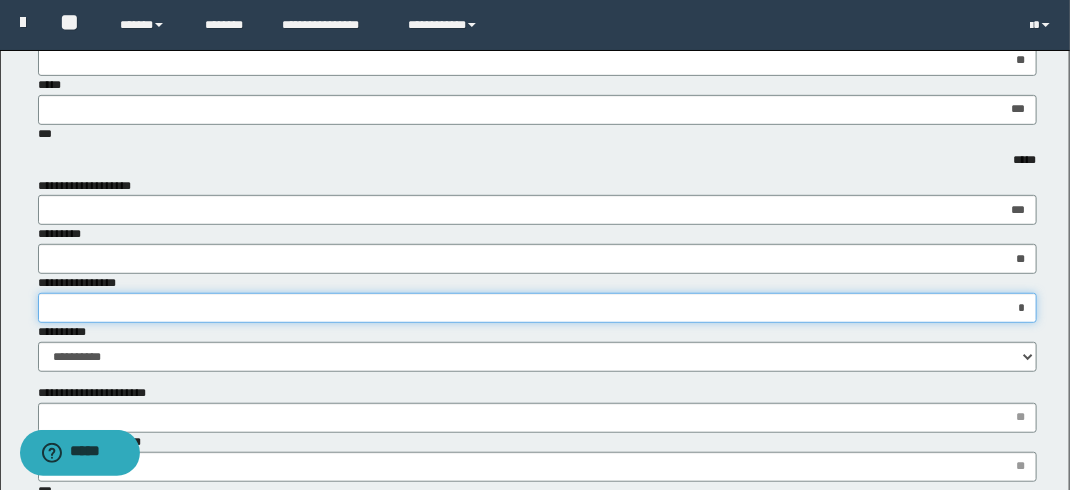 type on "**" 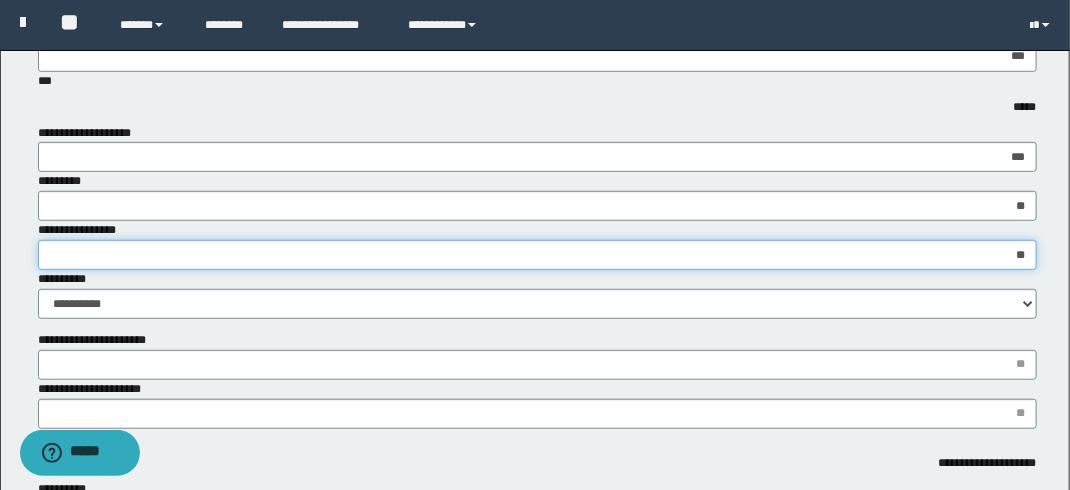 scroll, scrollTop: 400, scrollLeft: 0, axis: vertical 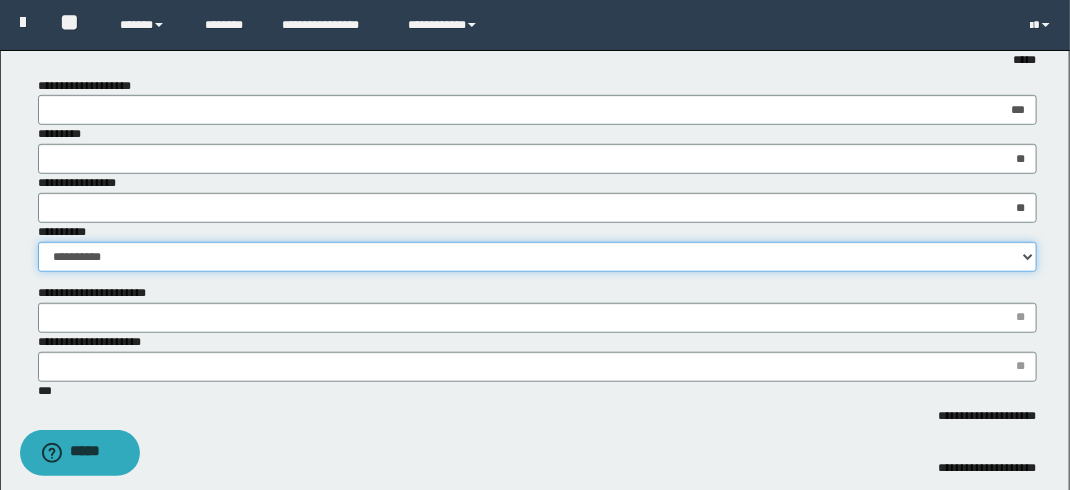click on "**********" at bounding box center (537, 257) 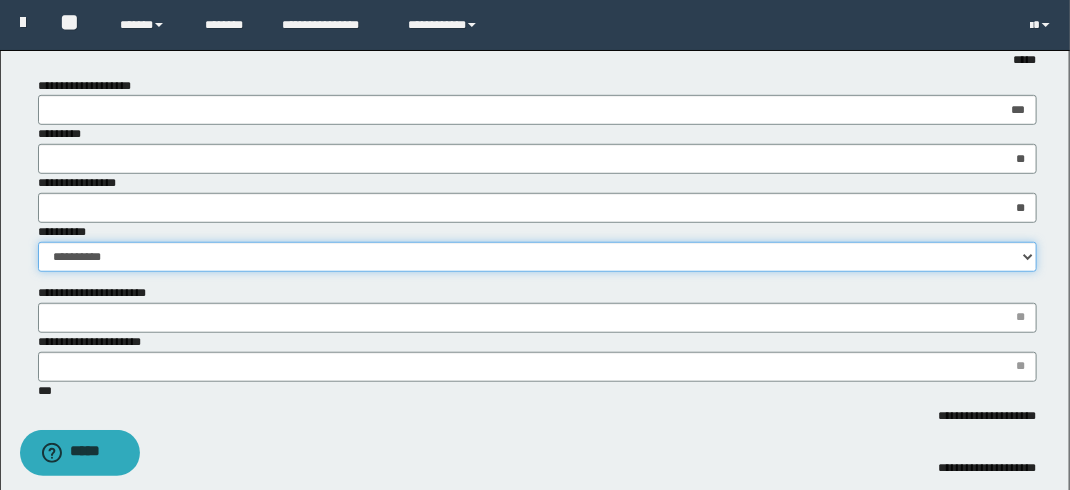 click on "**********" at bounding box center [537, 257] 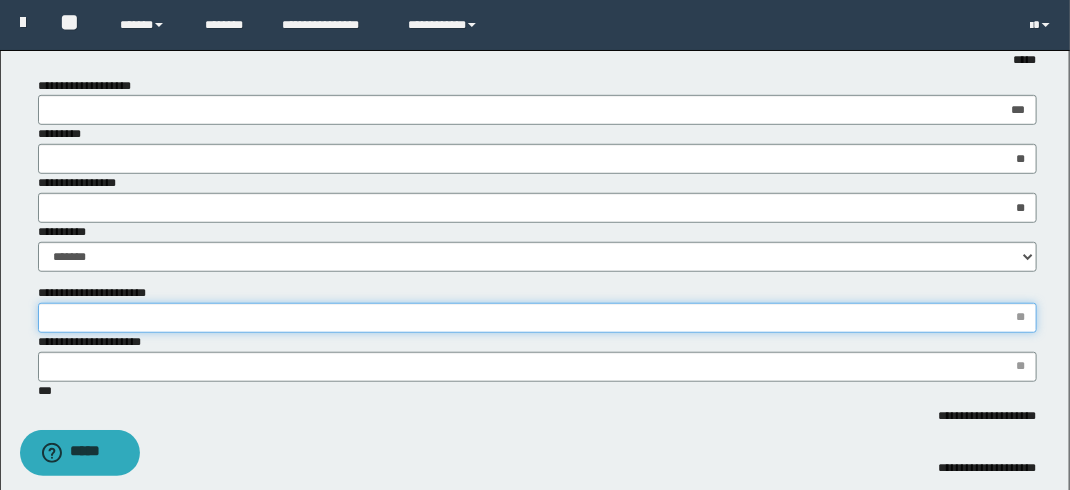 click on "**********" at bounding box center [537, 318] 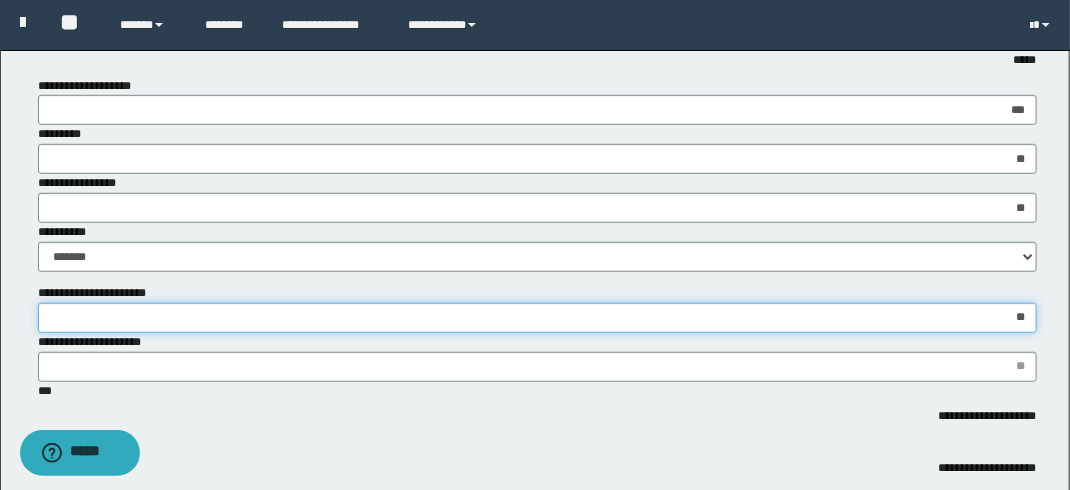 type on "***" 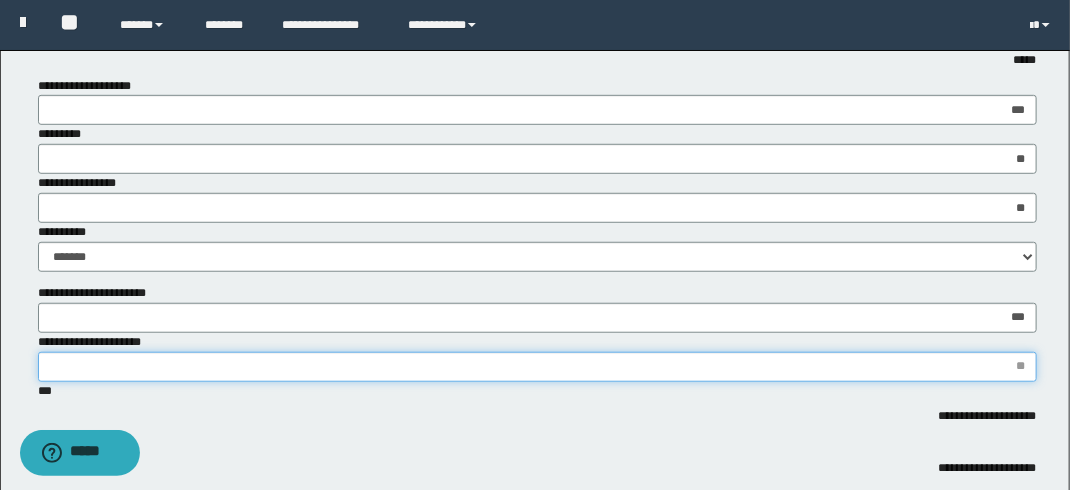 click on "**********" at bounding box center [537, 367] 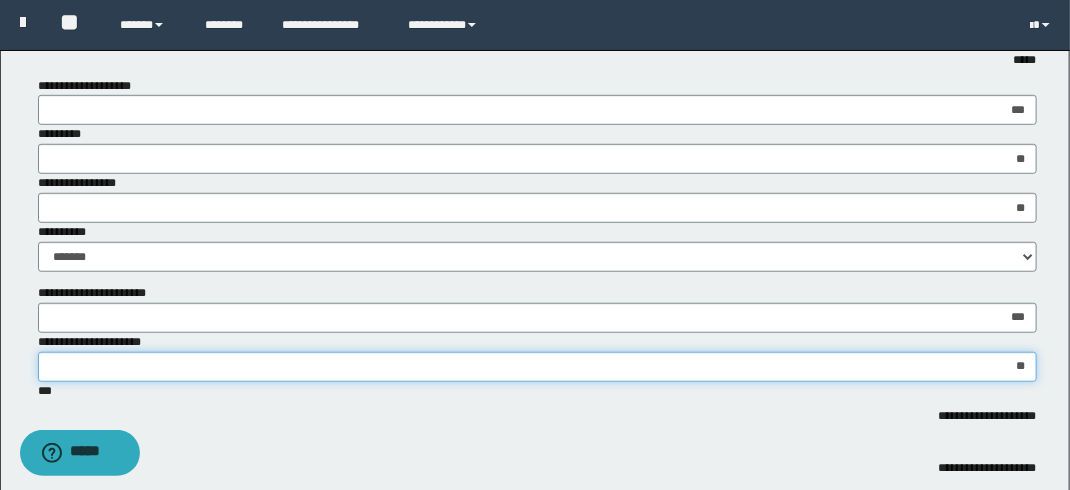 type on "***" 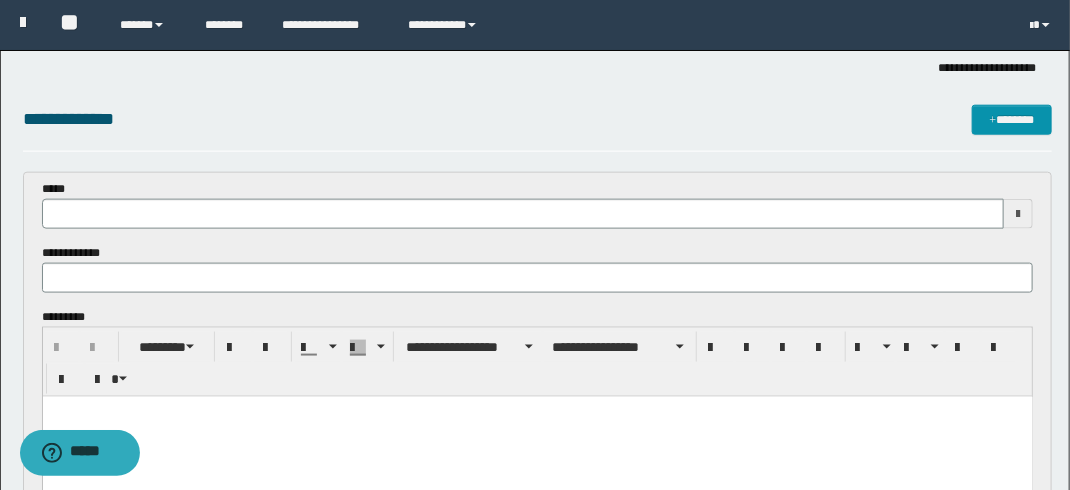 scroll, scrollTop: 900, scrollLeft: 0, axis: vertical 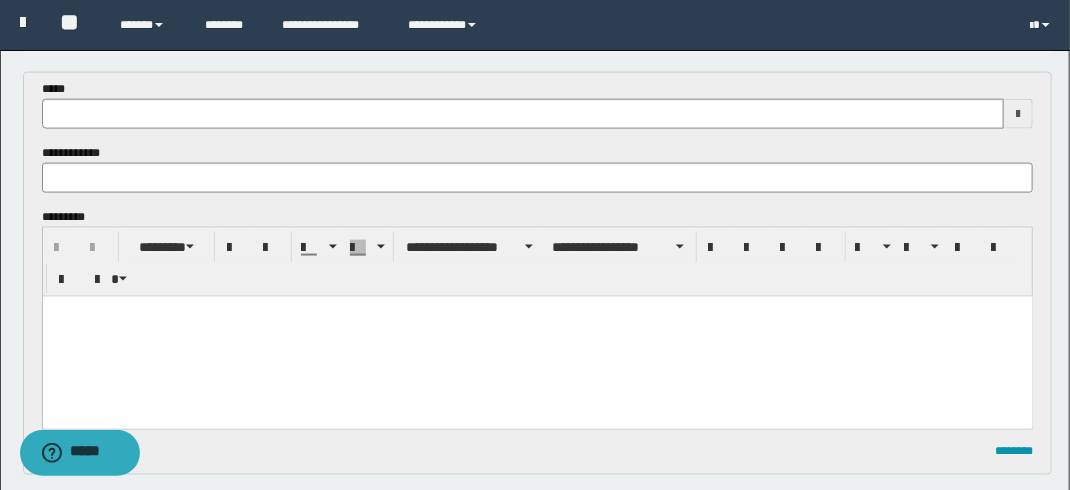click at bounding box center [1018, 114] 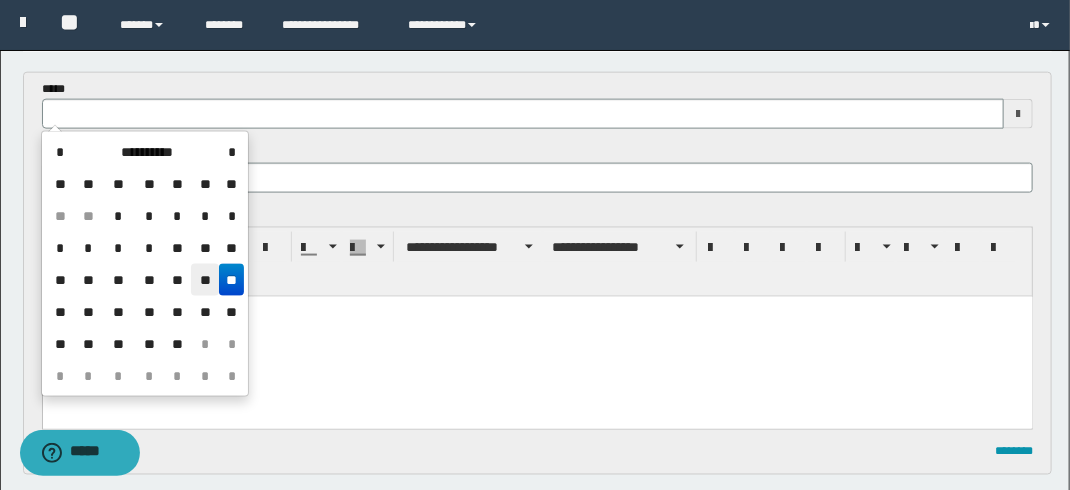 click on "**" at bounding box center (205, 280) 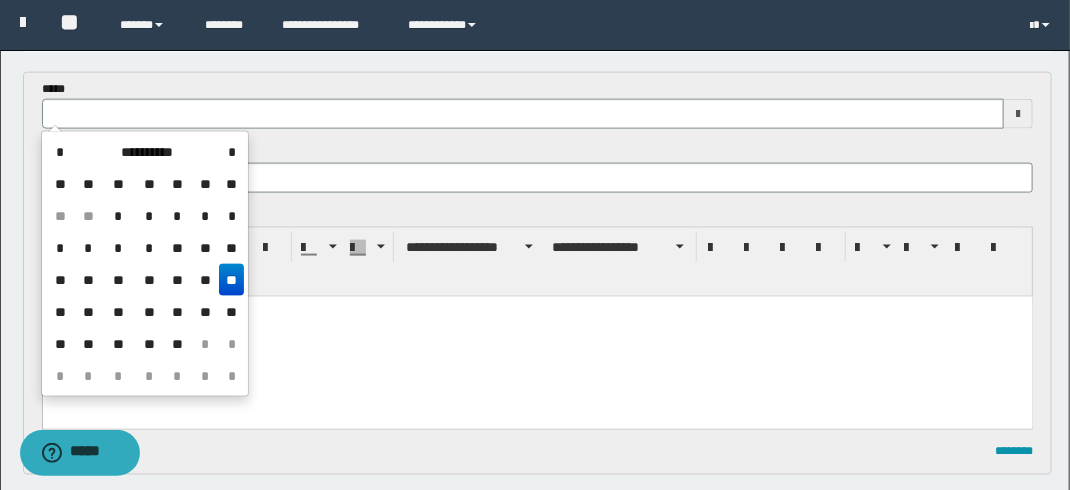 type on "**********" 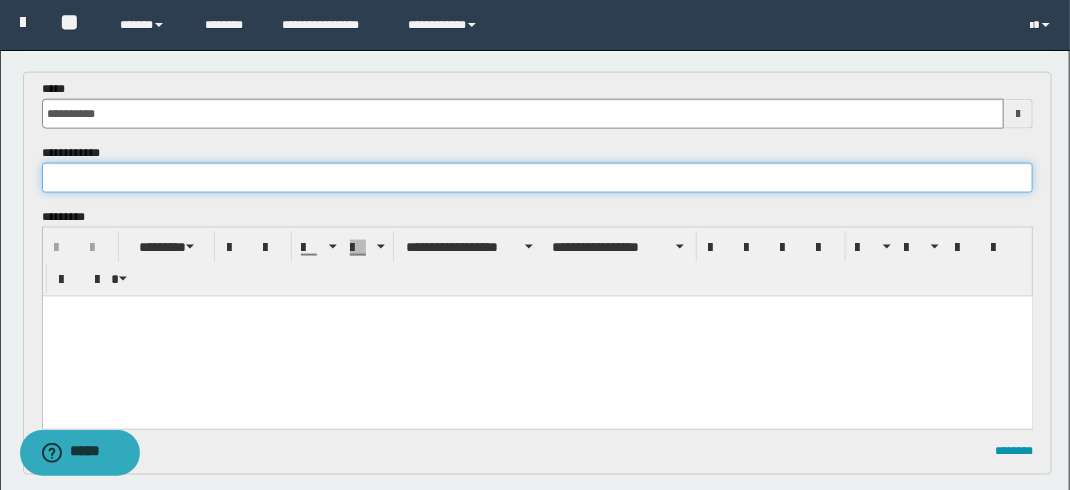 scroll, scrollTop: 0, scrollLeft: 0, axis: both 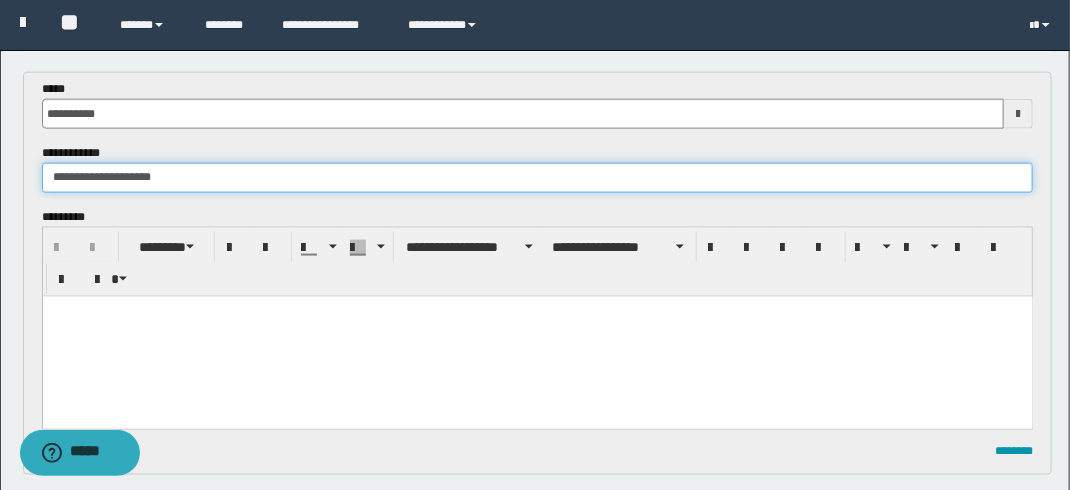 type on "**********" 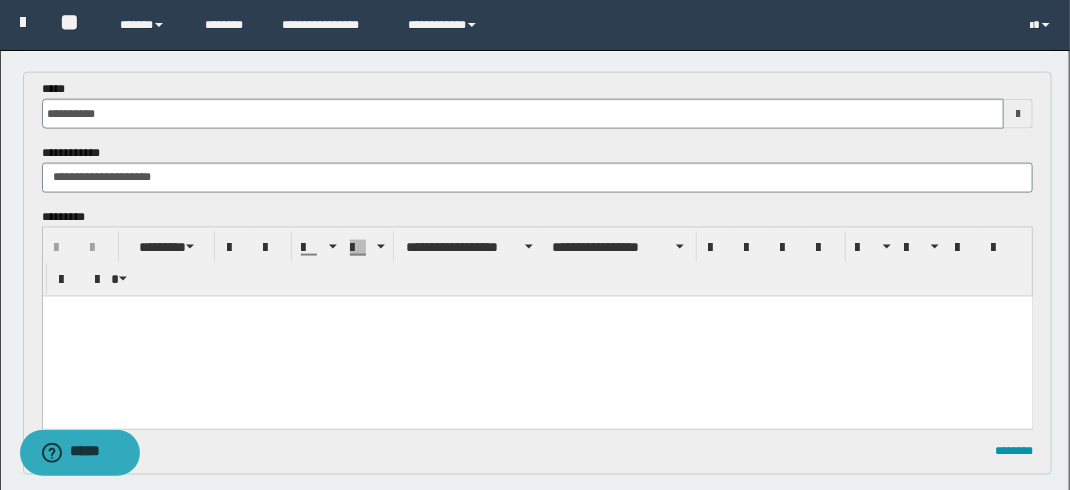 click at bounding box center [537, 337] 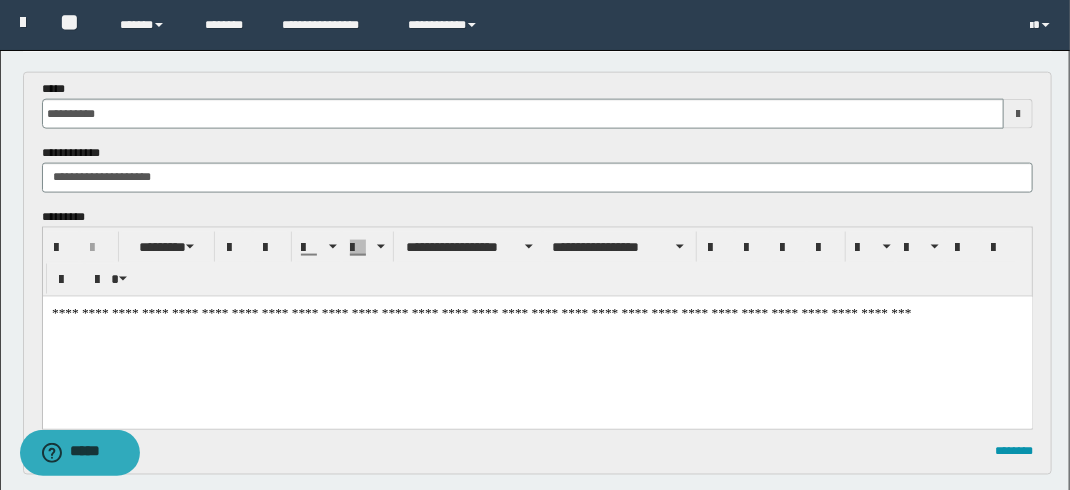 click on "**********" at bounding box center (537, 337) 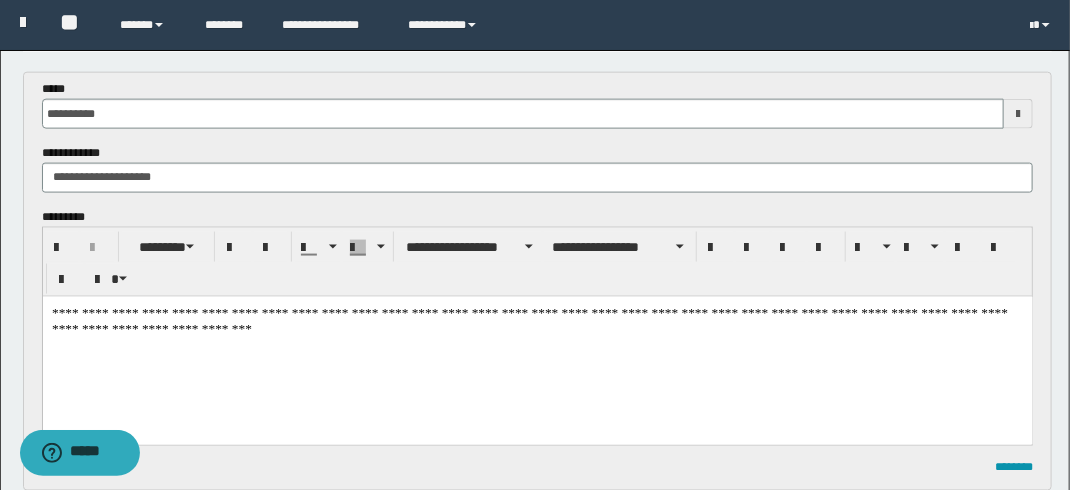 drag, startPoint x: 68, startPoint y: 326, endPoint x: 241, endPoint y: 418, distance: 195.94131 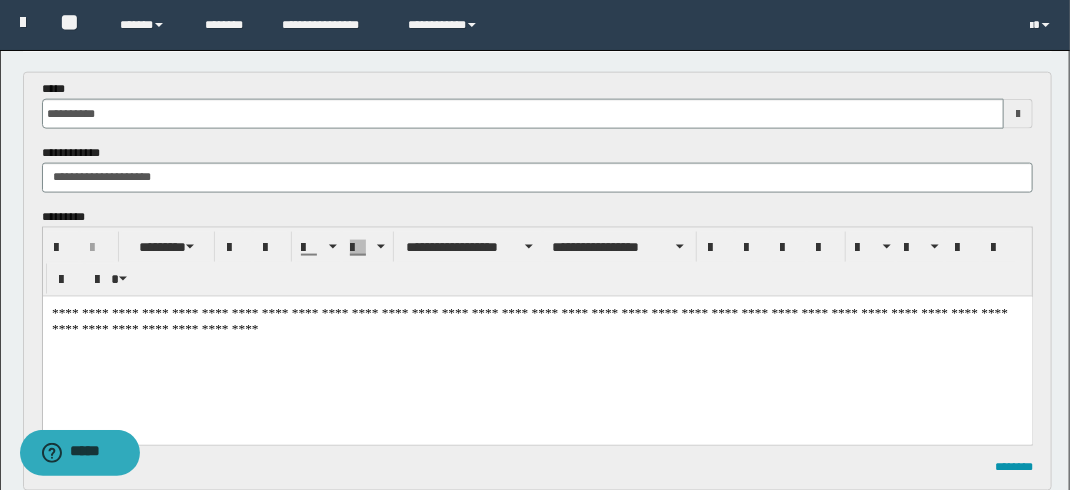 click on "**********" at bounding box center (537, 345) 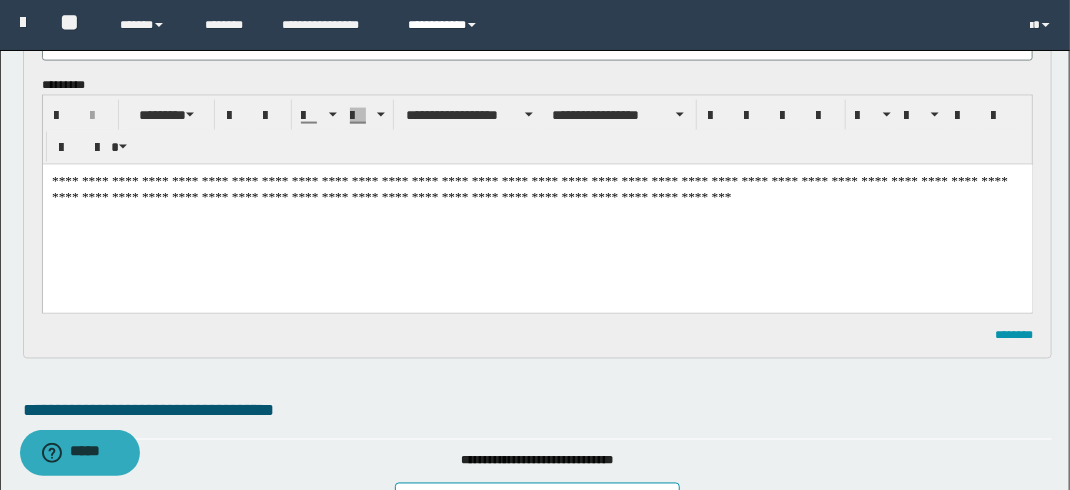 scroll, scrollTop: 1000, scrollLeft: 0, axis: vertical 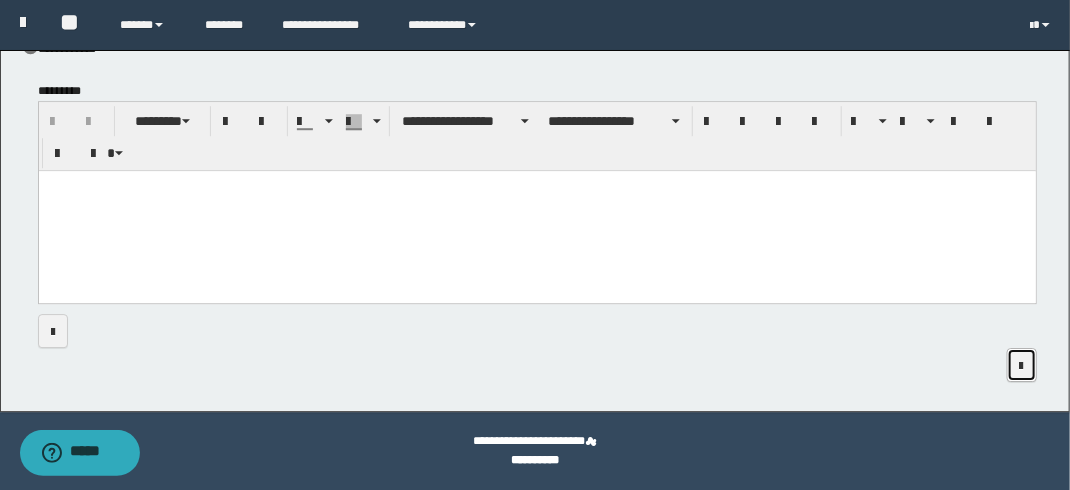 click at bounding box center [1022, 366] 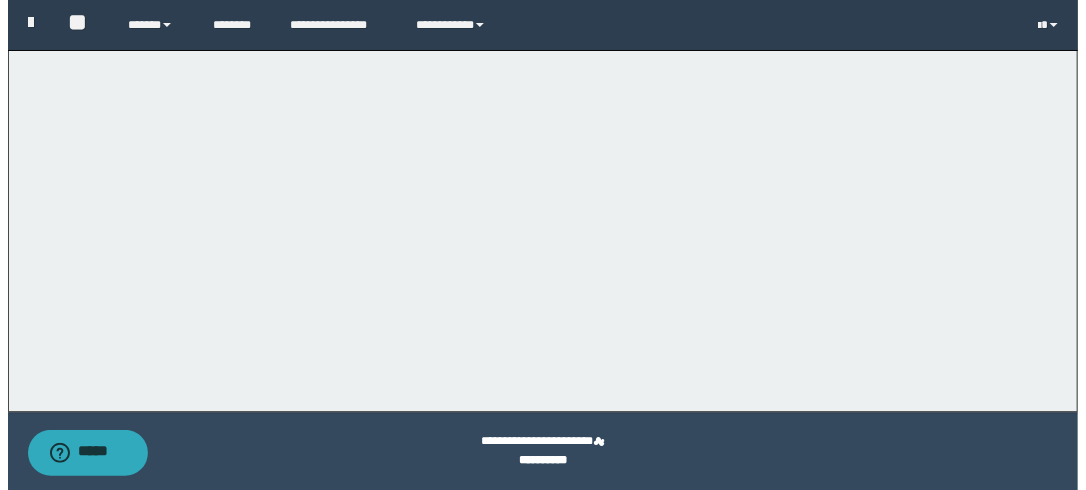 scroll, scrollTop: 0, scrollLeft: 0, axis: both 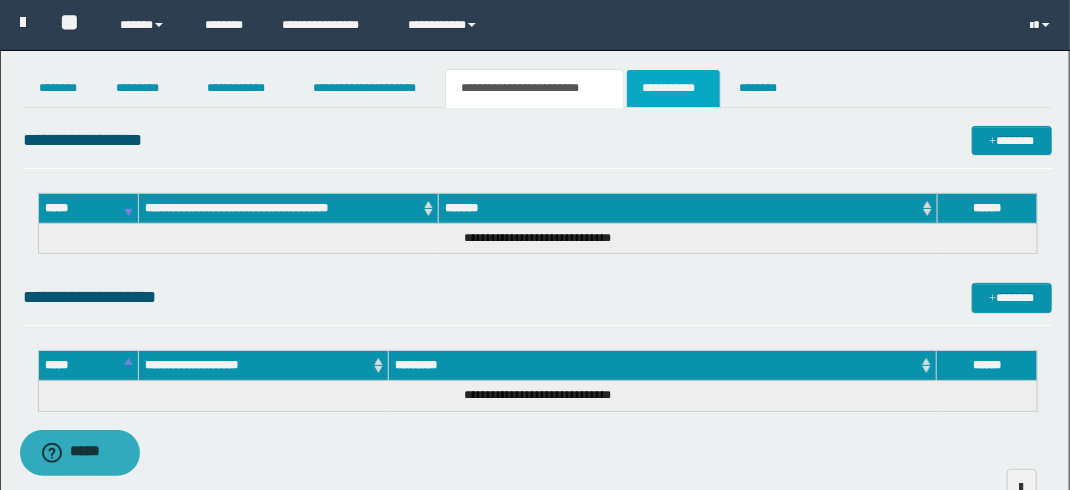 click on "**********" at bounding box center (673, 88) 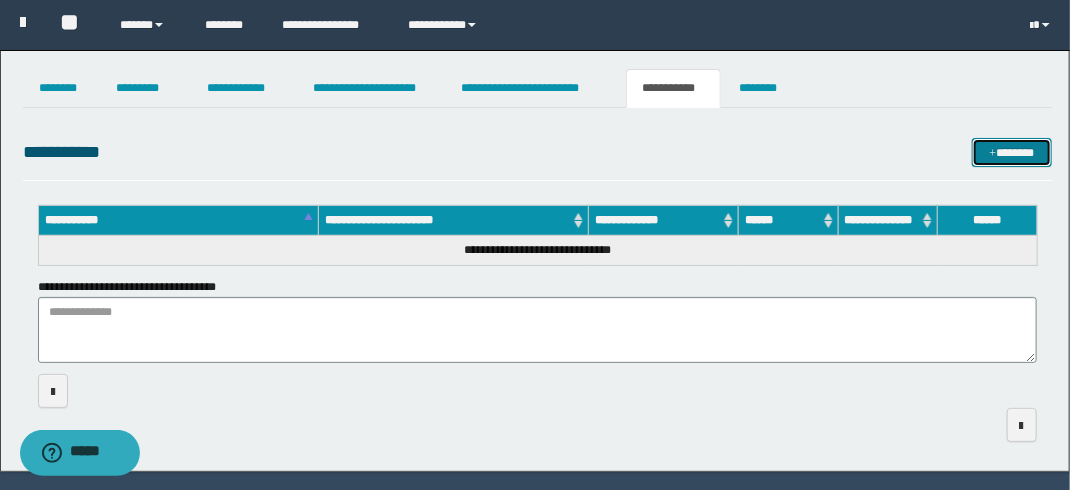 click on "*******" at bounding box center [1011, 153] 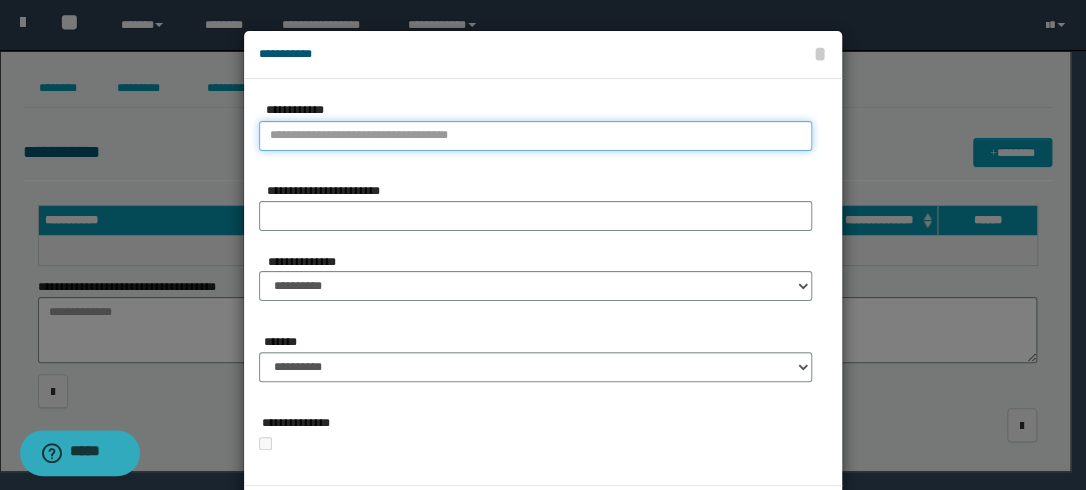 click on "**********" at bounding box center (535, 136) 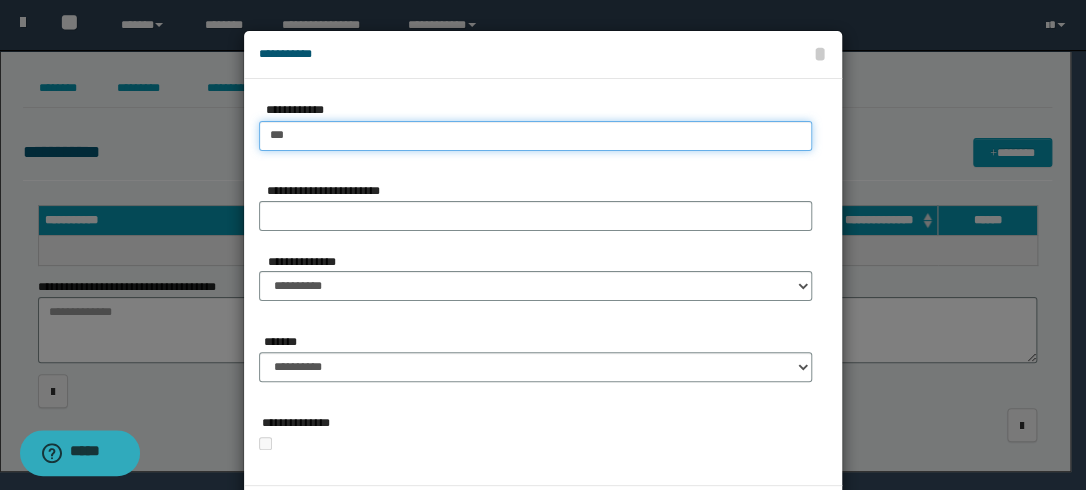 type on "****" 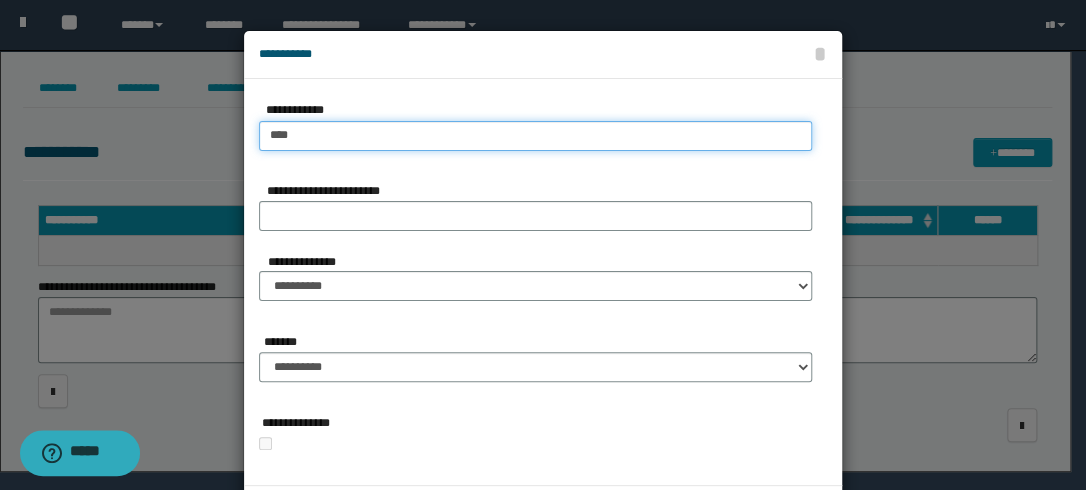 type on "****" 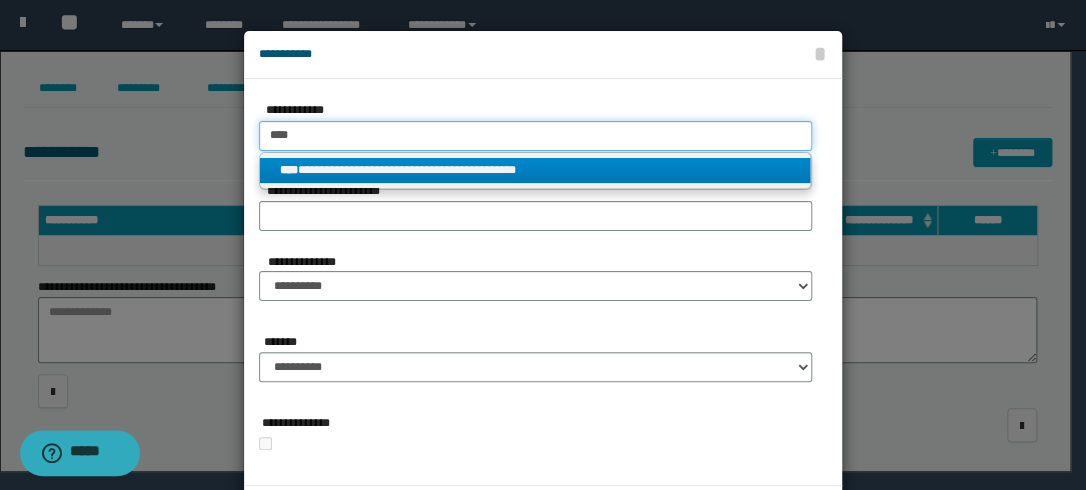 type on "****" 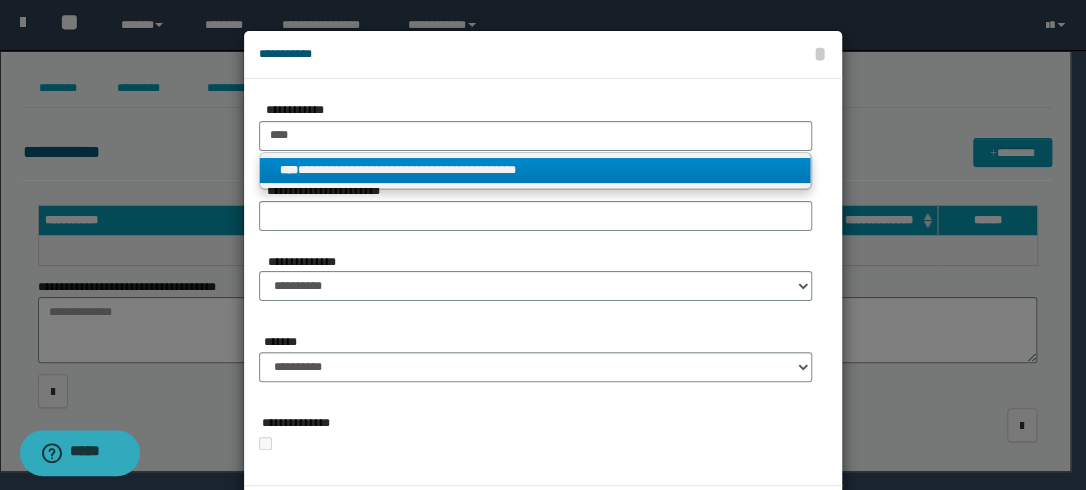 click on "**********" at bounding box center (535, 170) 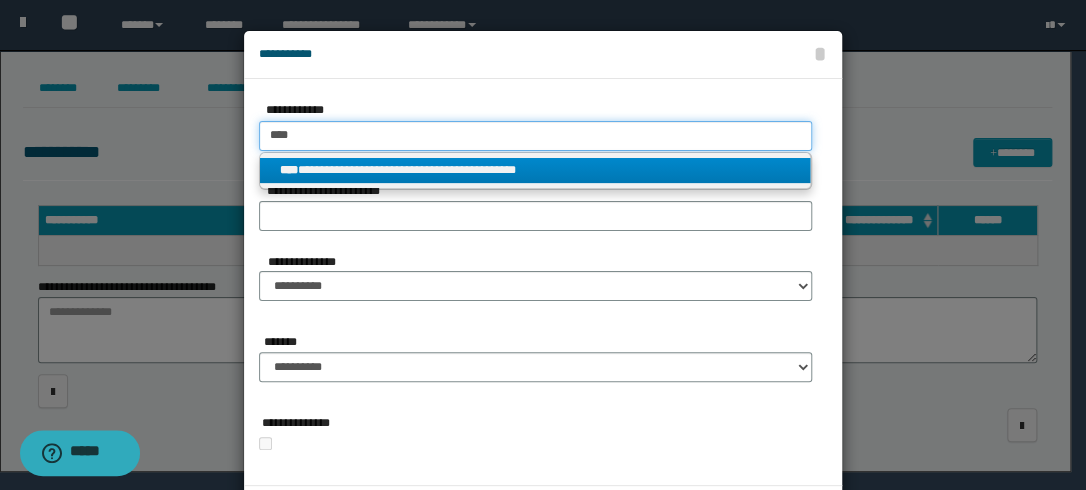type 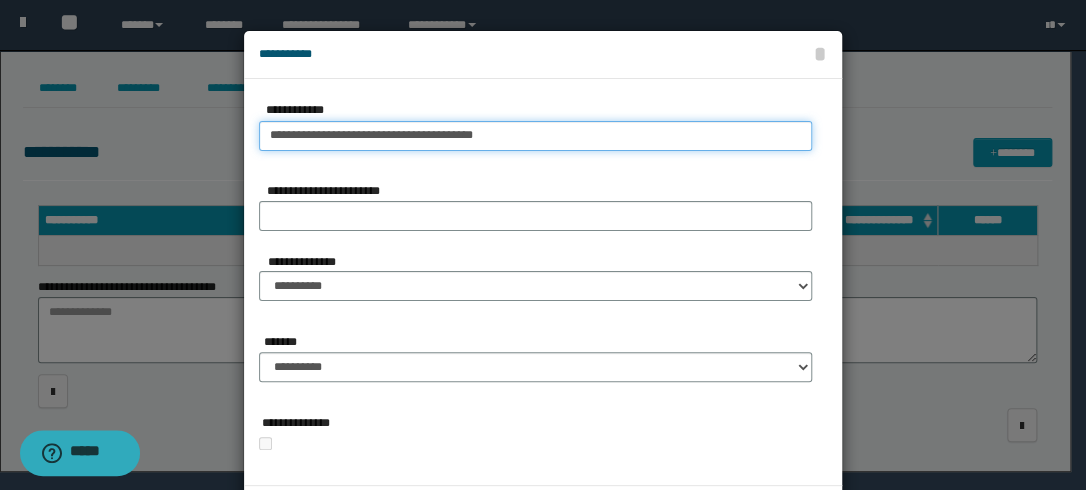 type on "**********" 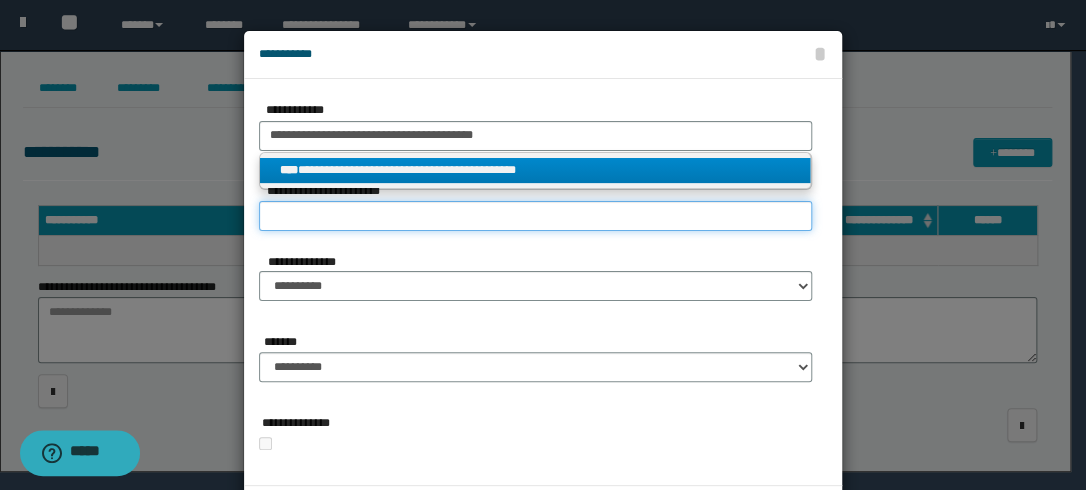 type 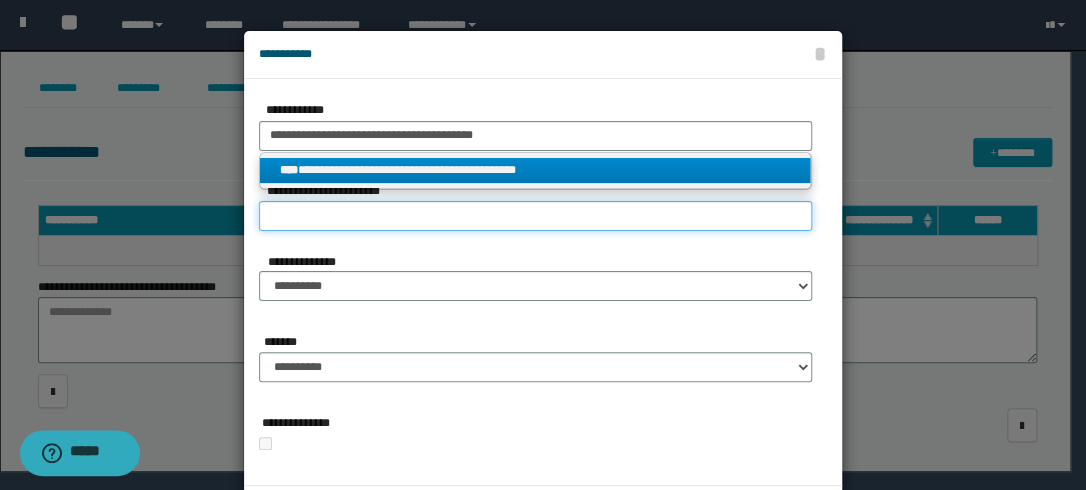 click on "**********" at bounding box center [535, 216] 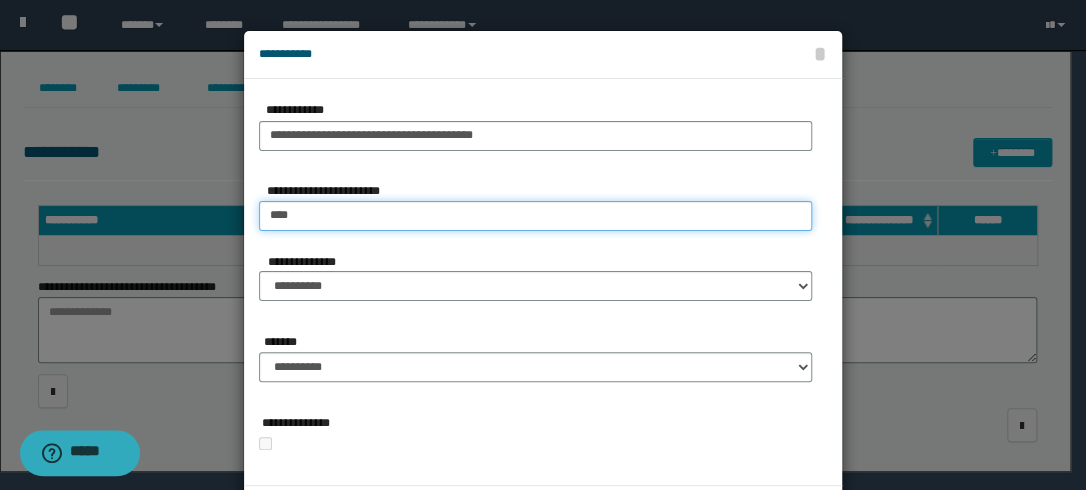 drag, startPoint x: 344, startPoint y: 218, endPoint x: 229, endPoint y: 207, distance: 115.52489 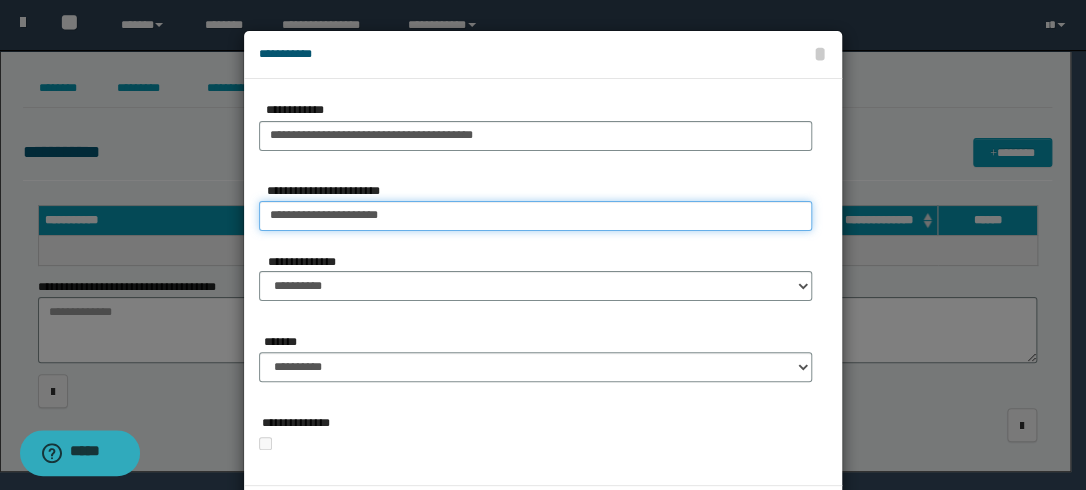 click on "**********" at bounding box center [535, 216] 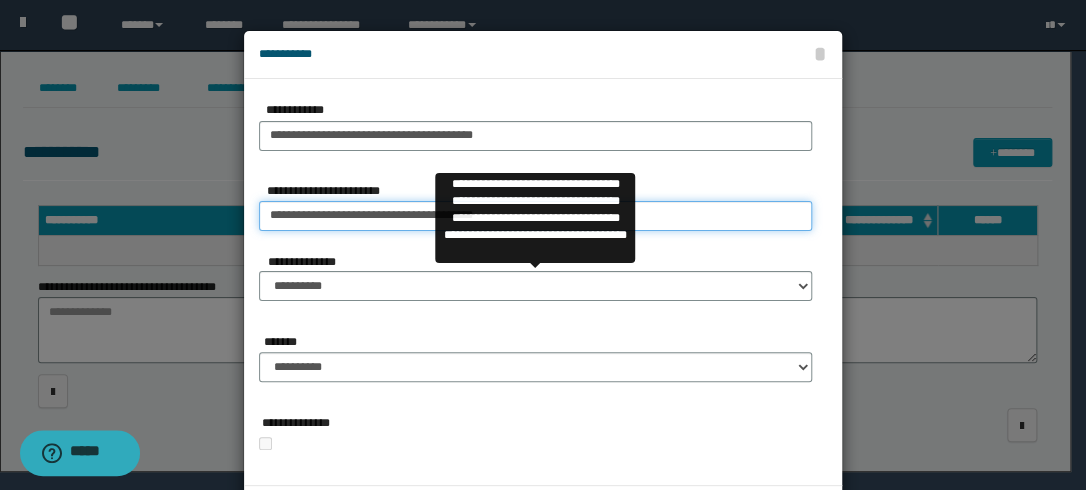 type on "**********" 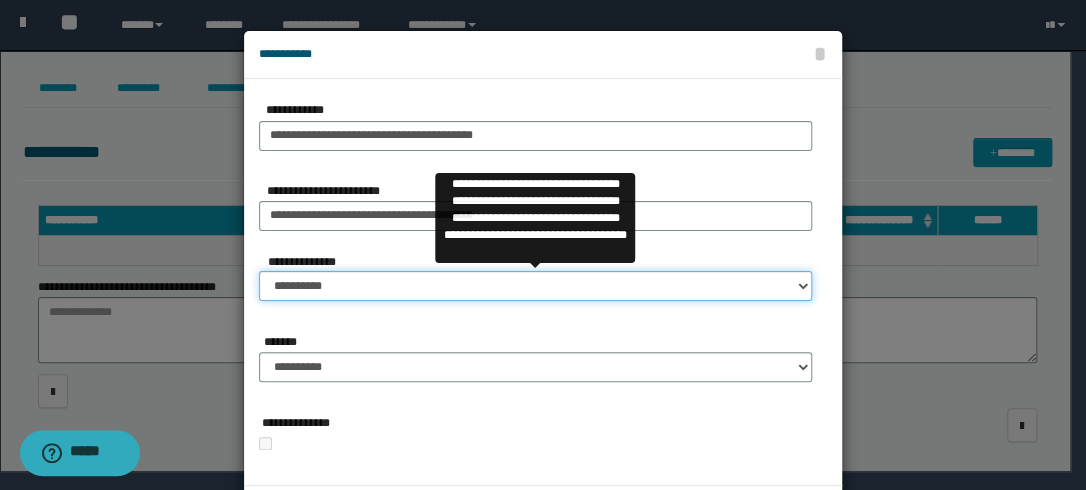 click on "**********" at bounding box center [535, 286] 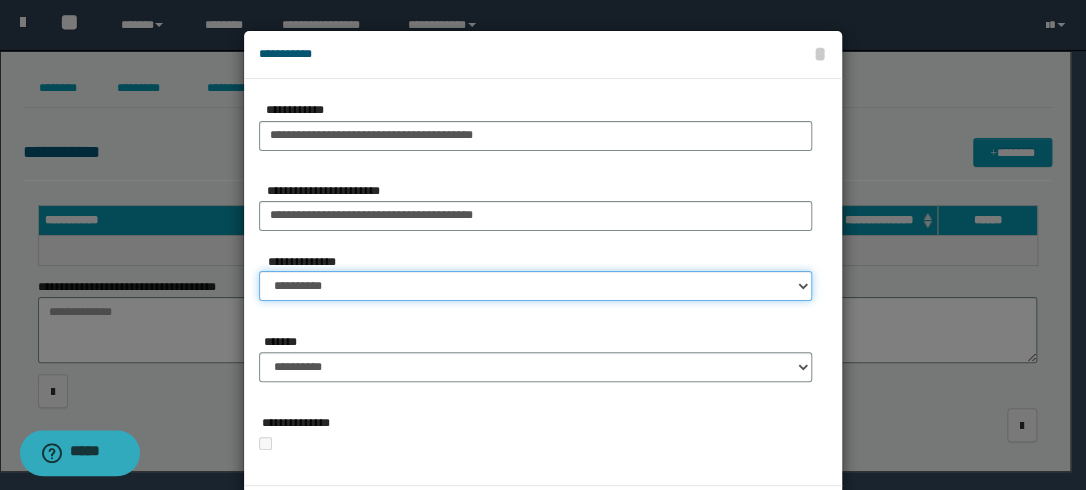 select on "*" 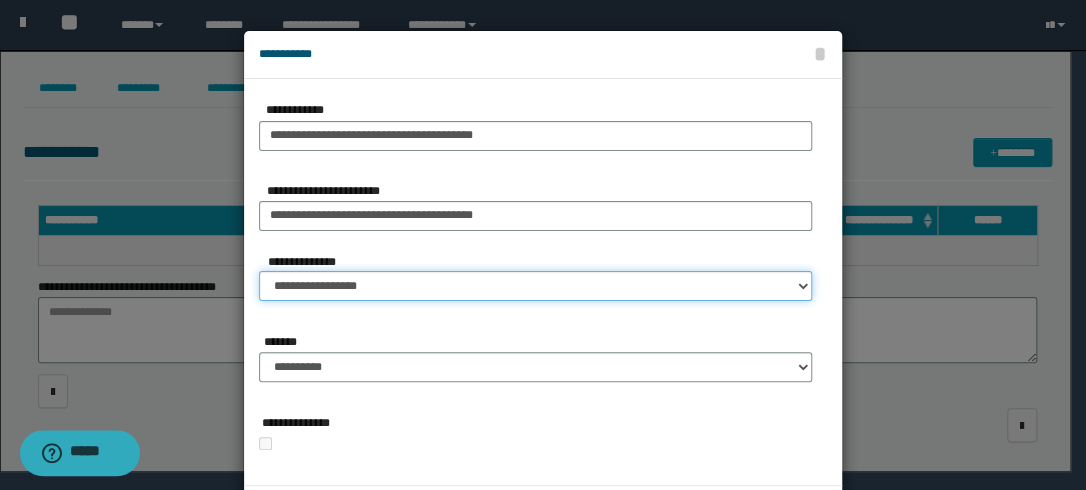 click on "**********" at bounding box center (535, 286) 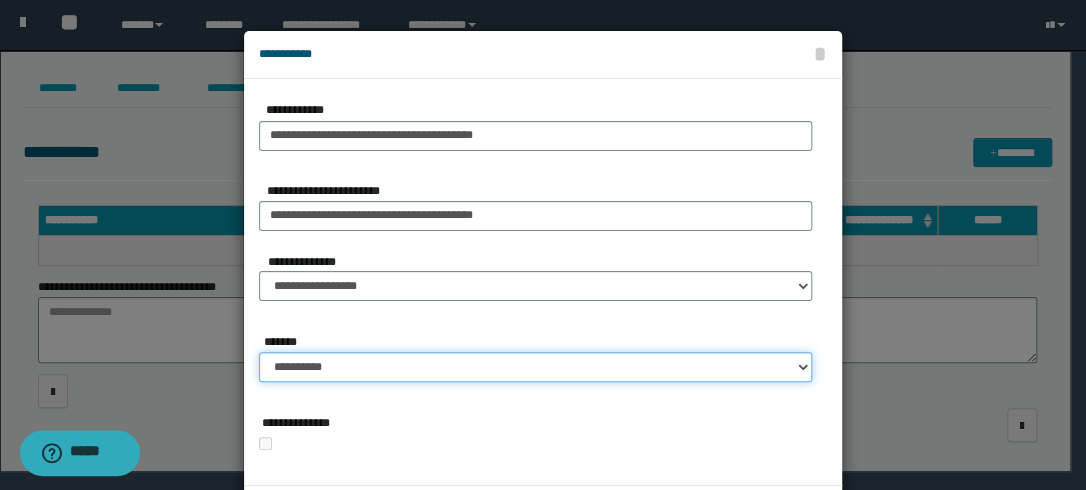 click on "**********" at bounding box center [535, 367] 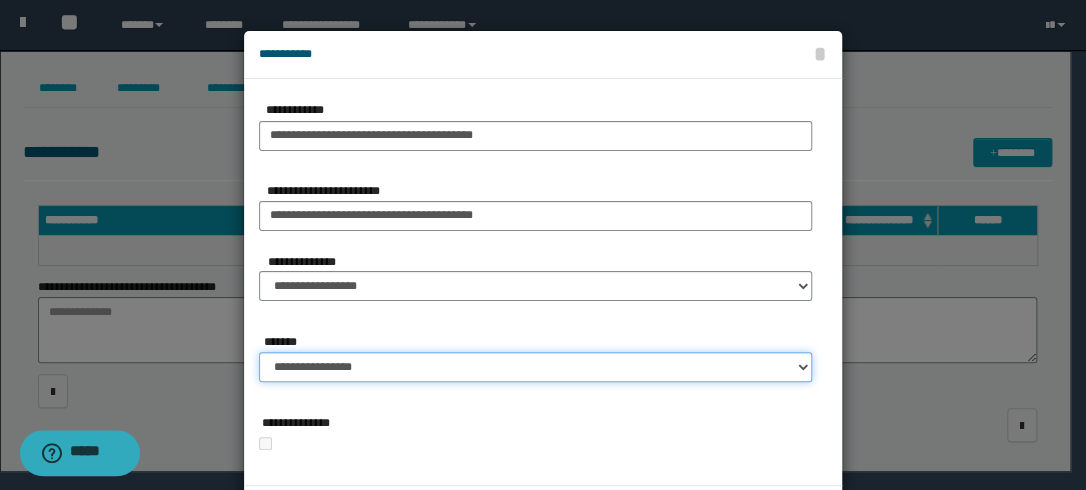 click on "**********" at bounding box center [535, 367] 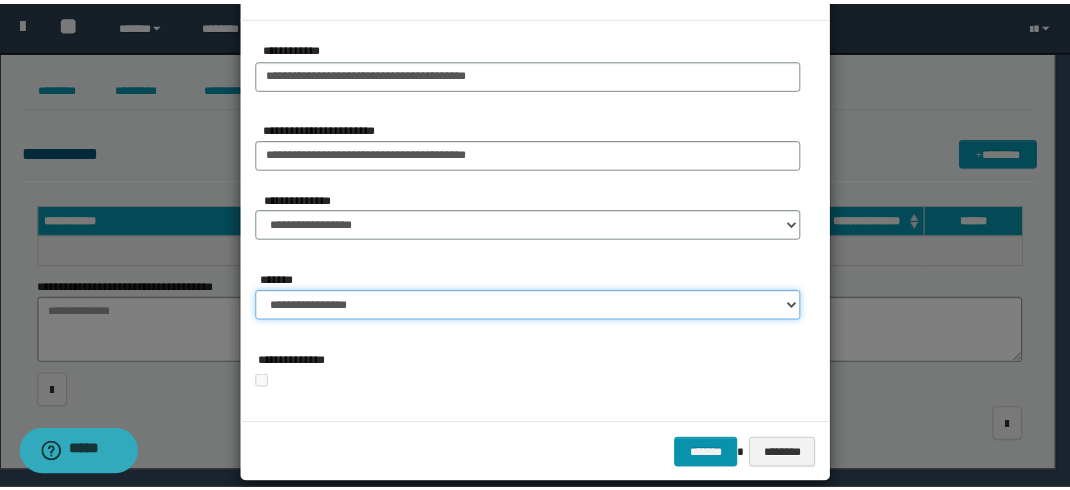 scroll, scrollTop: 87, scrollLeft: 0, axis: vertical 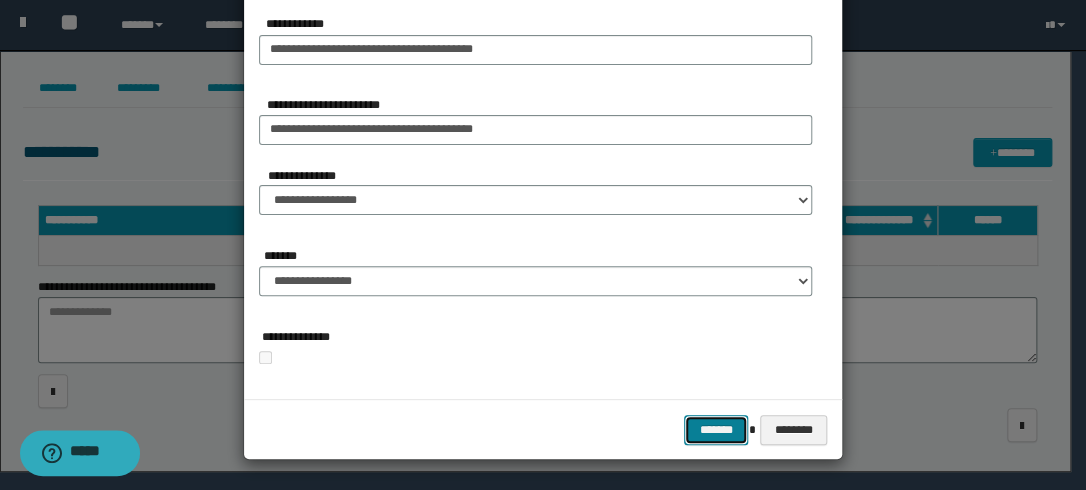 click on "*******" at bounding box center (716, 430) 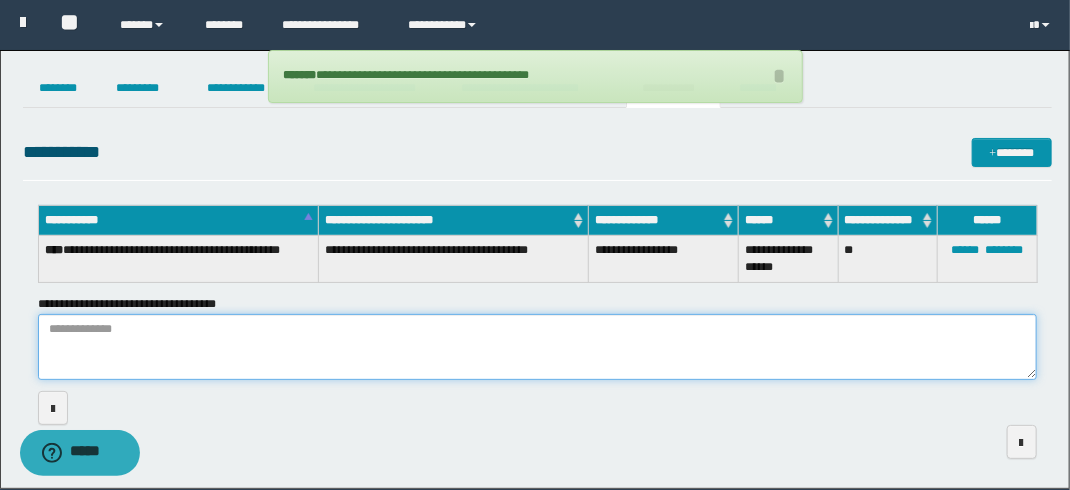 click on "**********" at bounding box center [537, 347] 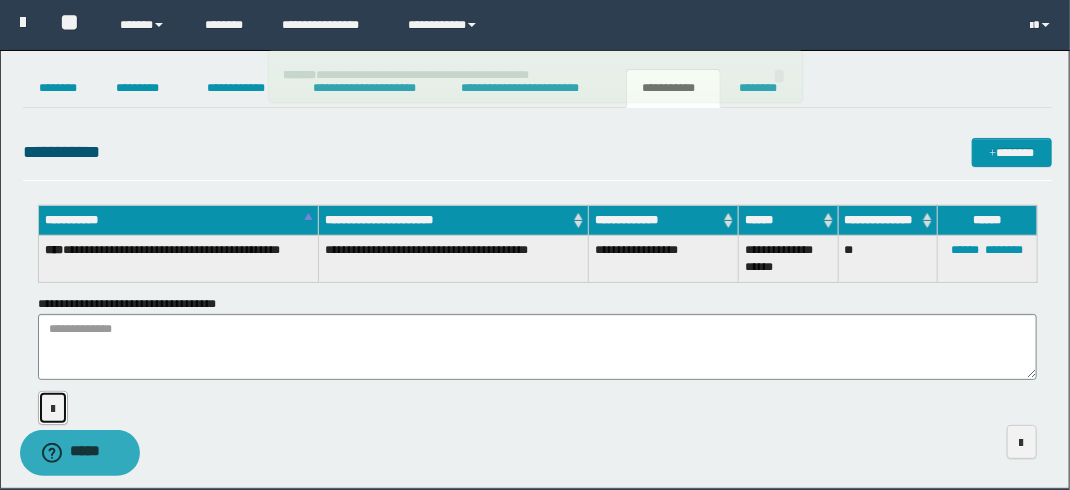 click at bounding box center [53, 408] 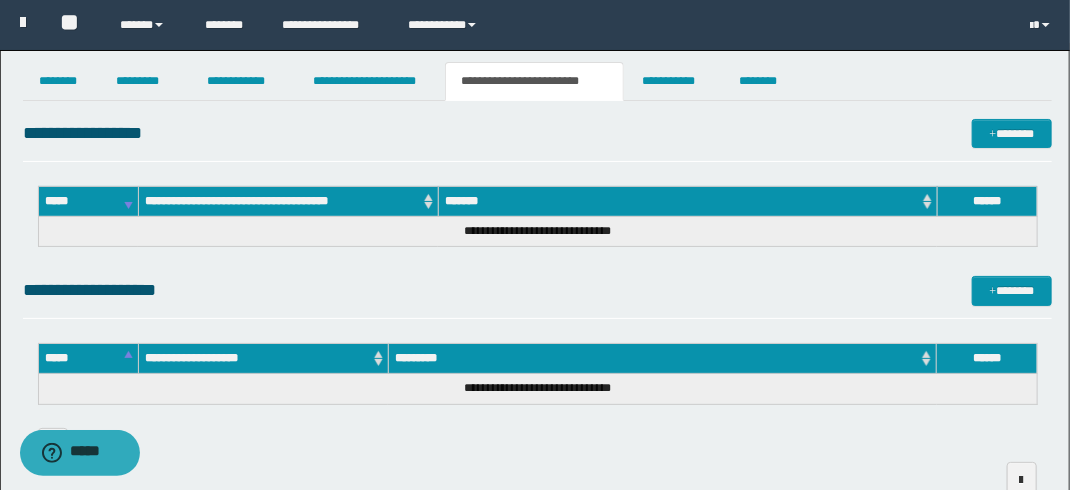 scroll, scrollTop: 120, scrollLeft: 0, axis: vertical 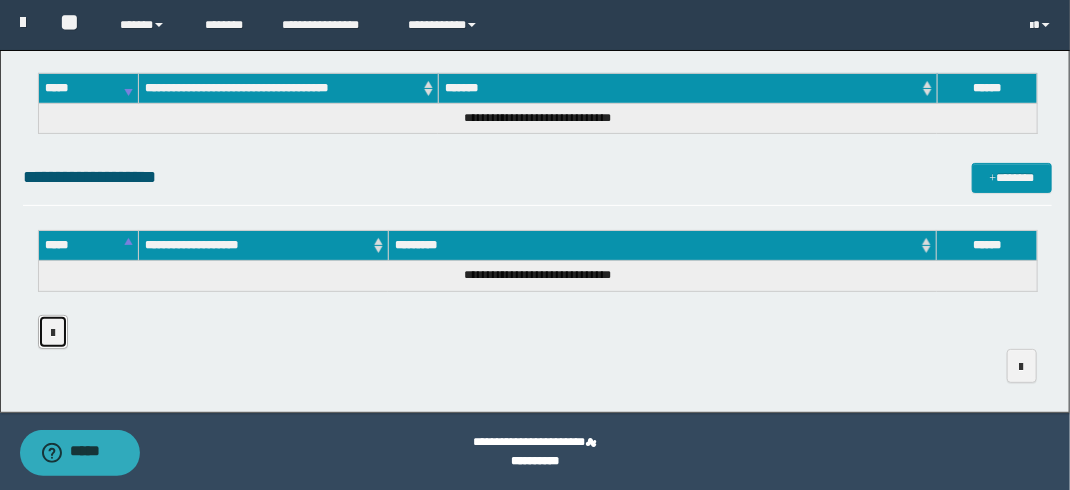 click at bounding box center [53, 333] 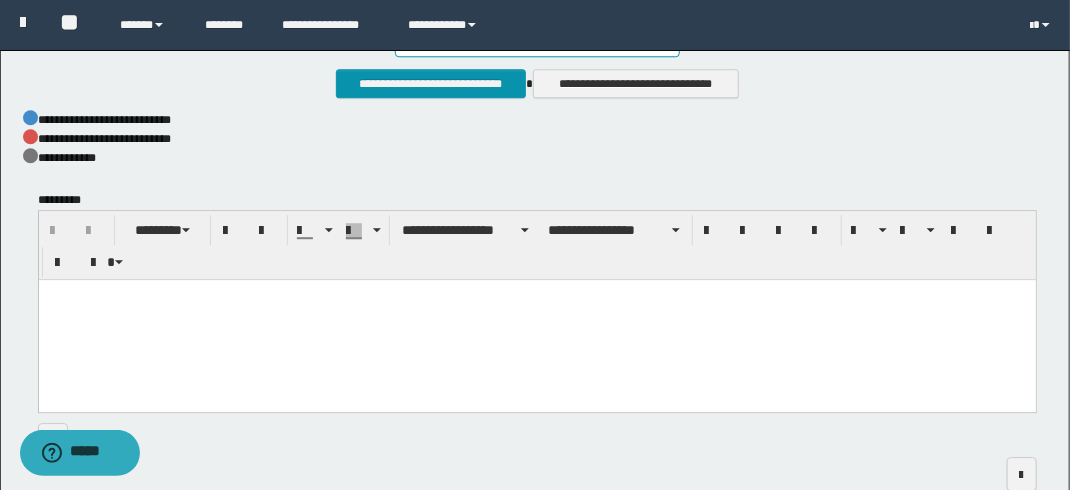 scroll, scrollTop: 2002, scrollLeft: 0, axis: vertical 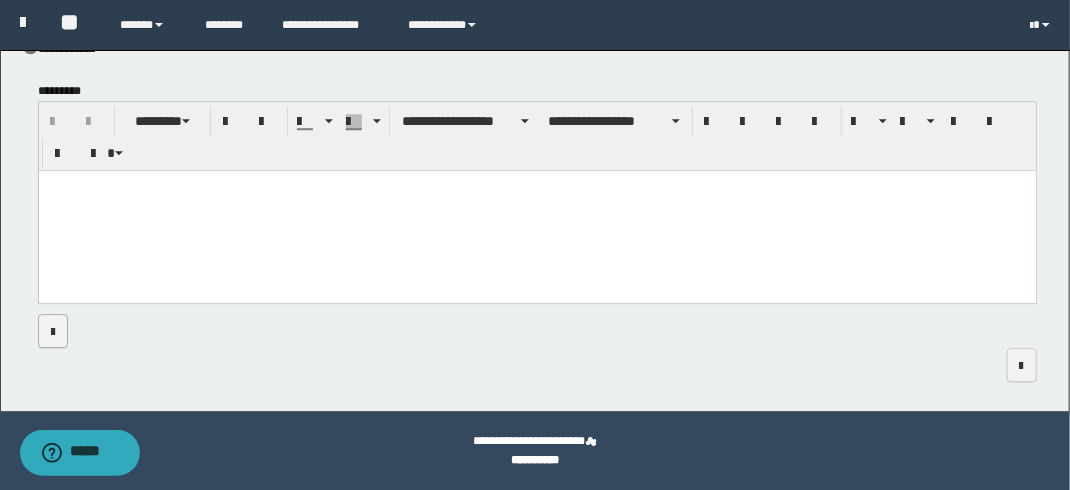 click at bounding box center [537, 347] 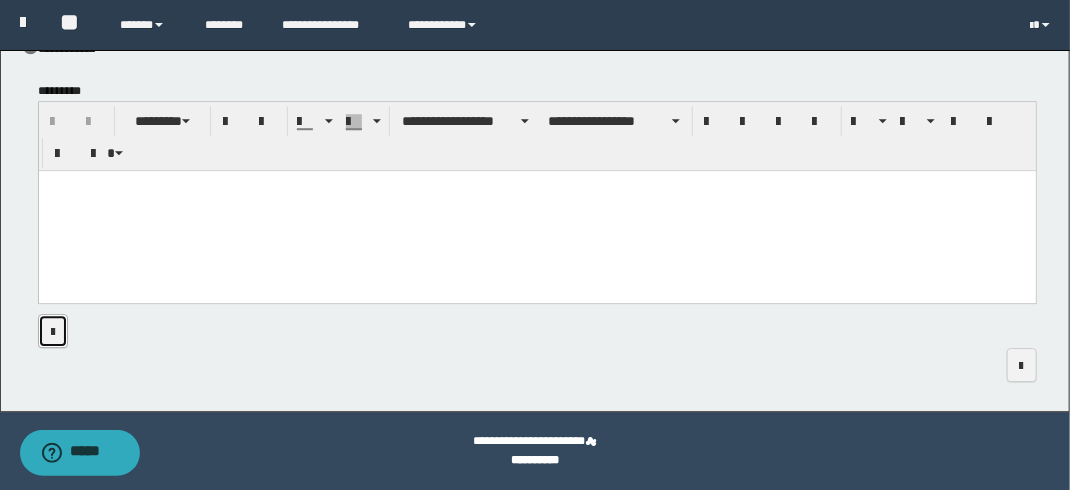 click at bounding box center (53, 332) 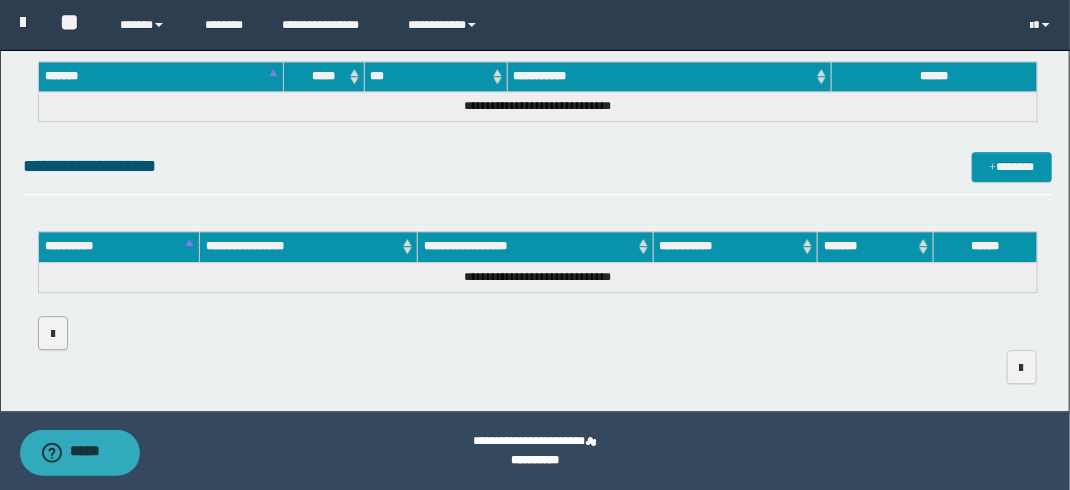 scroll, scrollTop: 1972, scrollLeft: 0, axis: vertical 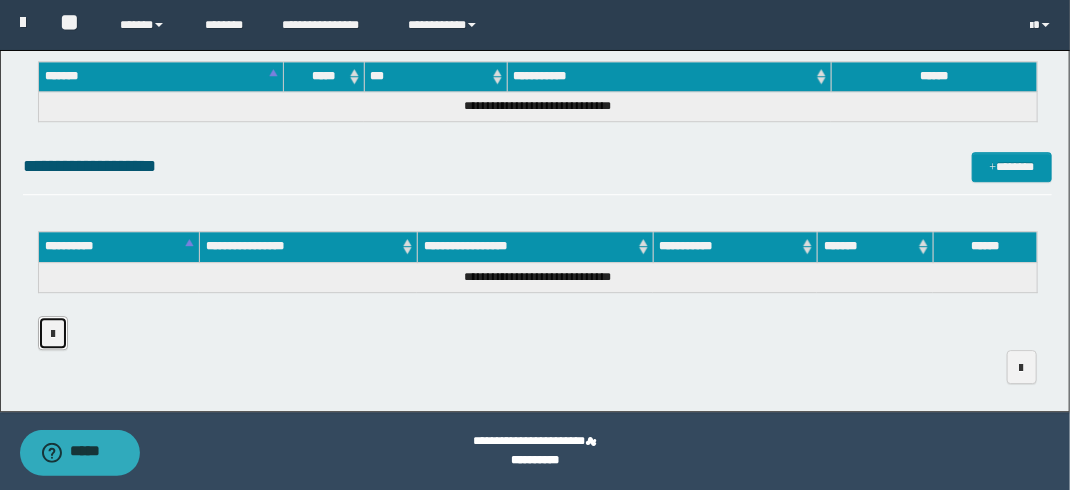 click at bounding box center [53, 334] 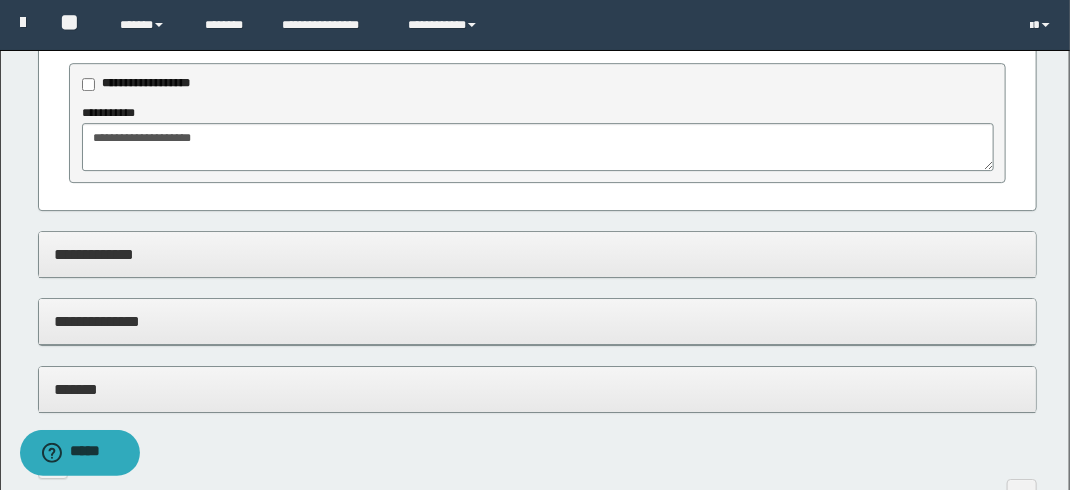 scroll, scrollTop: 2312, scrollLeft: 0, axis: vertical 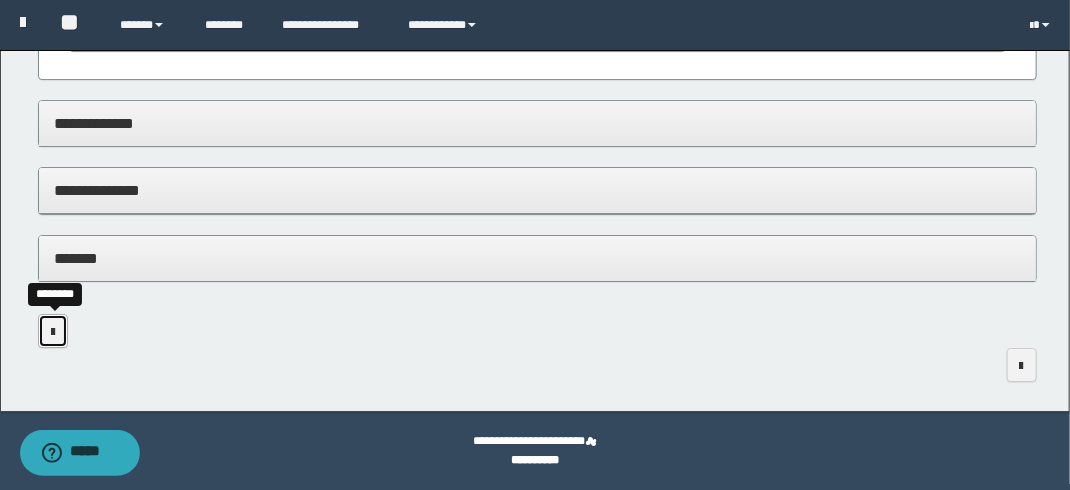 click at bounding box center [53, 332] 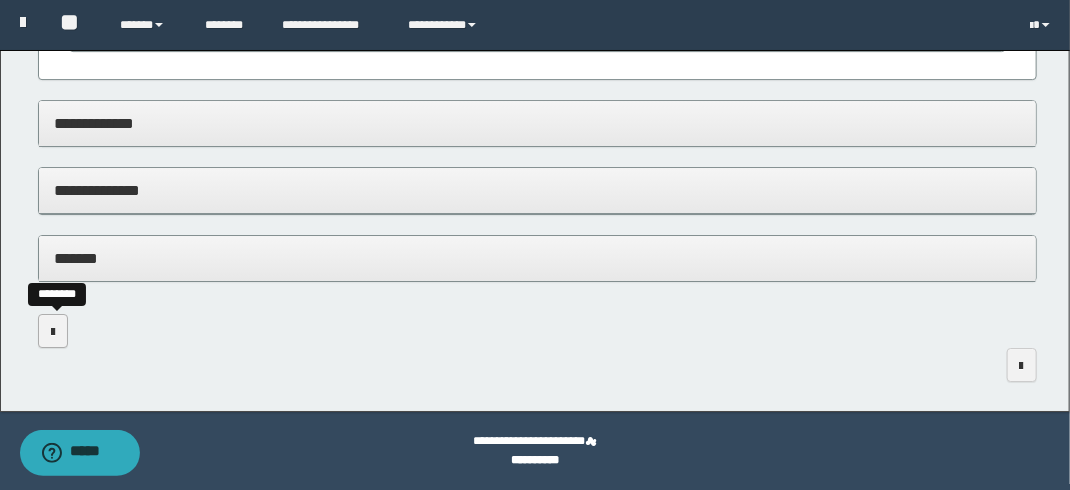 scroll, scrollTop: 0, scrollLeft: 0, axis: both 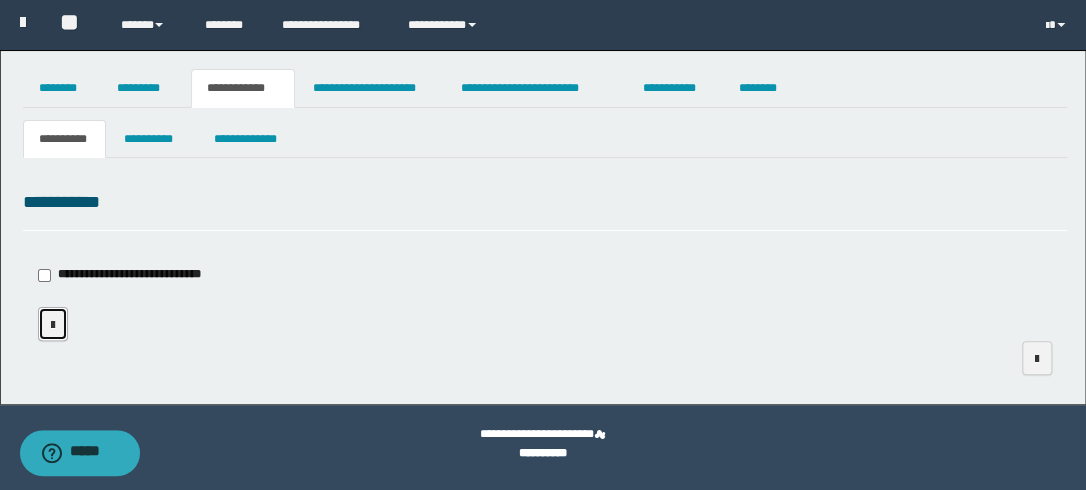 click at bounding box center (53, 325) 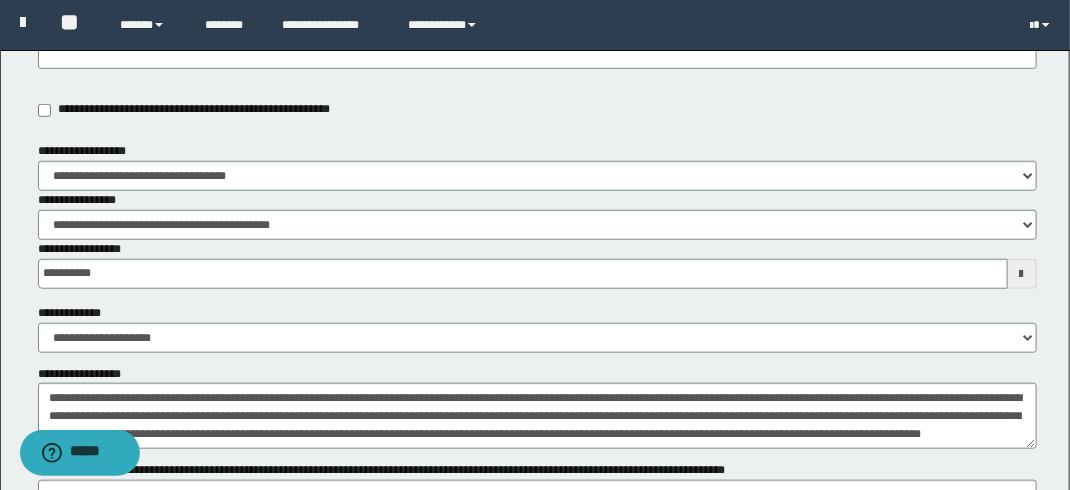 scroll, scrollTop: 600, scrollLeft: 0, axis: vertical 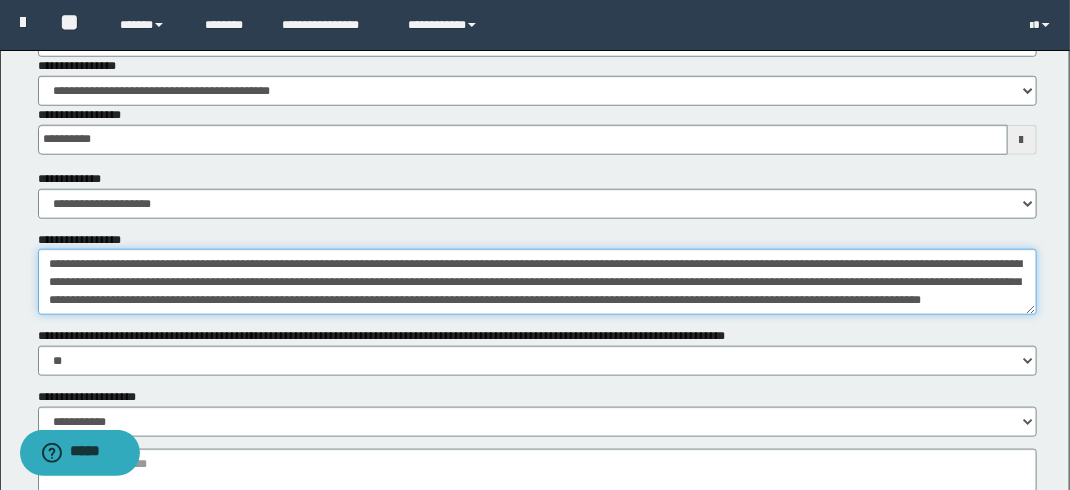 drag, startPoint x: 48, startPoint y: 263, endPoint x: 587, endPoint y: 327, distance: 542.7863 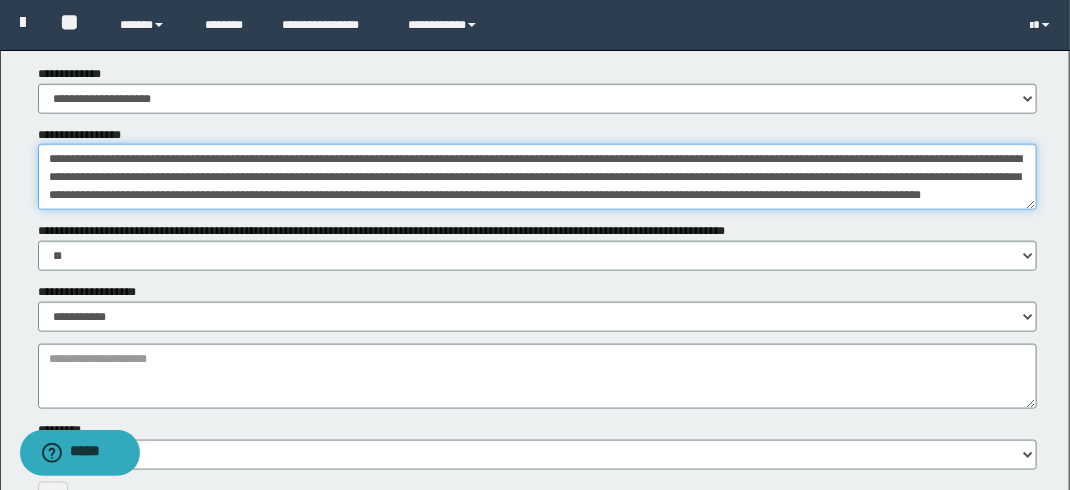 scroll, scrollTop: 872, scrollLeft: 0, axis: vertical 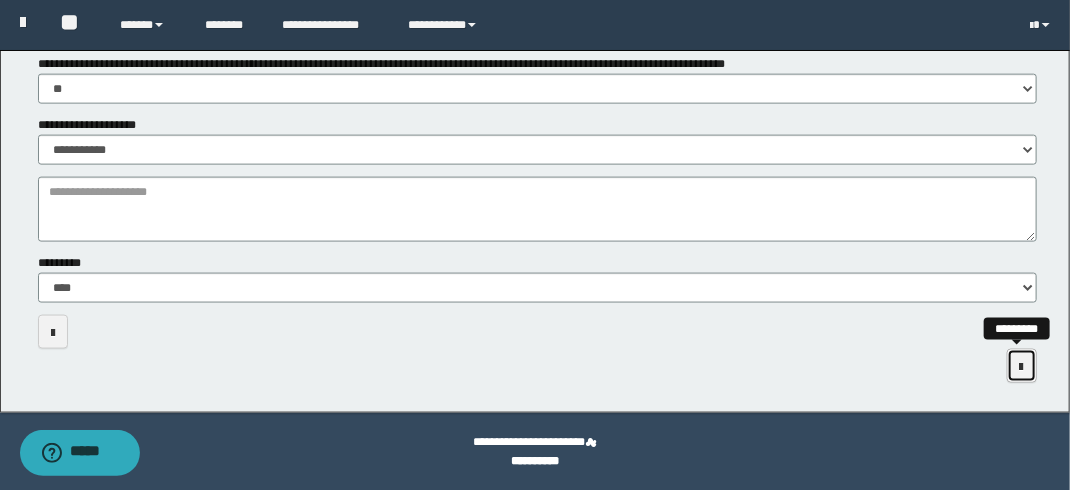 click at bounding box center (1022, 366) 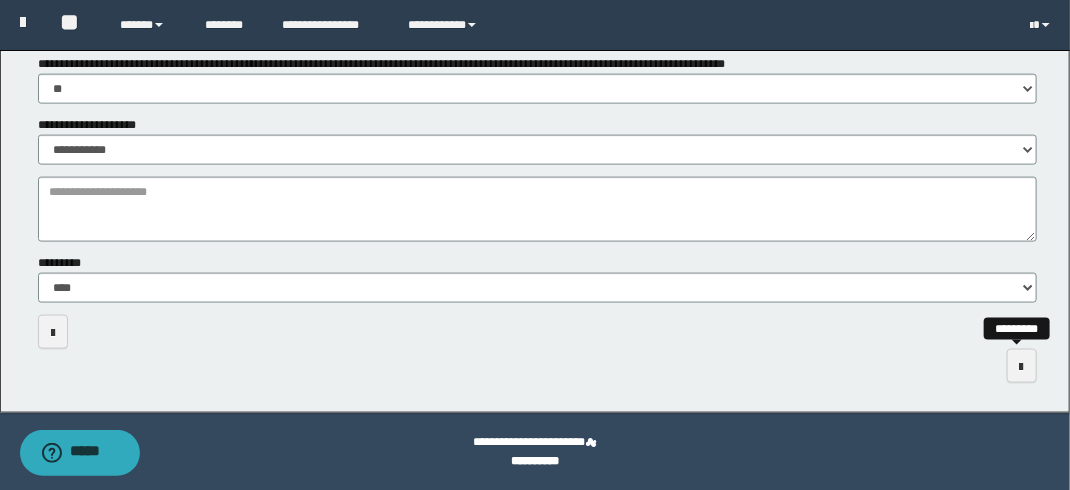 scroll, scrollTop: 0, scrollLeft: 0, axis: both 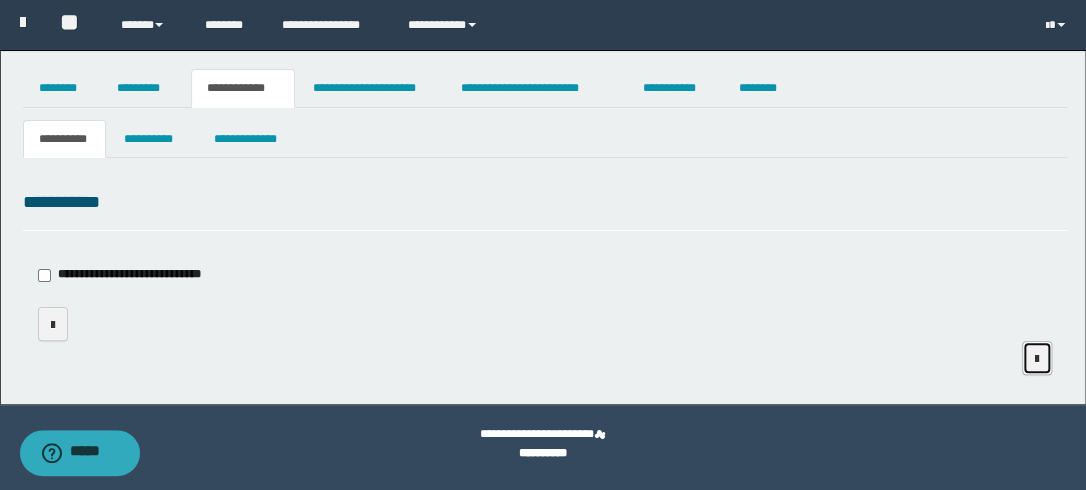click at bounding box center (1037, 359) 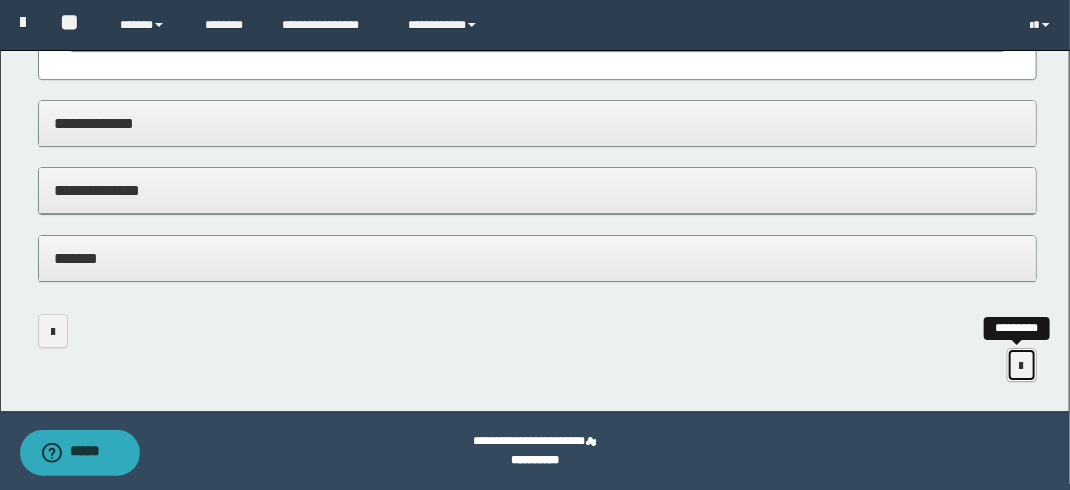 click at bounding box center (1022, 366) 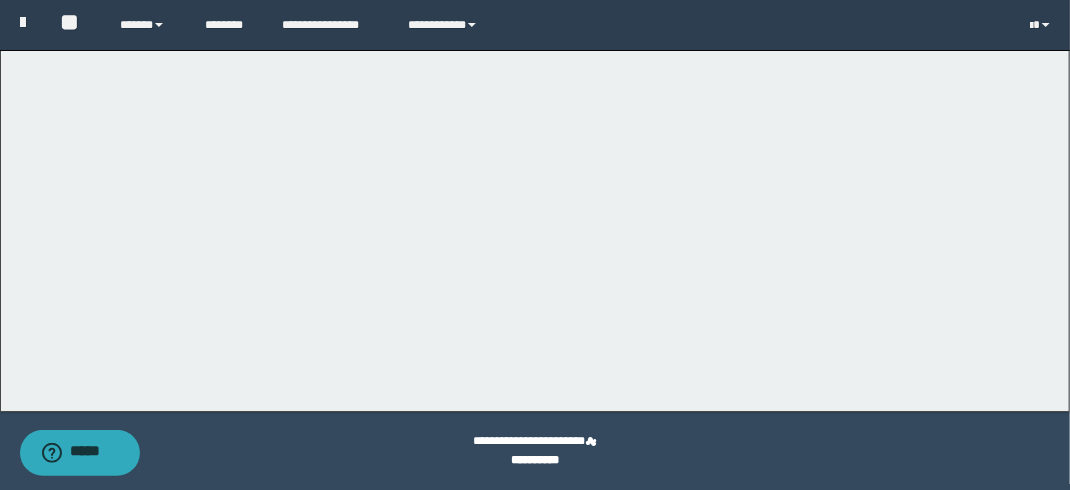 scroll, scrollTop: 1972, scrollLeft: 0, axis: vertical 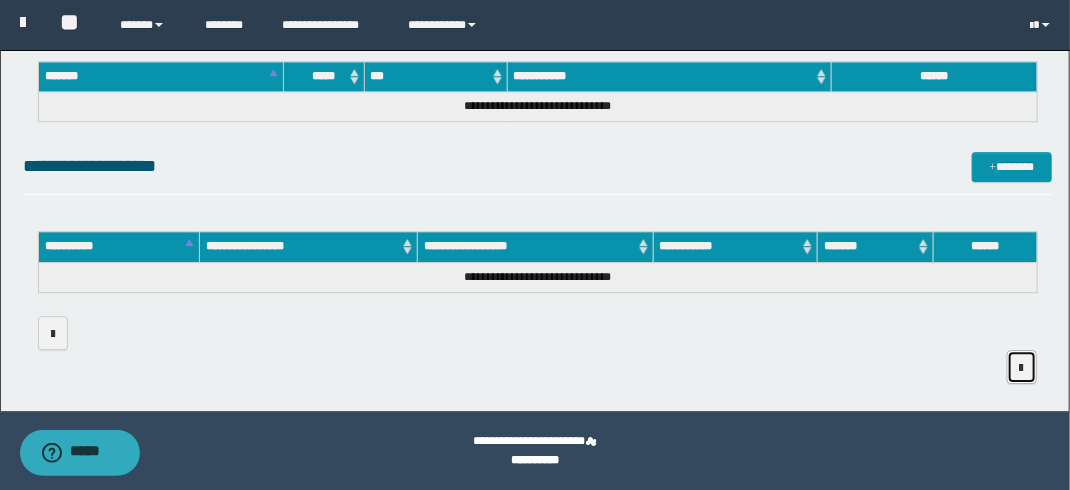click at bounding box center [1022, 368] 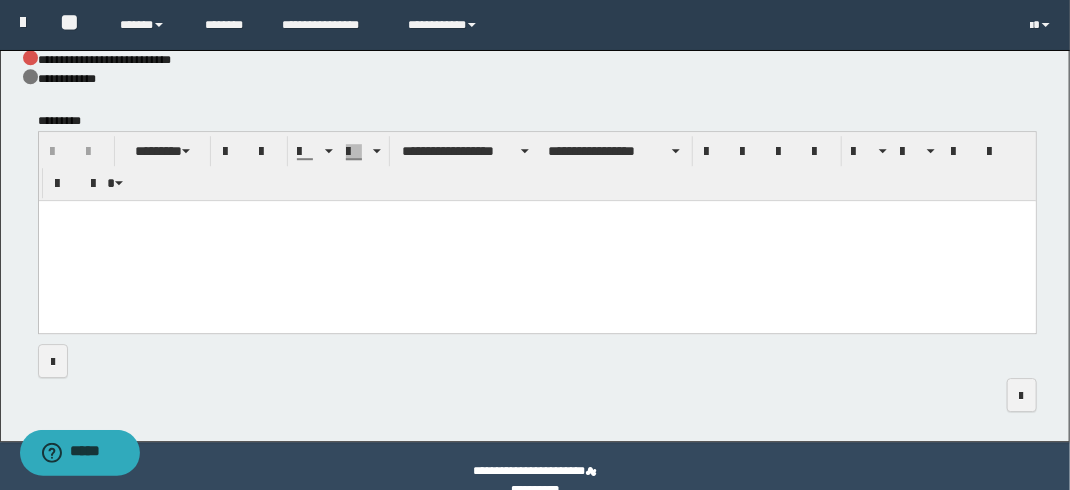 scroll, scrollTop: 1979, scrollLeft: 0, axis: vertical 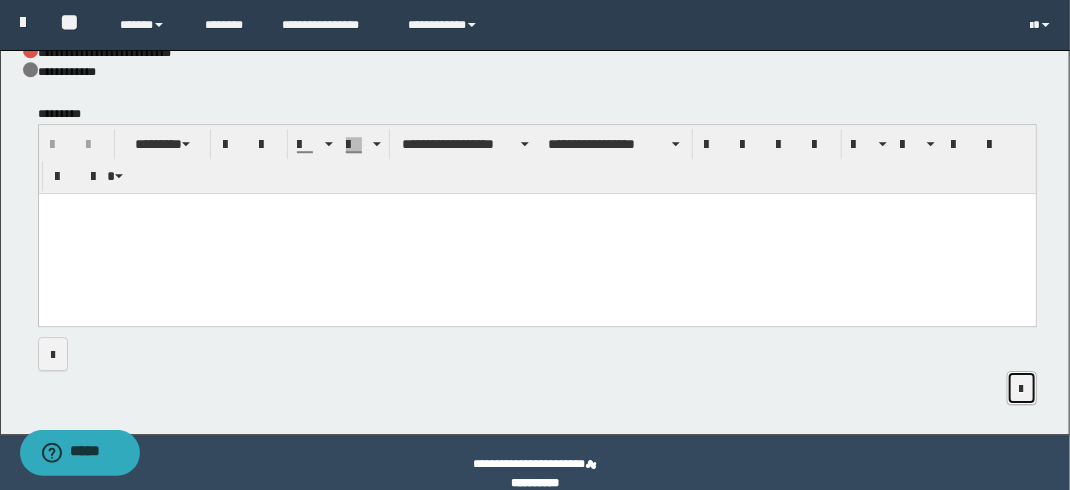 click at bounding box center [1022, 389] 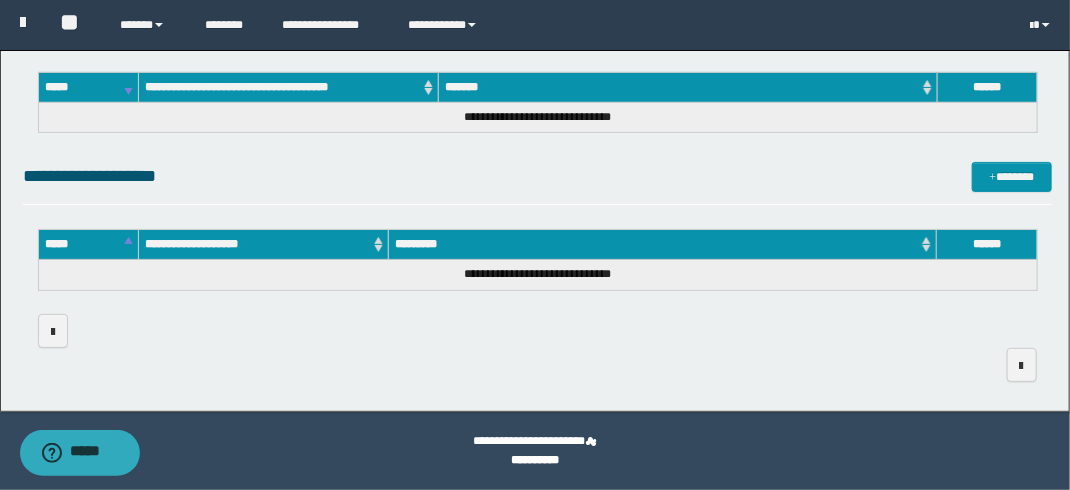 scroll, scrollTop: 120, scrollLeft: 0, axis: vertical 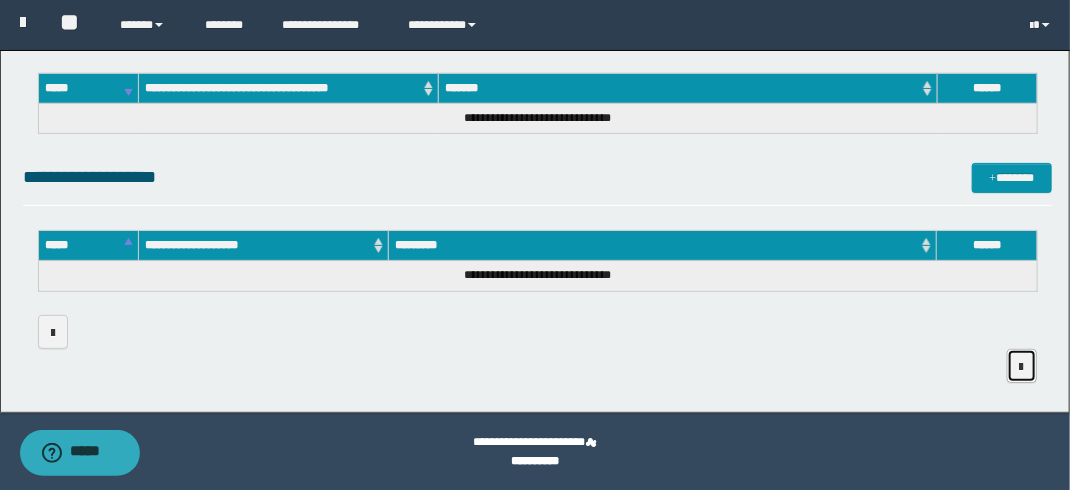 click at bounding box center (1022, 367) 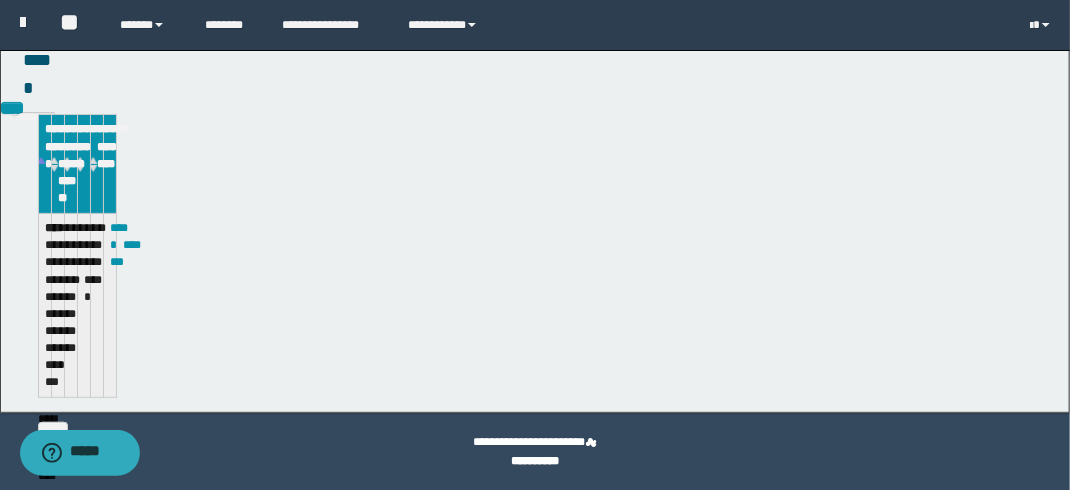scroll, scrollTop: 76, scrollLeft: 0, axis: vertical 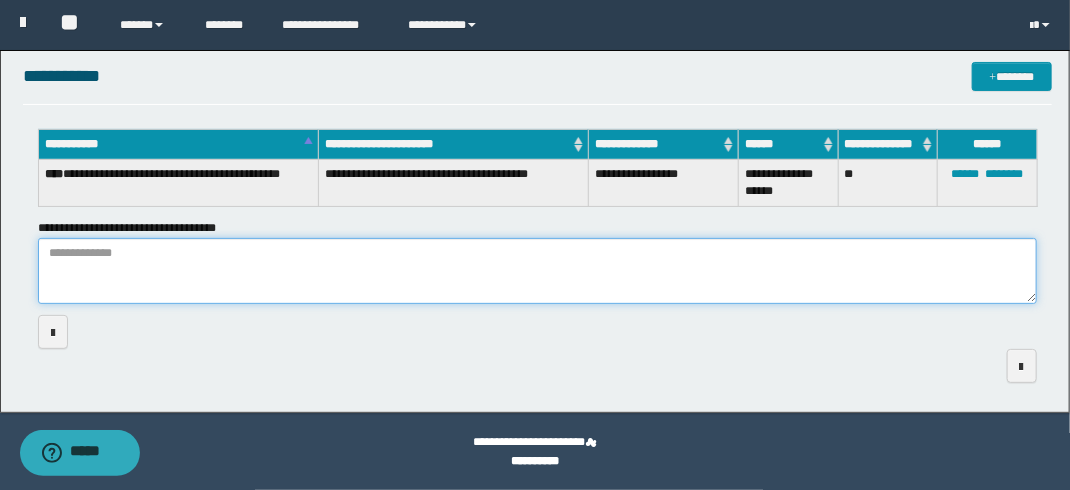 click on "**********" at bounding box center (537, 271) 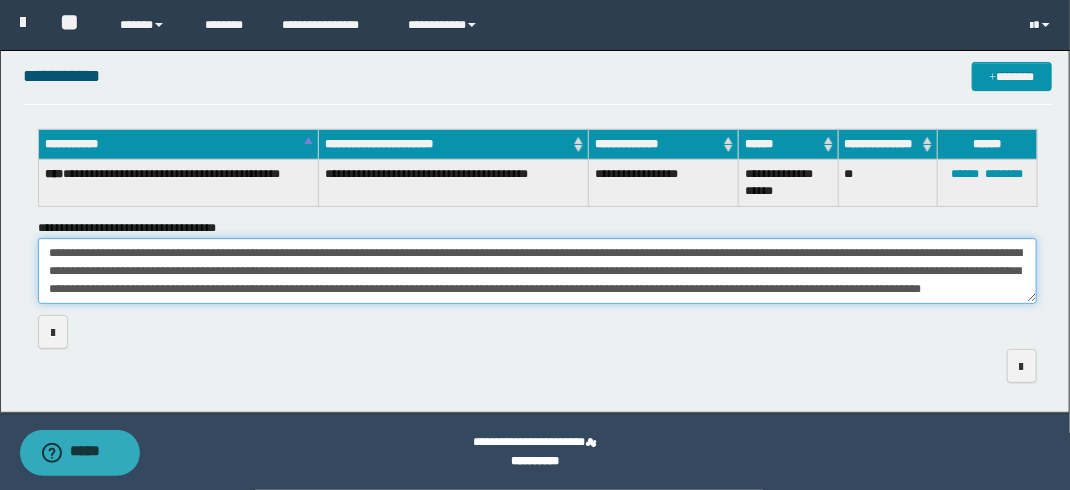 scroll, scrollTop: 12, scrollLeft: 0, axis: vertical 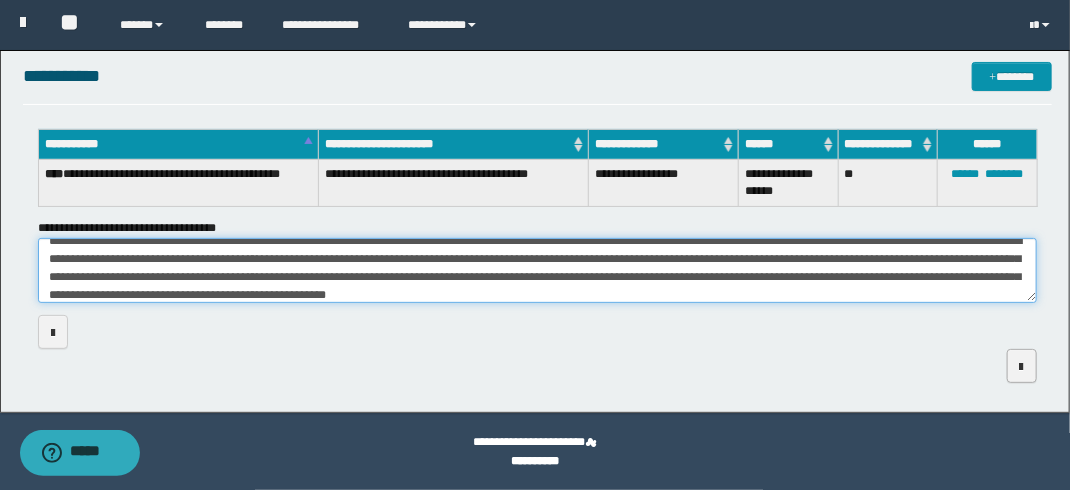 type on "**********" 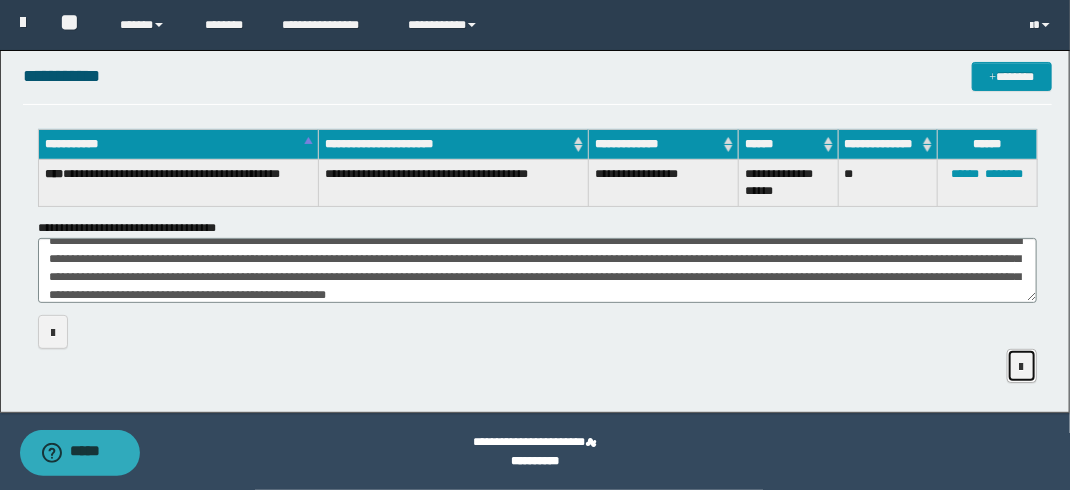 click at bounding box center (1022, 367) 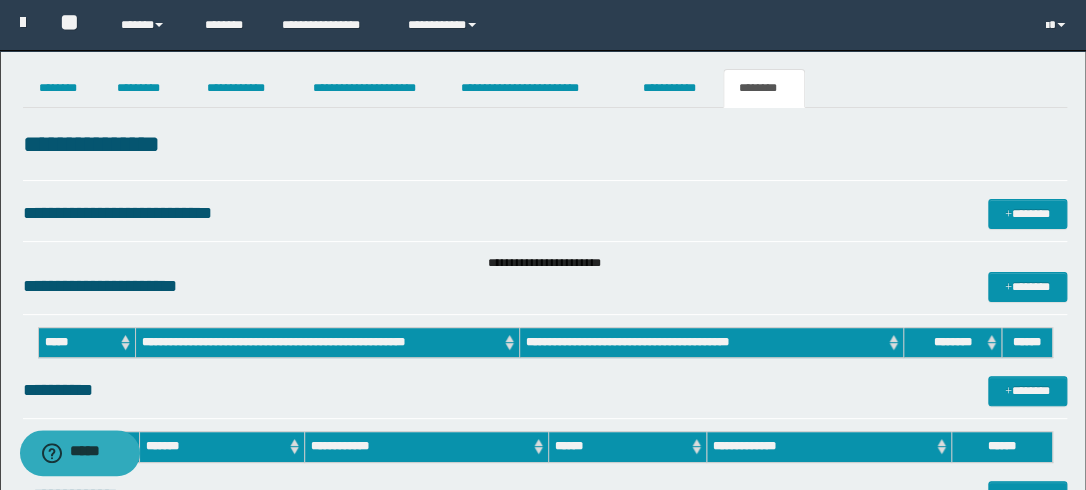 scroll, scrollTop: 0, scrollLeft: 0, axis: both 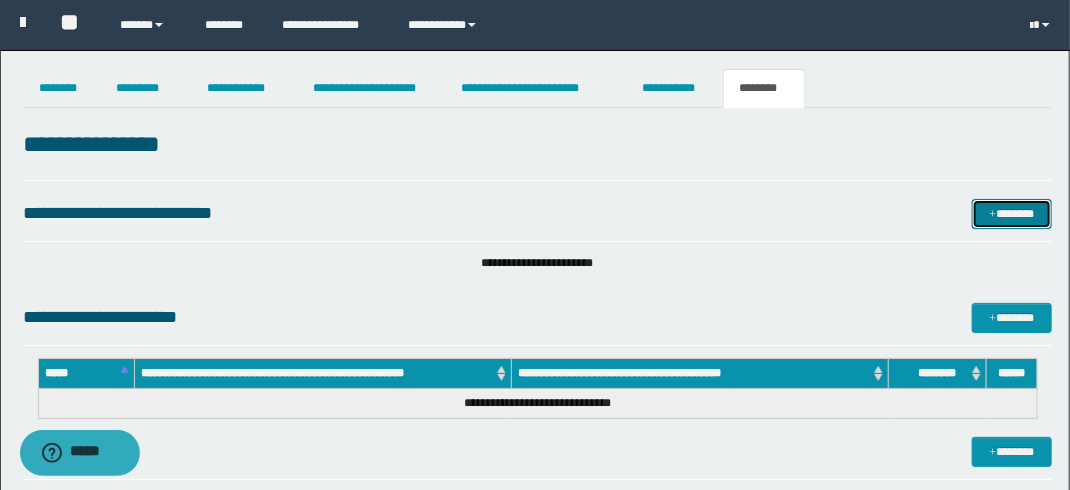click on "*******" at bounding box center (1011, 214) 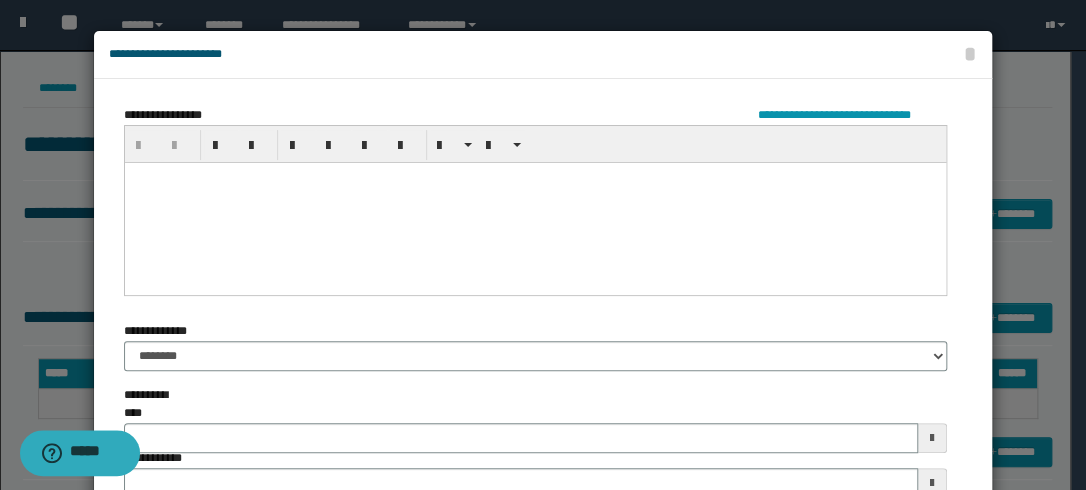 click at bounding box center [534, 202] 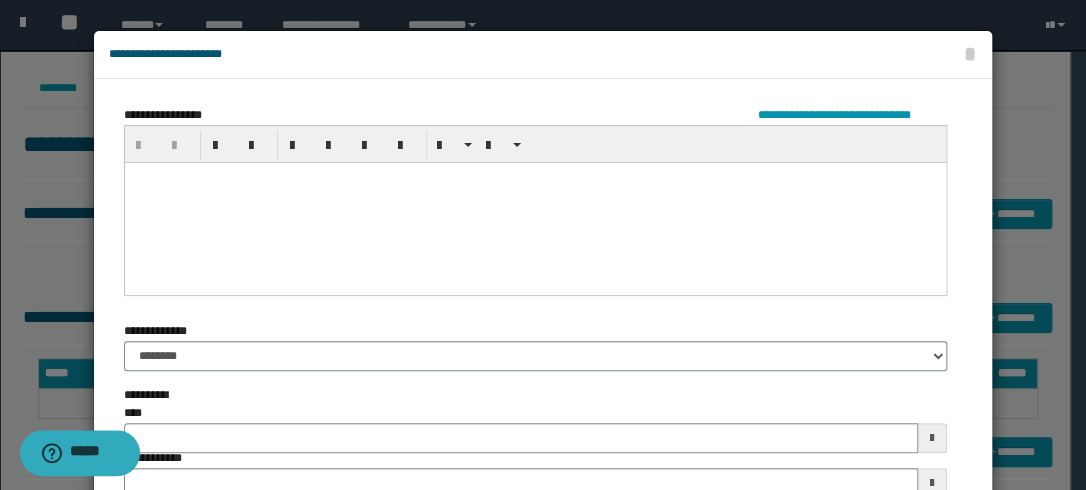 type 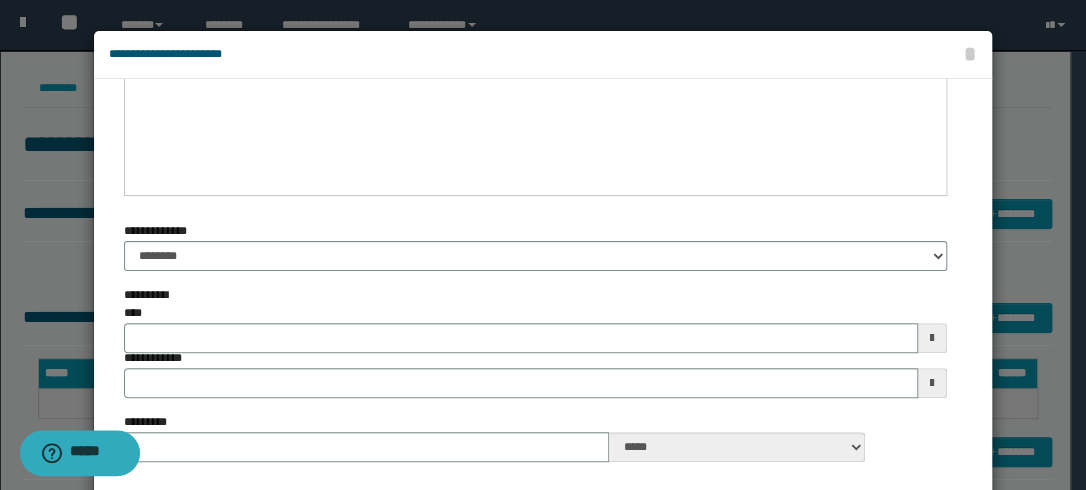 scroll, scrollTop: 272, scrollLeft: 0, axis: vertical 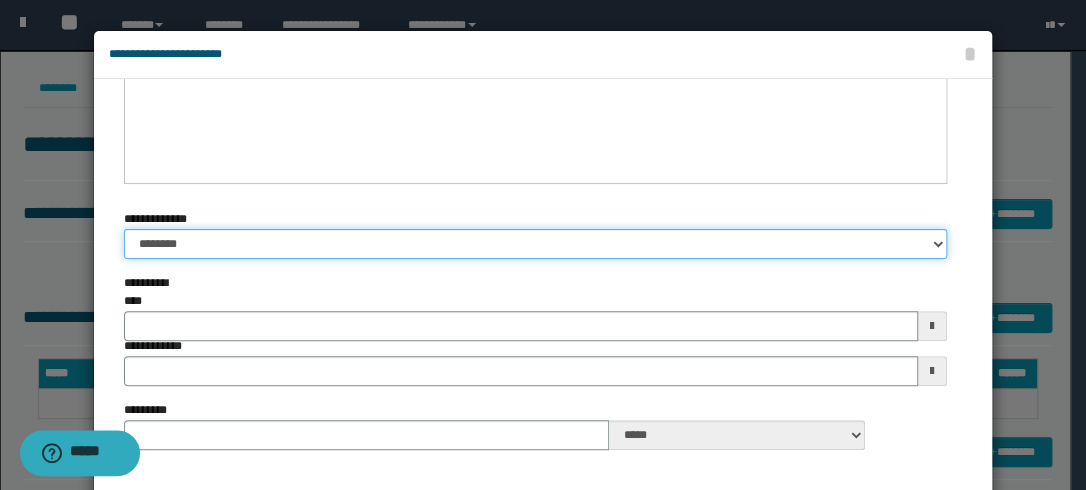 click on "********
*********" at bounding box center [535, 244] 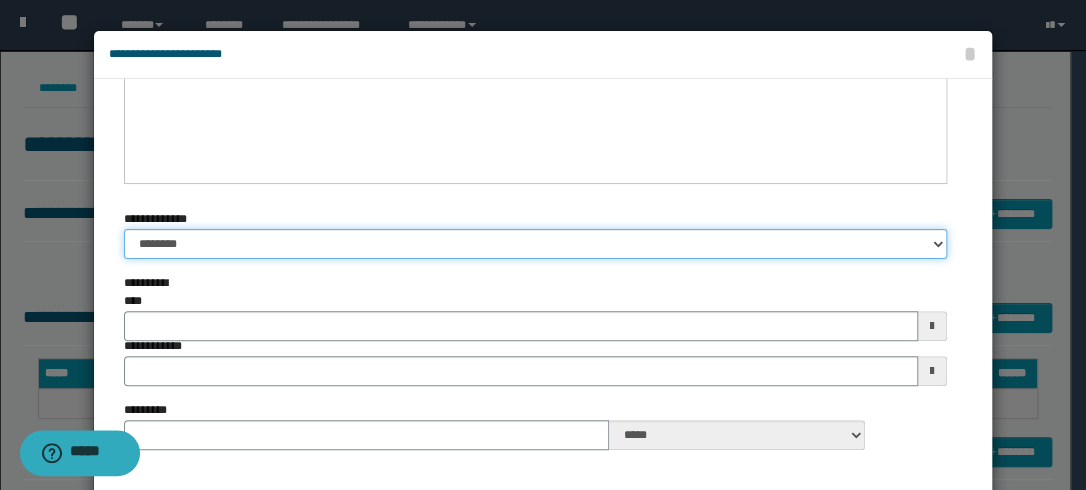 select on "*" 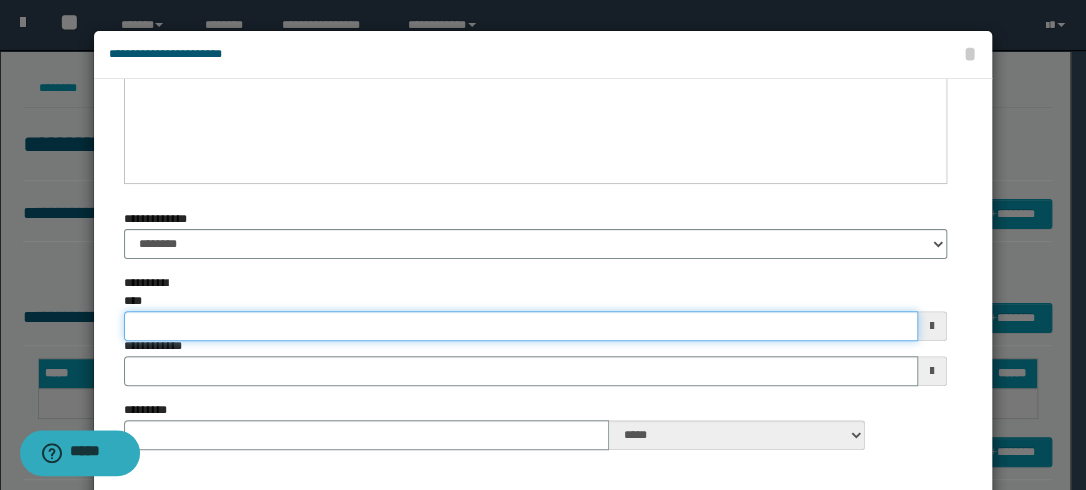 click on "**********" at bounding box center [521, 326] 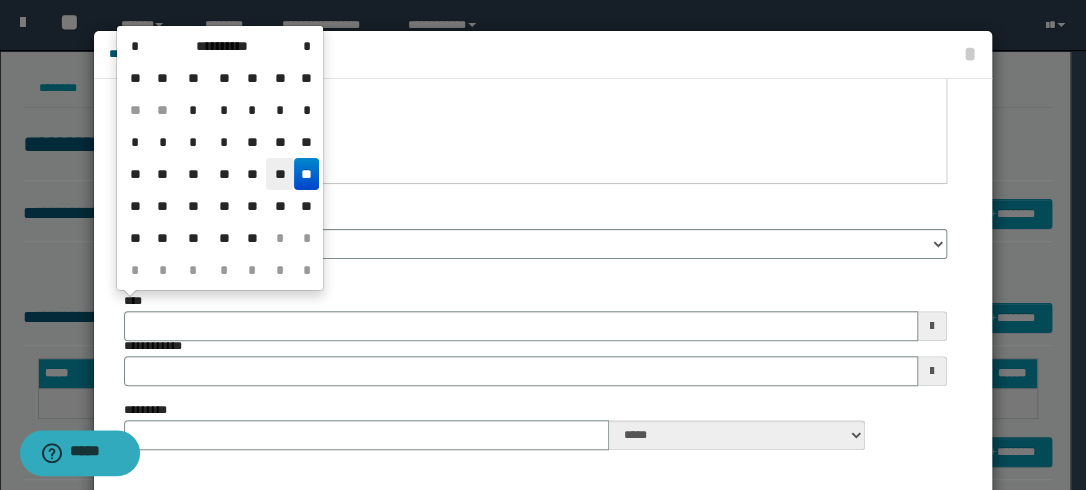 click on "**" at bounding box center (280, 174) 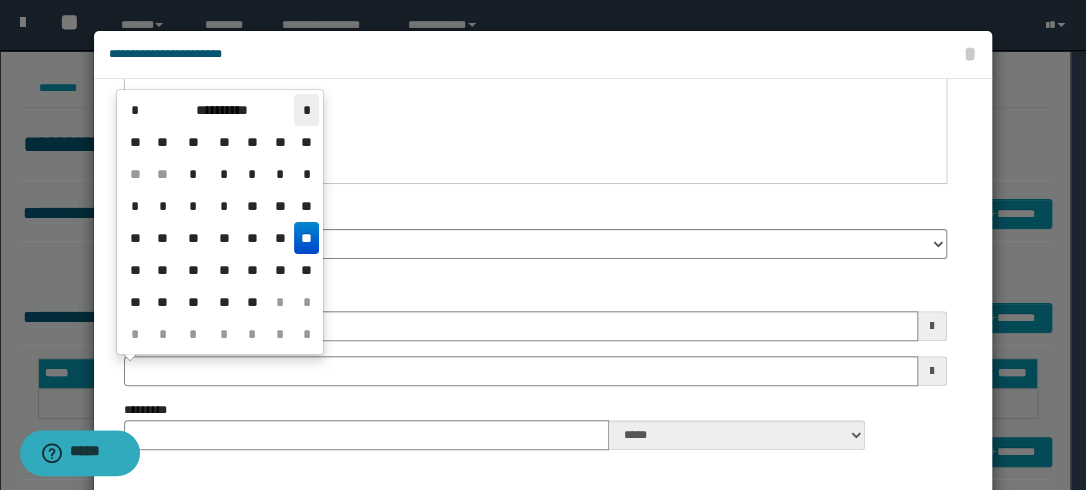 click on "*" at bounding box center (306, 110) 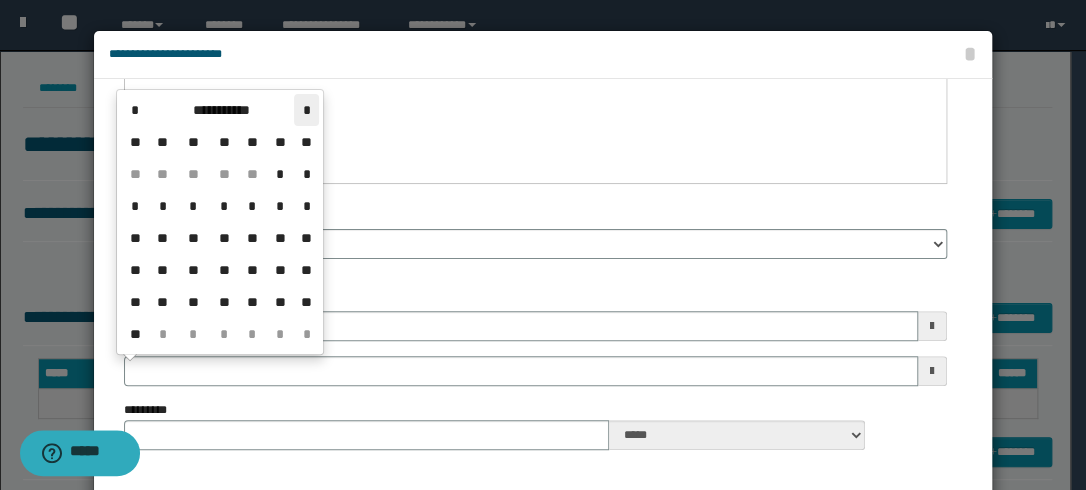 click on "*" at bounding box center (306, 110) 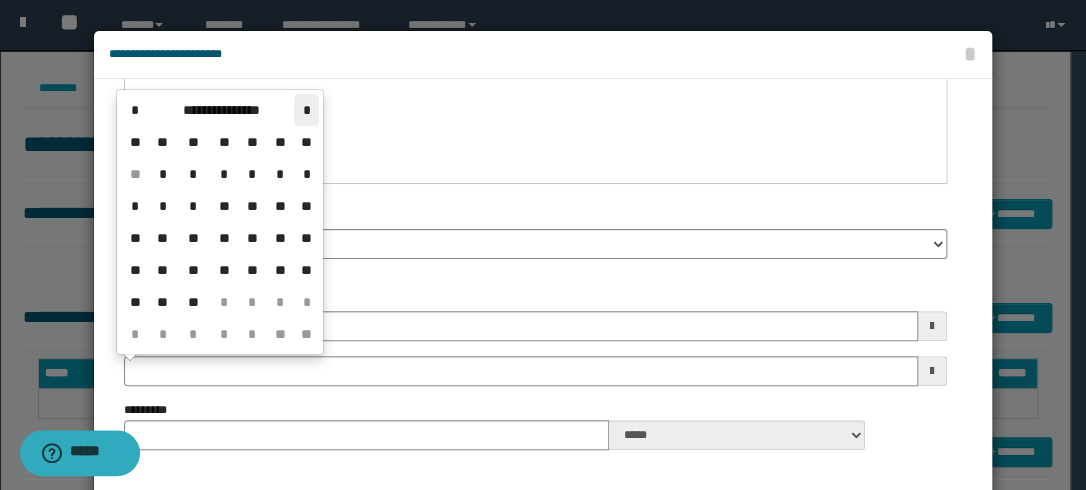 click on "*" at bounding box center [306, 110] 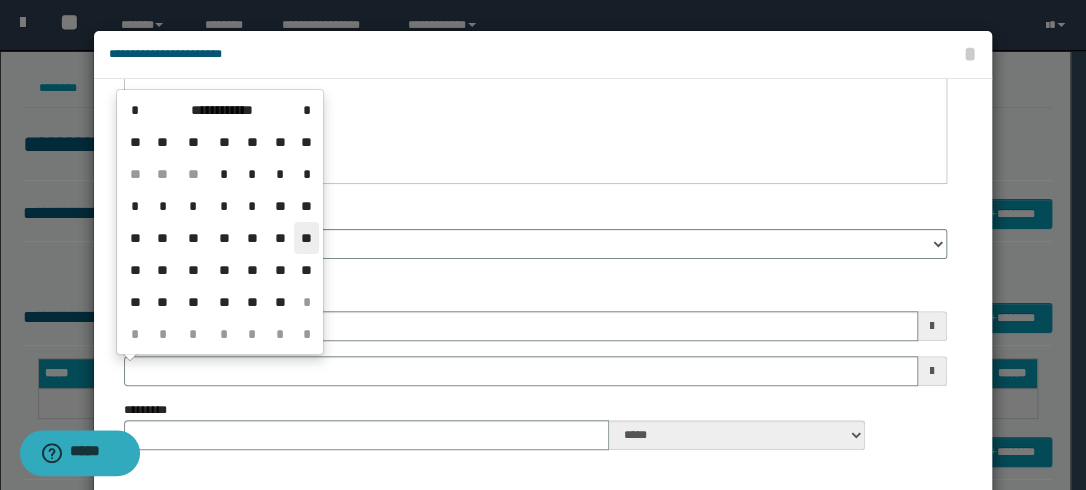 click on "**" at bounding box center [306, 238] 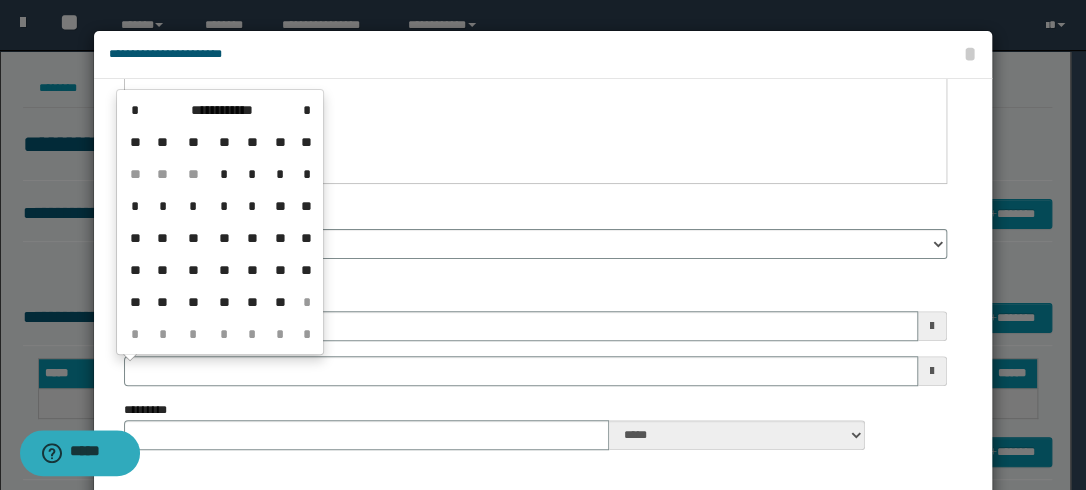 type on "**********" 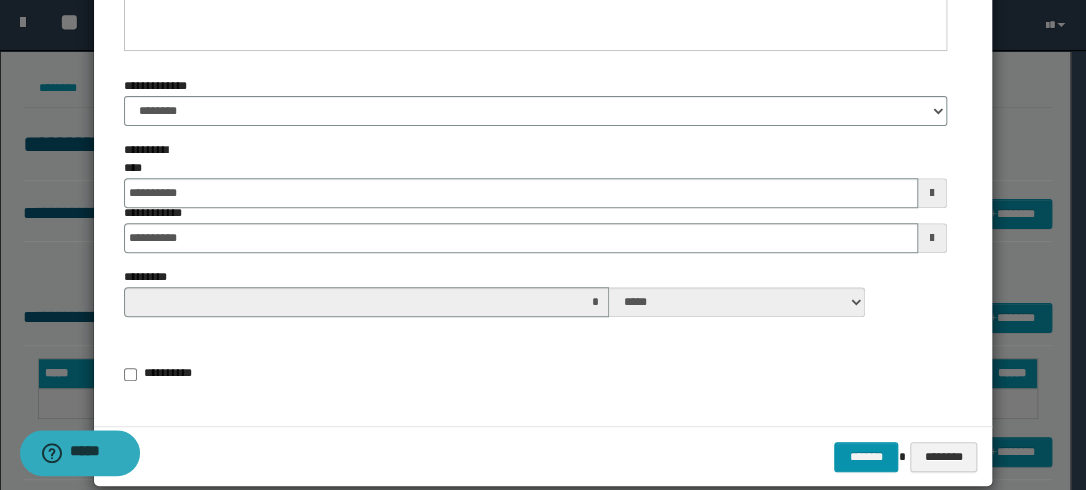 scroll, scrollTop: 160, scrollLeft: 0, axis: vertical 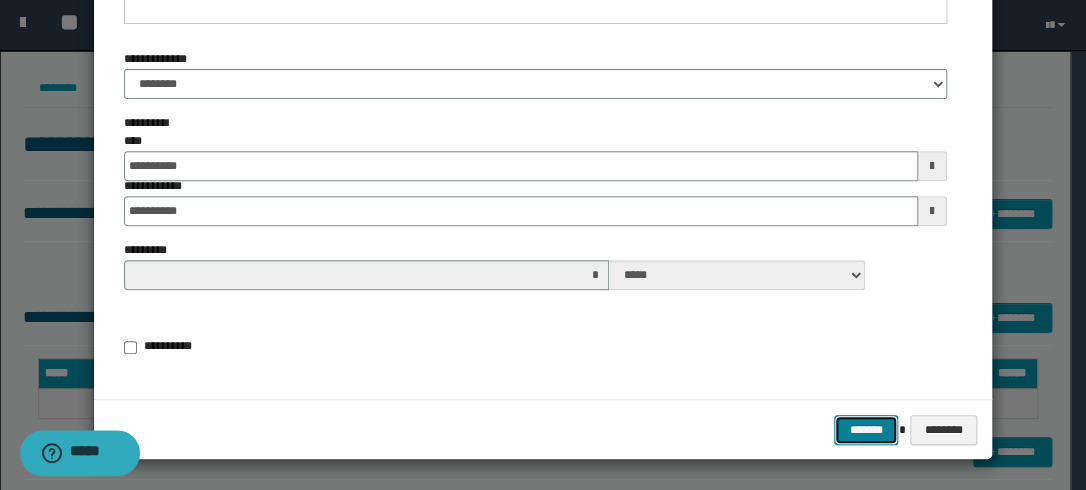 click on "*******" at bounding box center [866, 430] 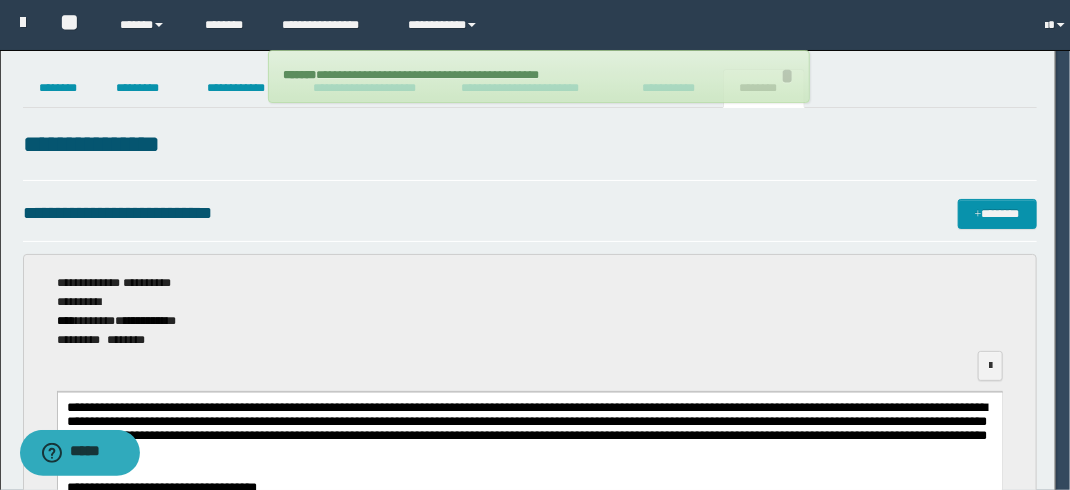 scroll, scrollTop: 0, scrollLeft: 0, axis: both 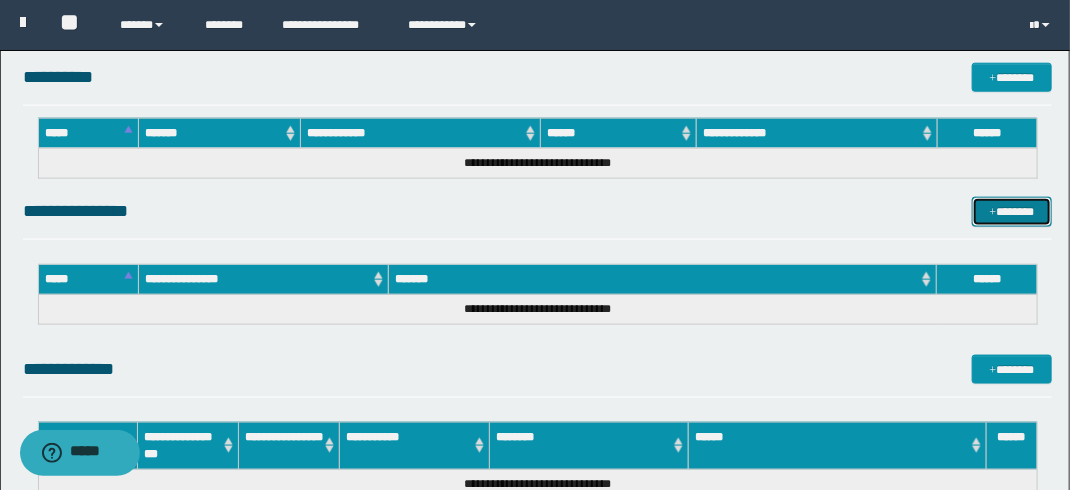 click on "*******" at bounding box center (1011, 212) 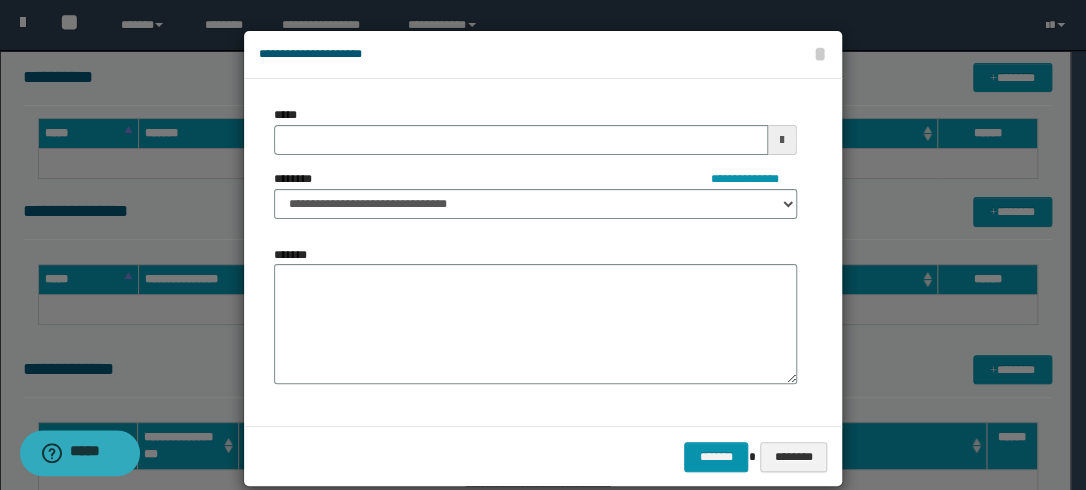click at bounding box center (782, 140) 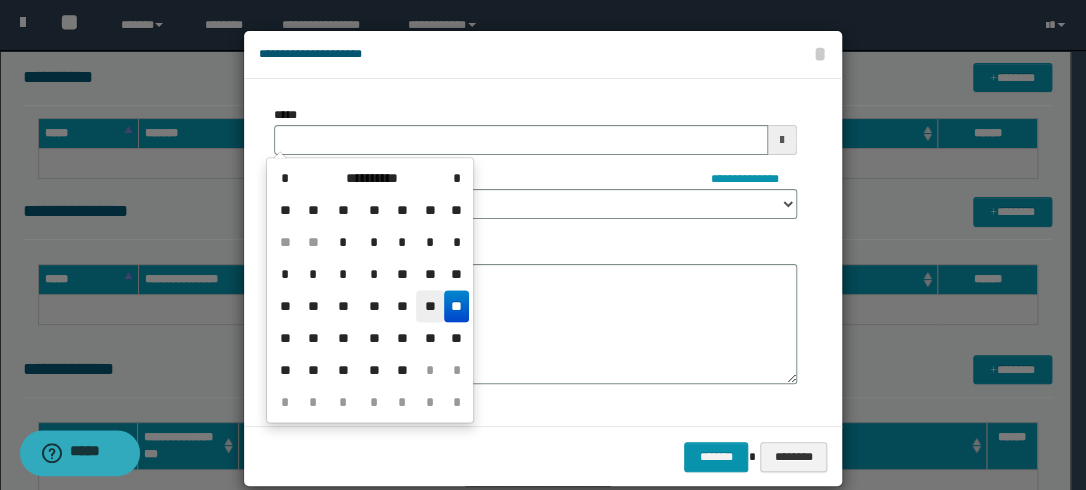 click on "**" at bounding box center (430, 306) 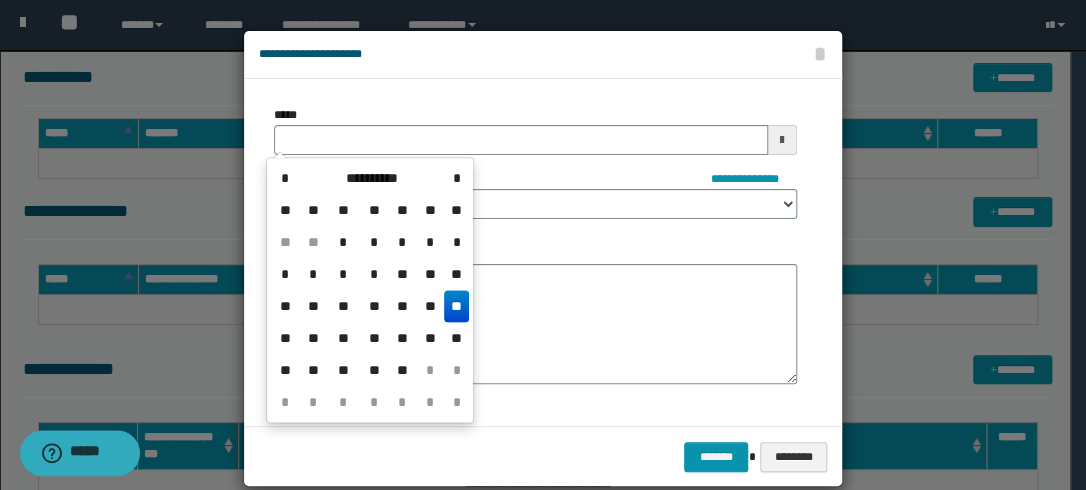 type on "**********" 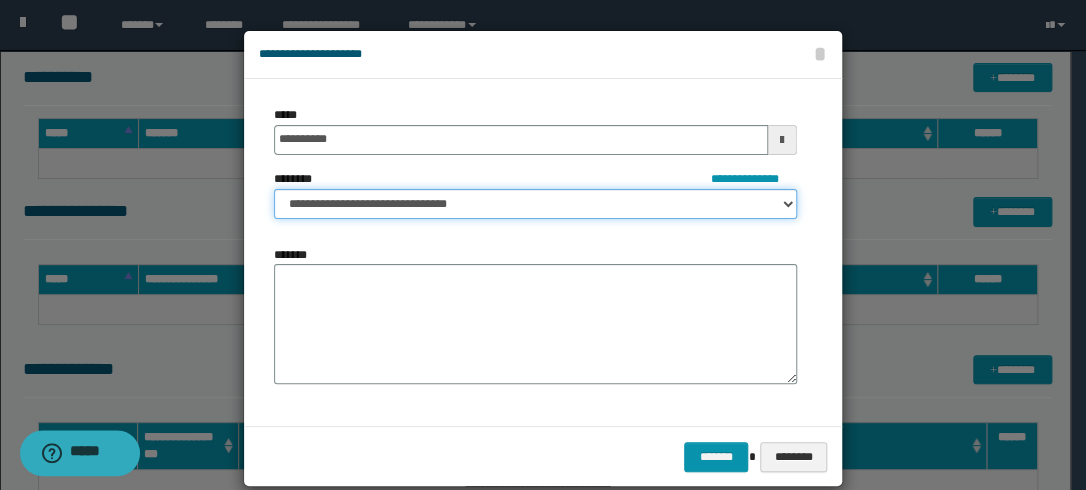click on "**********" at bounding box center (535, 204) 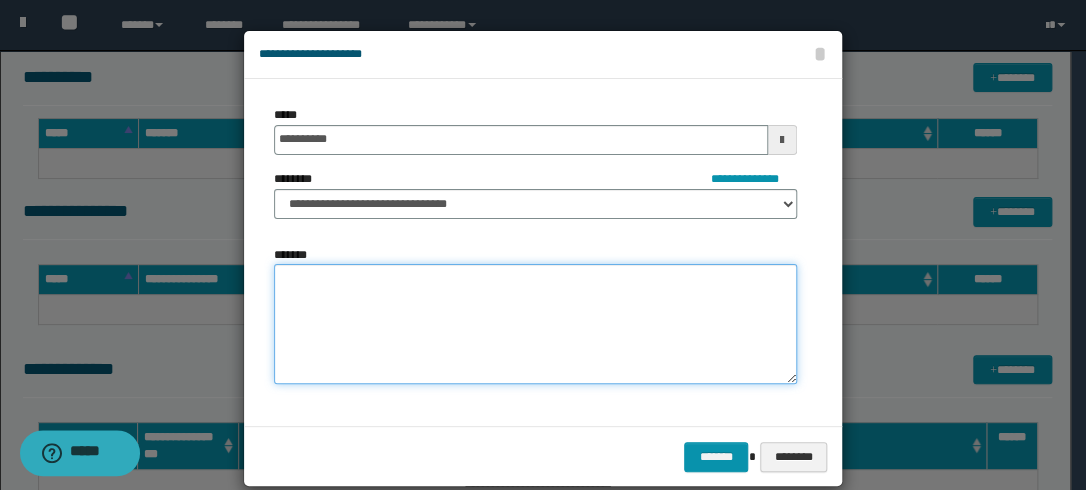 click on "*******" at bounding box center [535, 324] 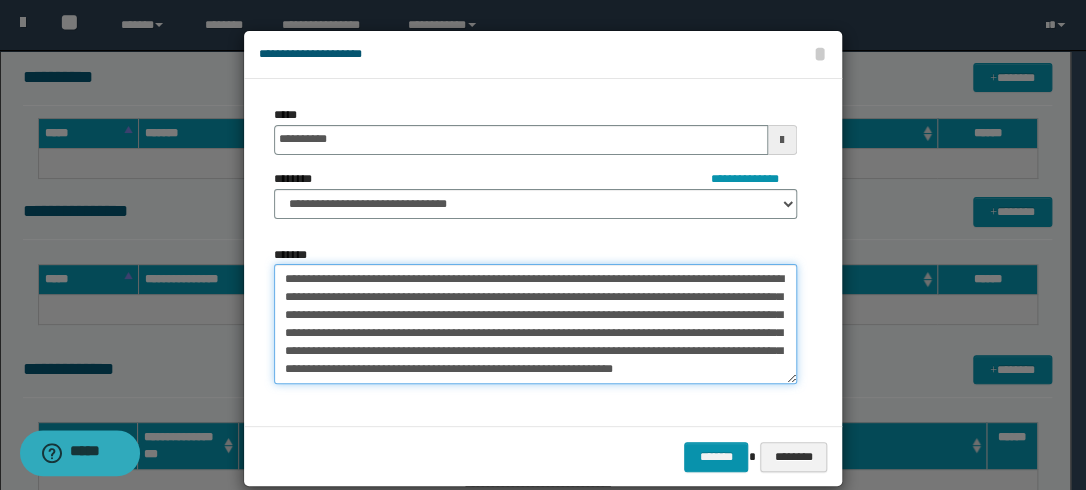 scroll, scrollTop: 30, scrollLeft: 0, axis: vertical 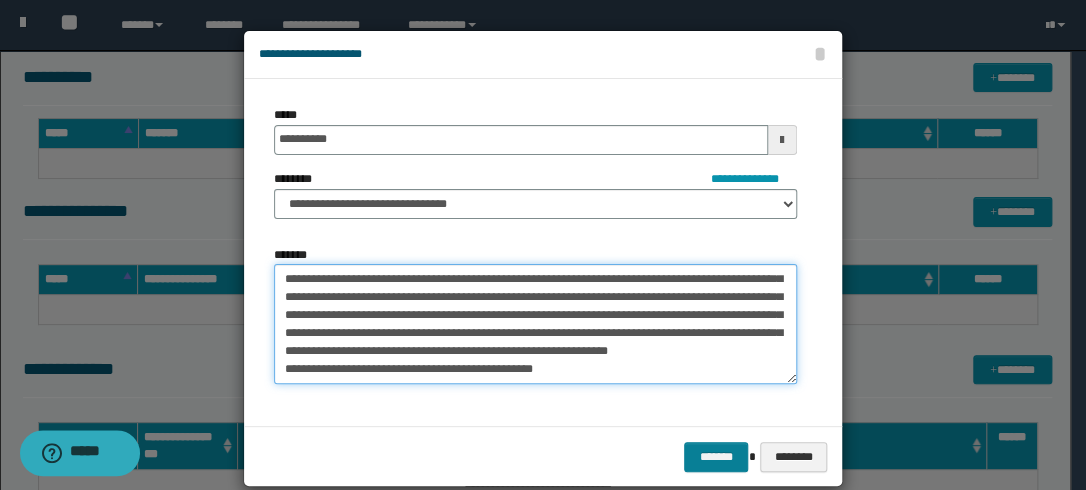 type on "**********" 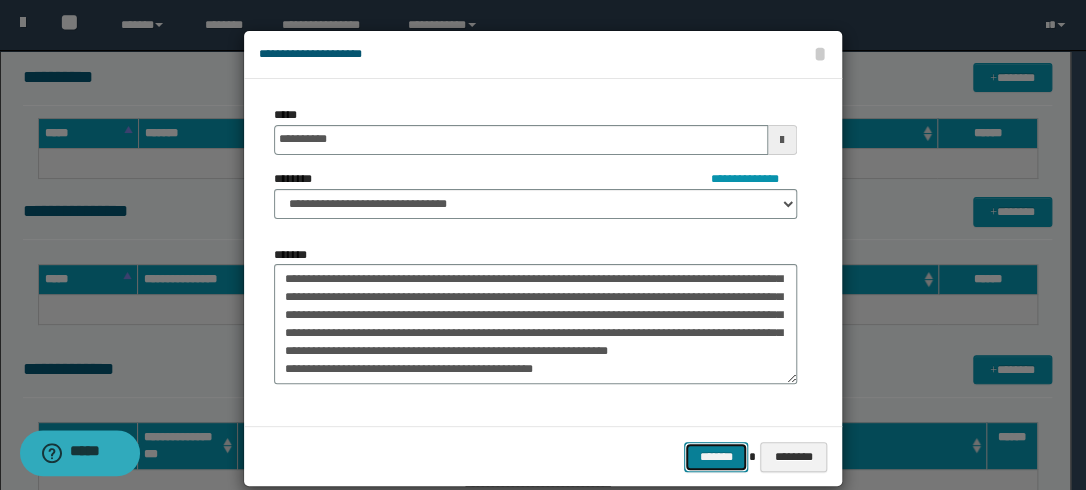 click on "*******" at bounding box center [716, 457] 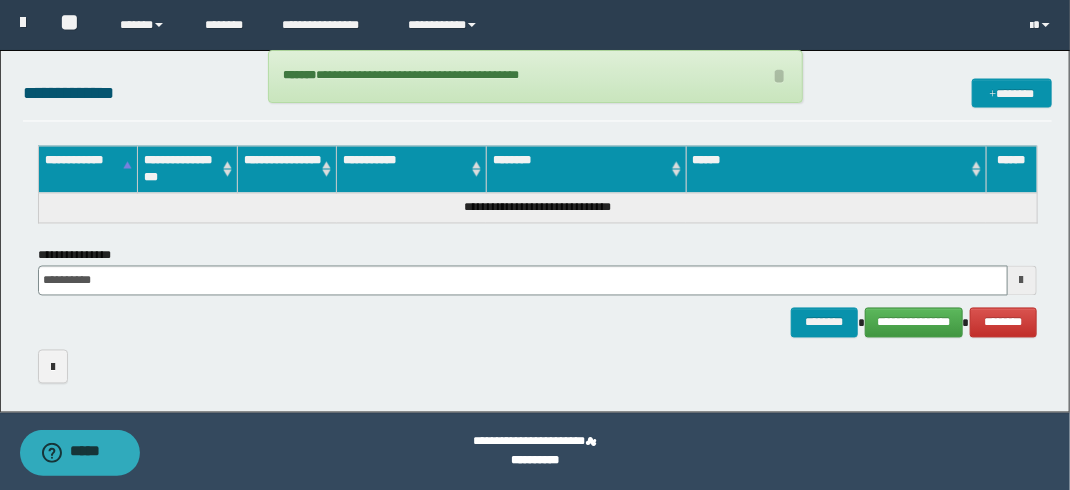scroll, scrollTop: 1180, scrollLeft: 0, axis: vertical 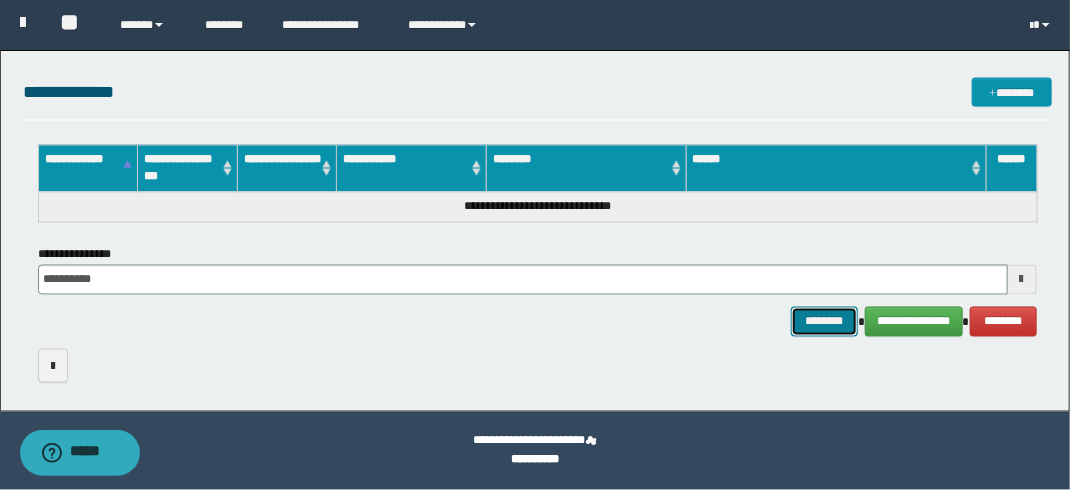 click on "********" at bounding box center [824, 322] 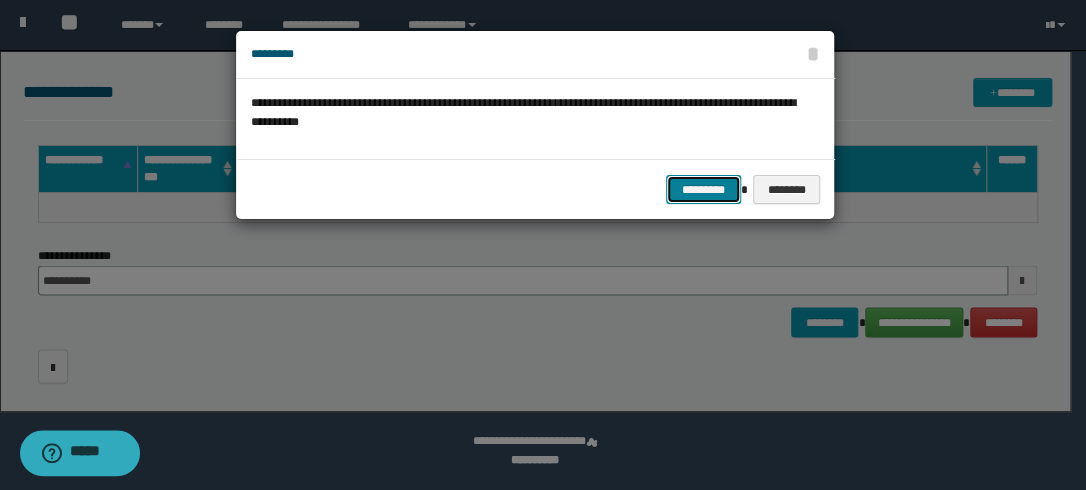click on "*********" at bounding box center [703, 190] 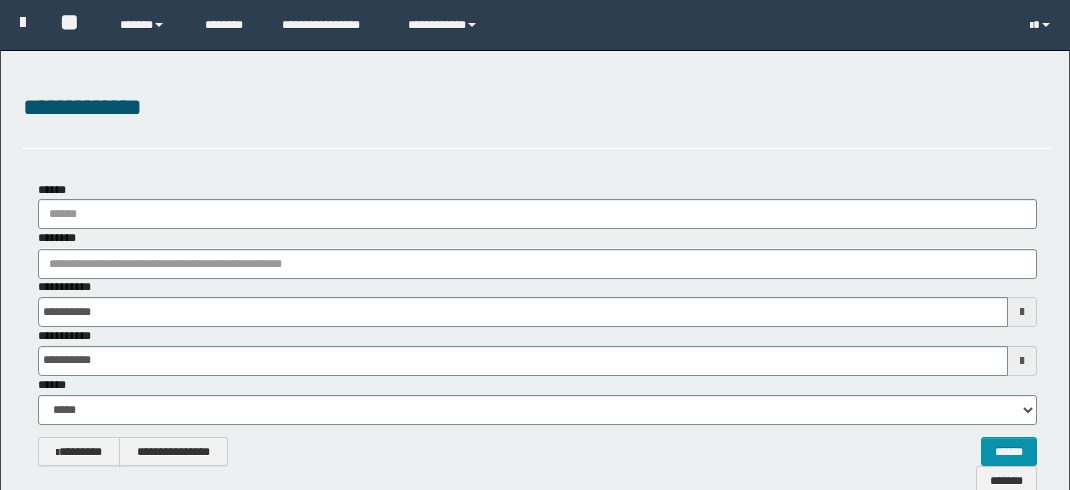 scroll, scrollTop: 172, scrollLeft: 0, axis: vertical 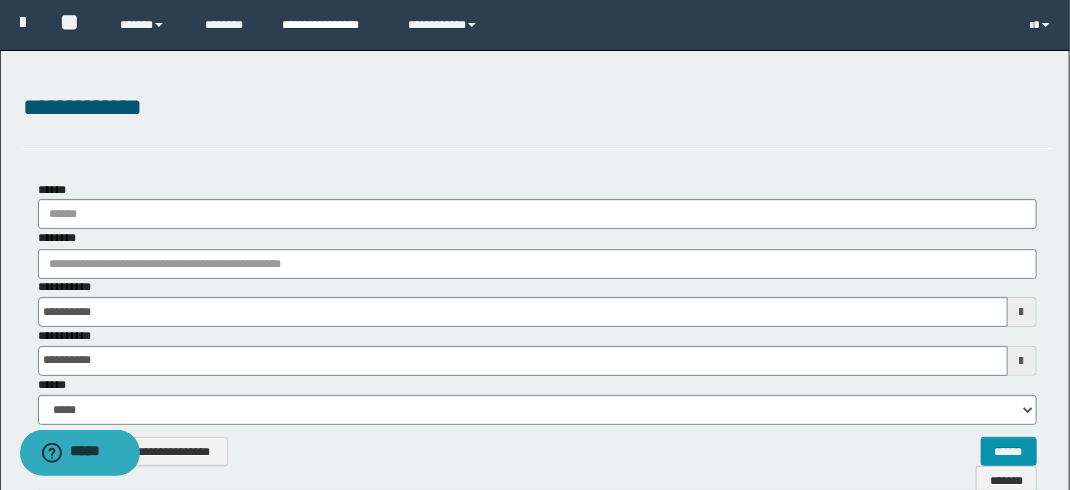 click on "**********" at bounding box center (330, 25) 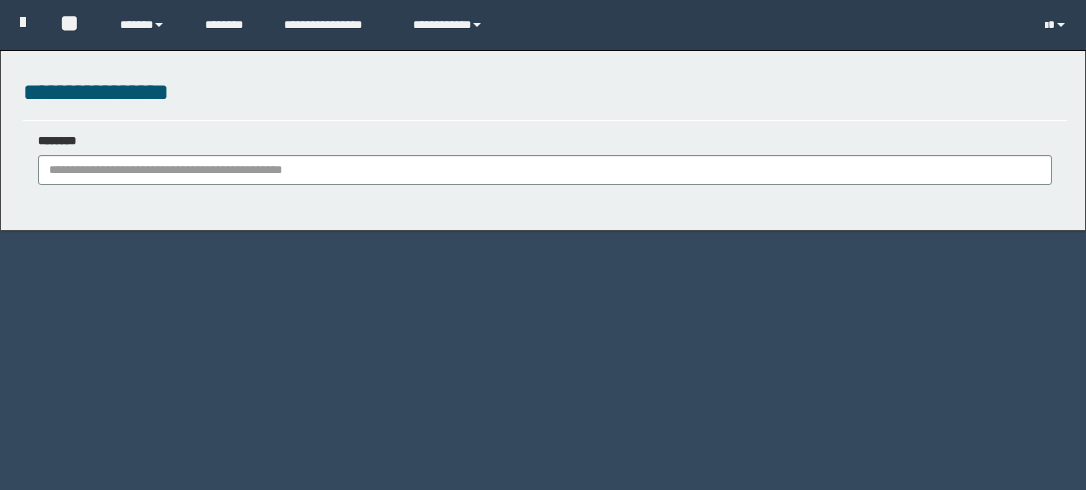 scroll, scrollTop: 0, scrollLeft: 0, axis: both 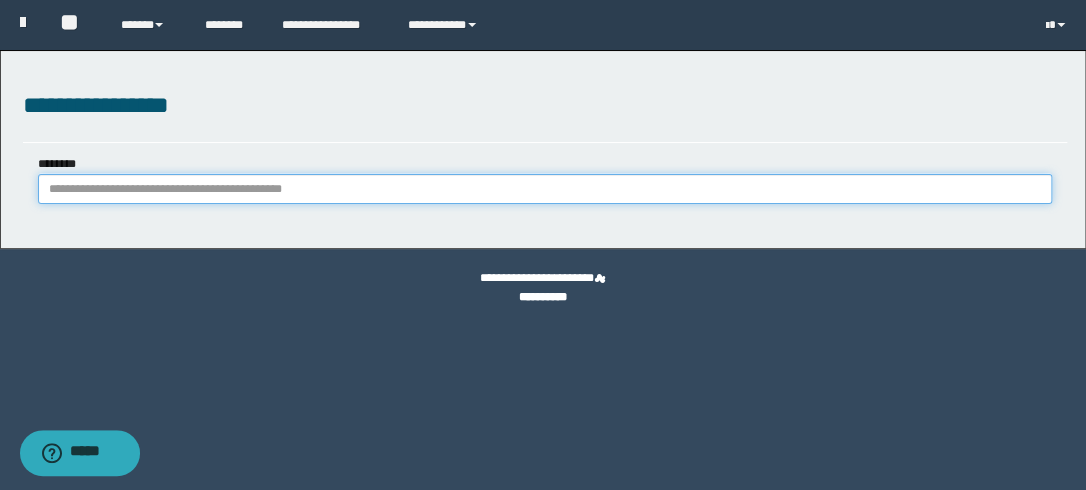 click on "********" at bounding box center (545, 189) 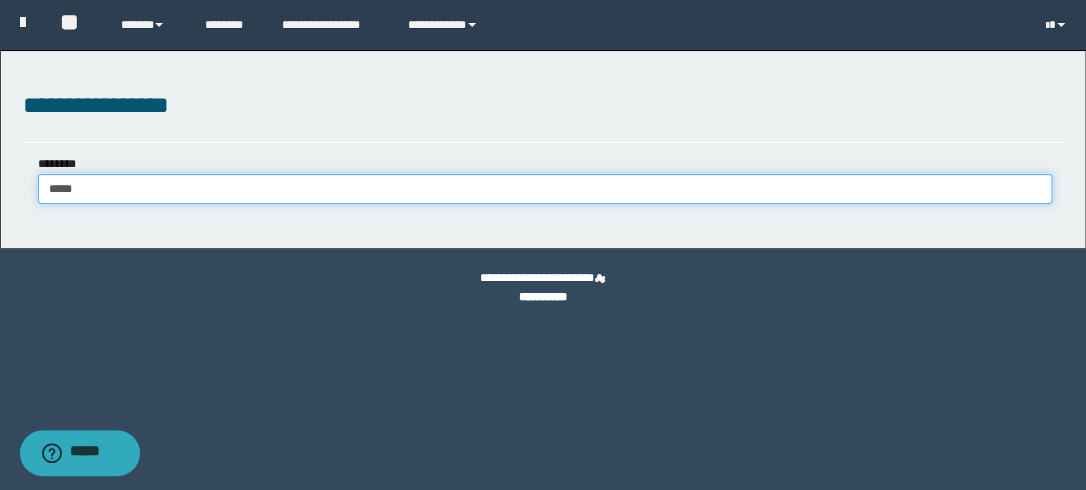 type on "*****" 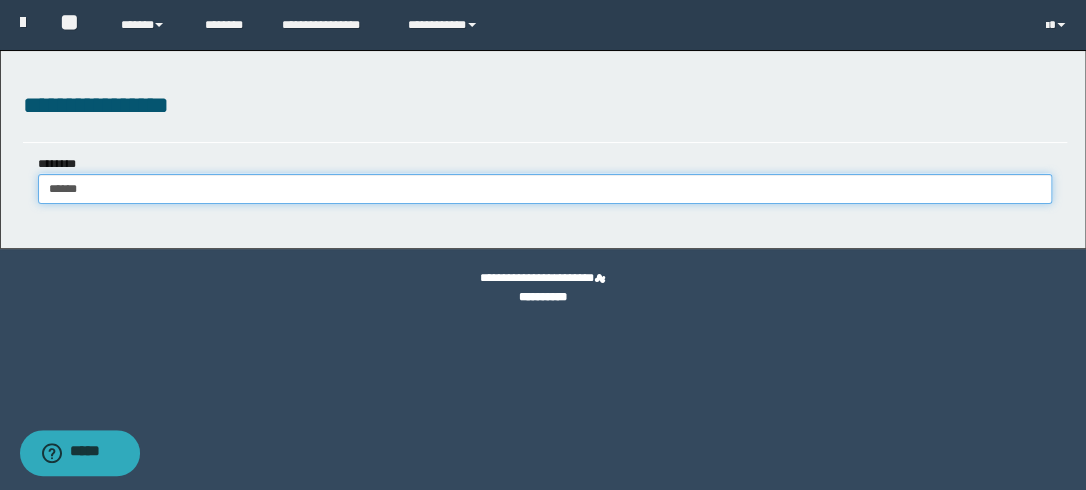type on "*****" 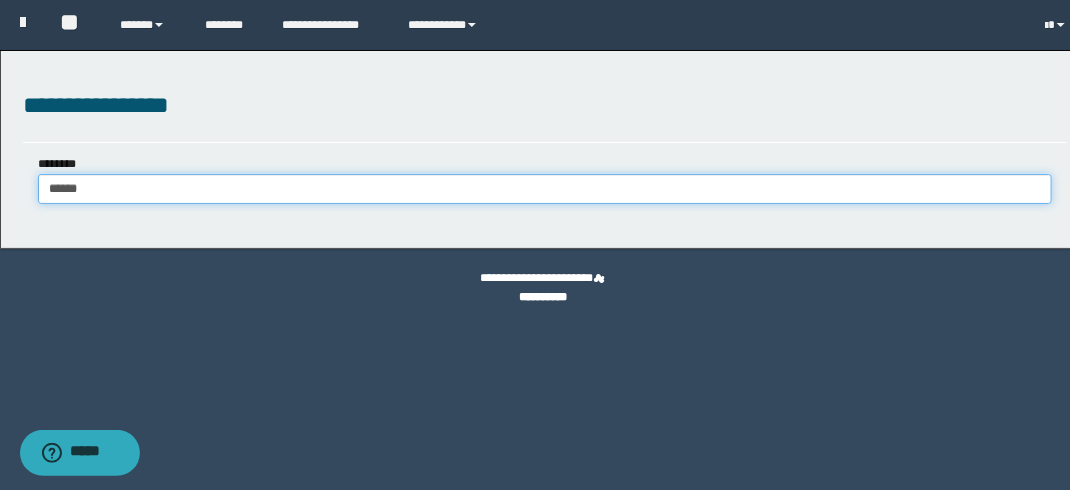 type 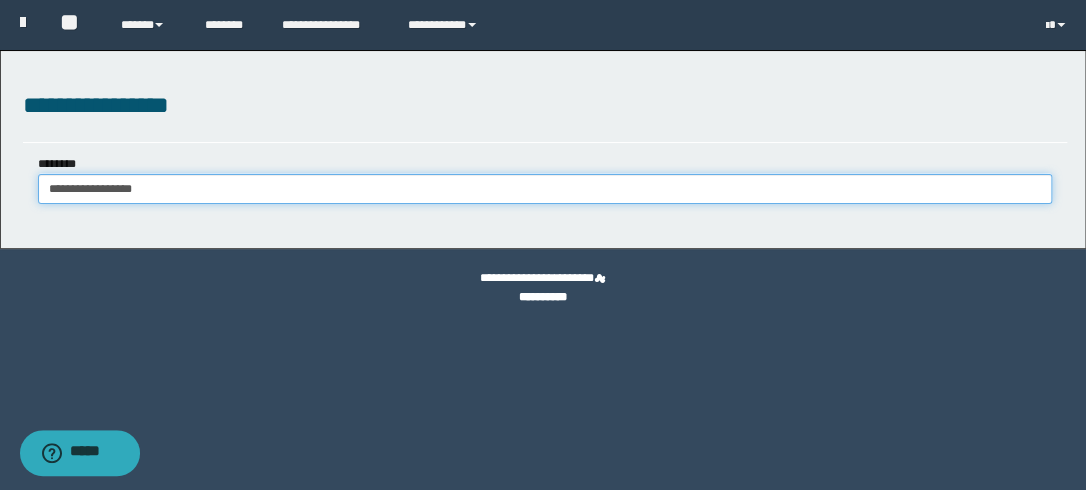 type on "**********" 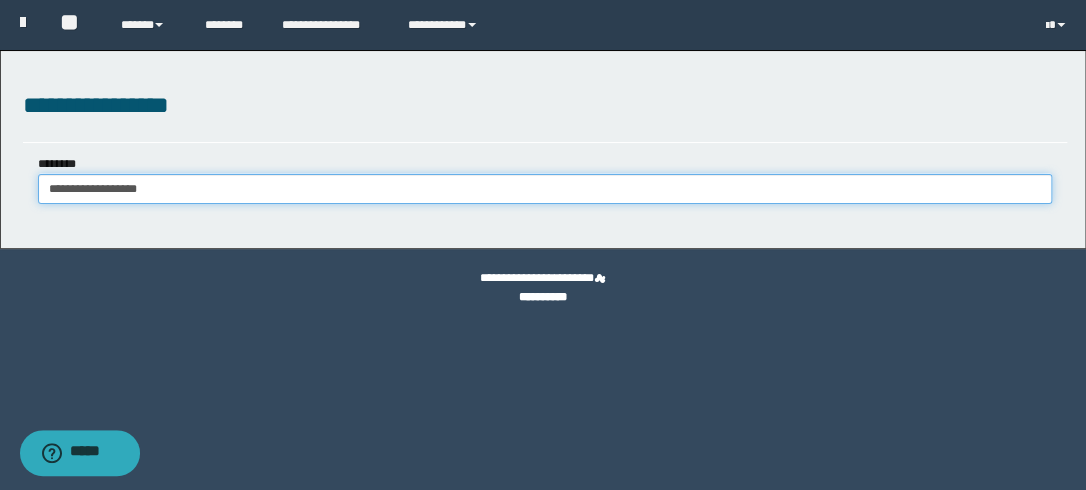 type on "**********" 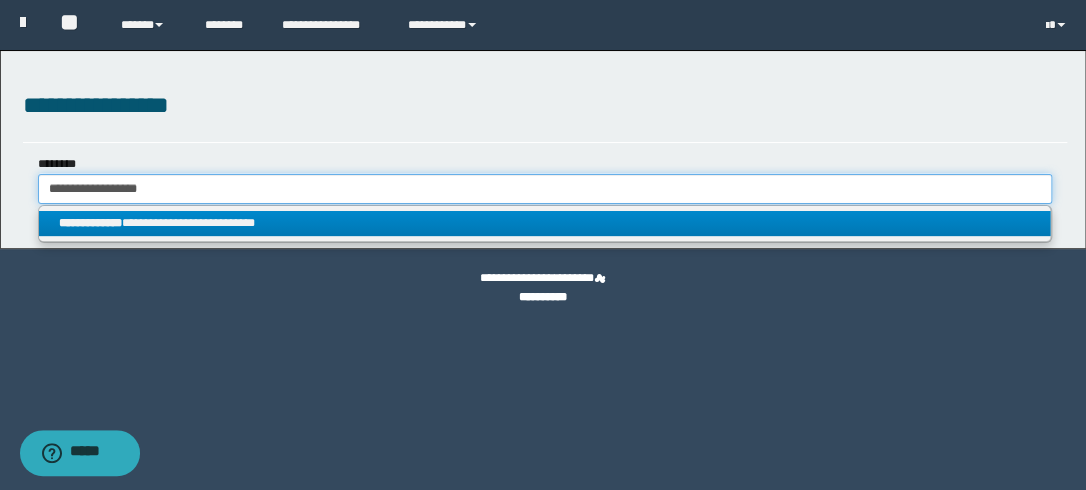 type on "**********" 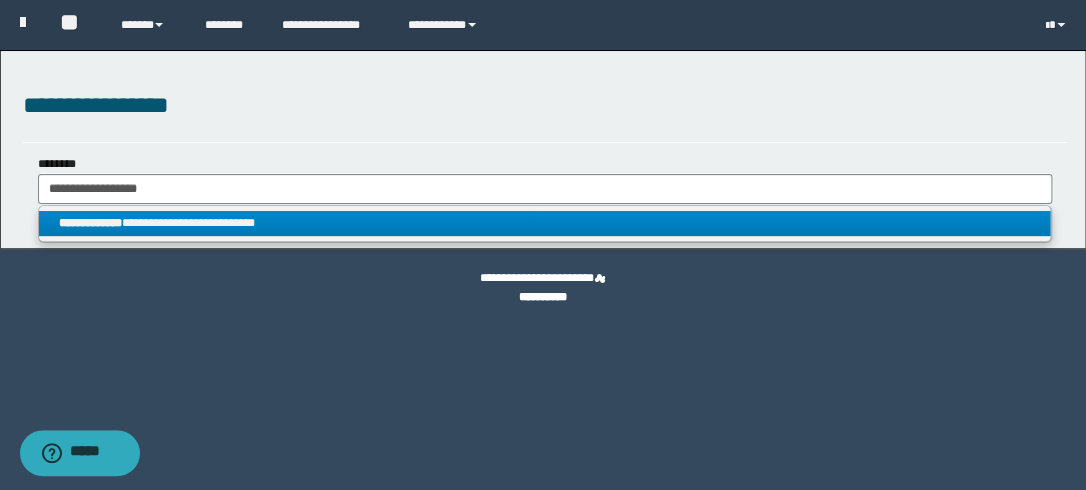click on "**********" at bounding box center [545, 223] 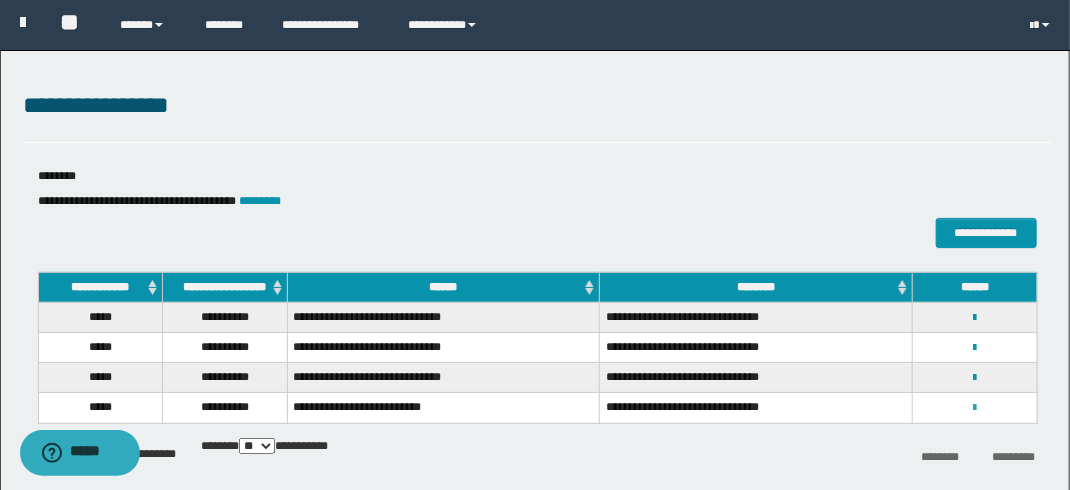click at bounding box center [975, 408] 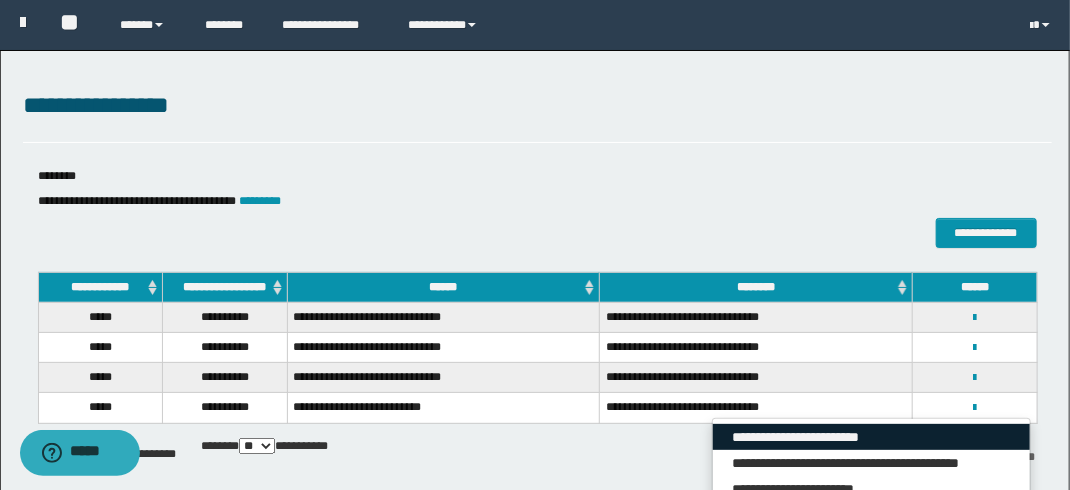 click on "**********" at bounding box center [872, 437] 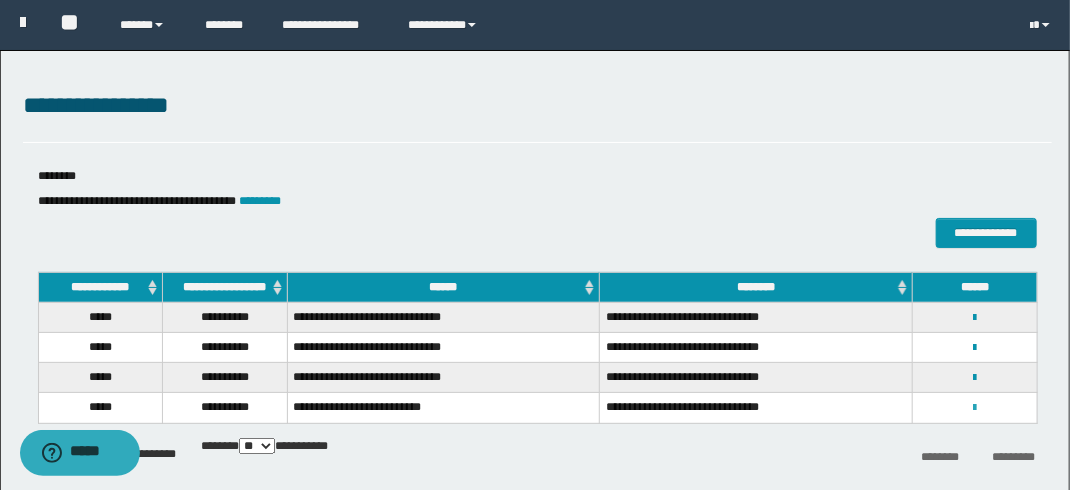 click at bounding box center (975, 408) 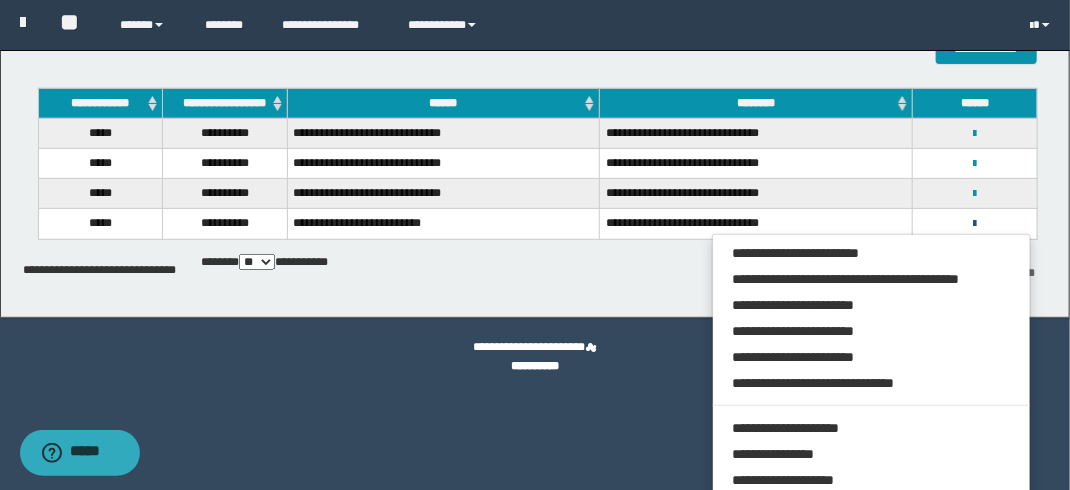 scroll, scrollTop: 200, scrollLeft: 0, axis: vertical 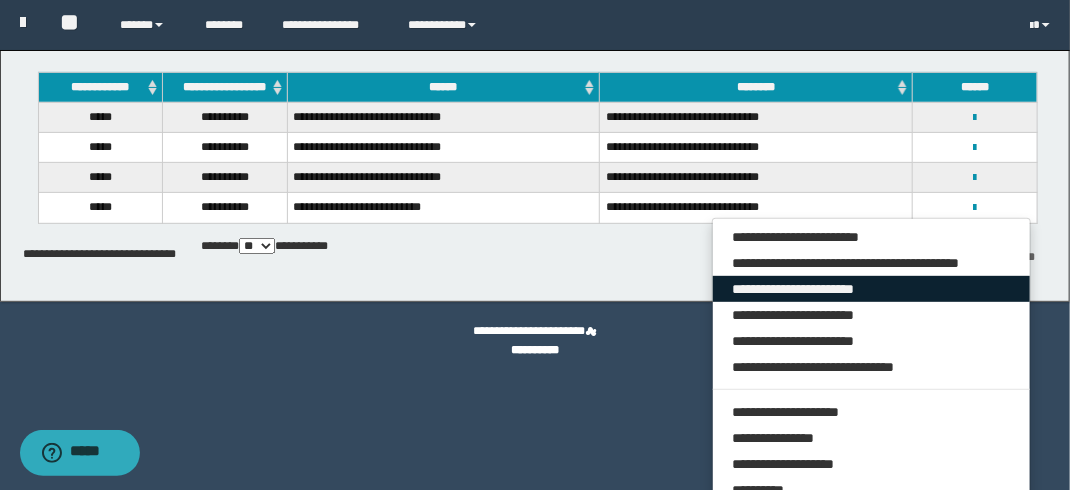 click on "**********" at bounding box center (872, 289) 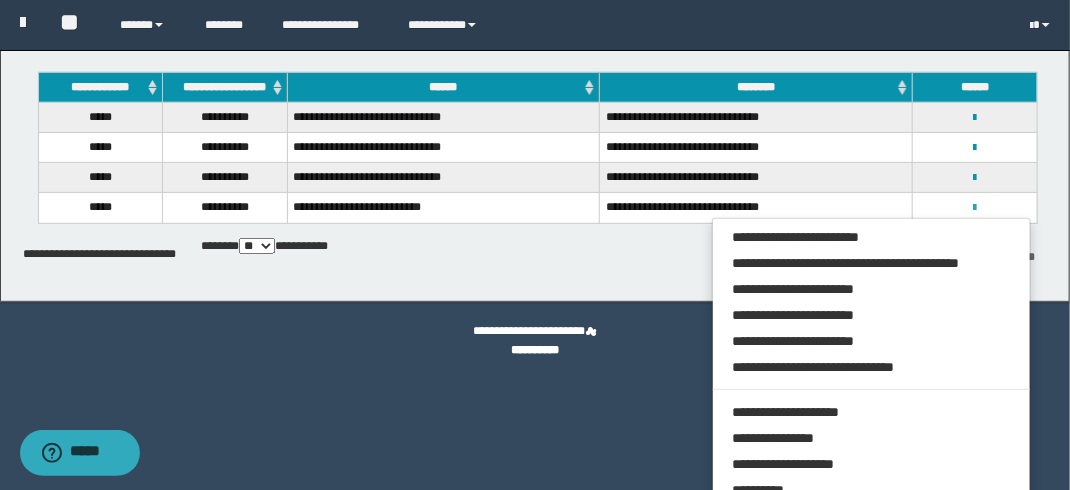 click at bounding box center [975, 208] 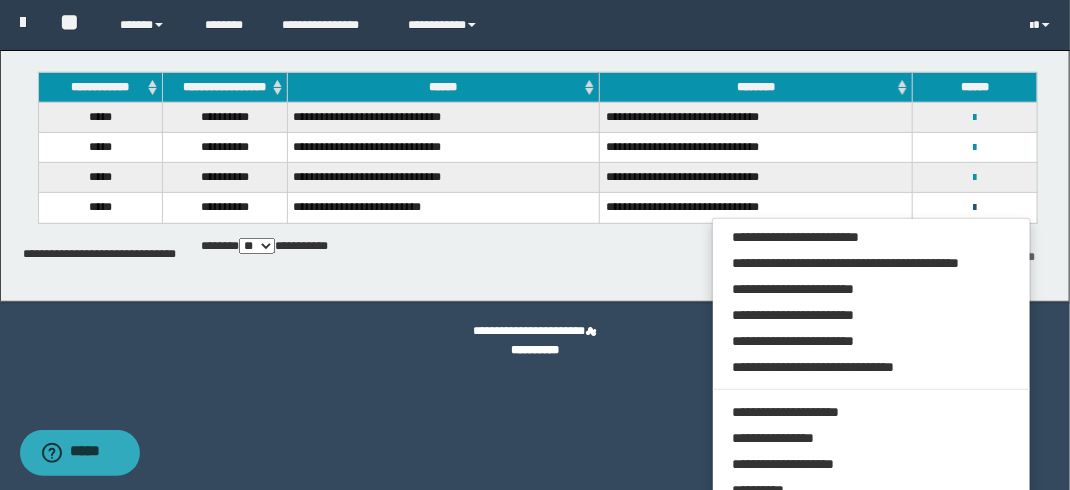 scroll, scrollTop: 90, scrollLeft: 0, axis: vertical 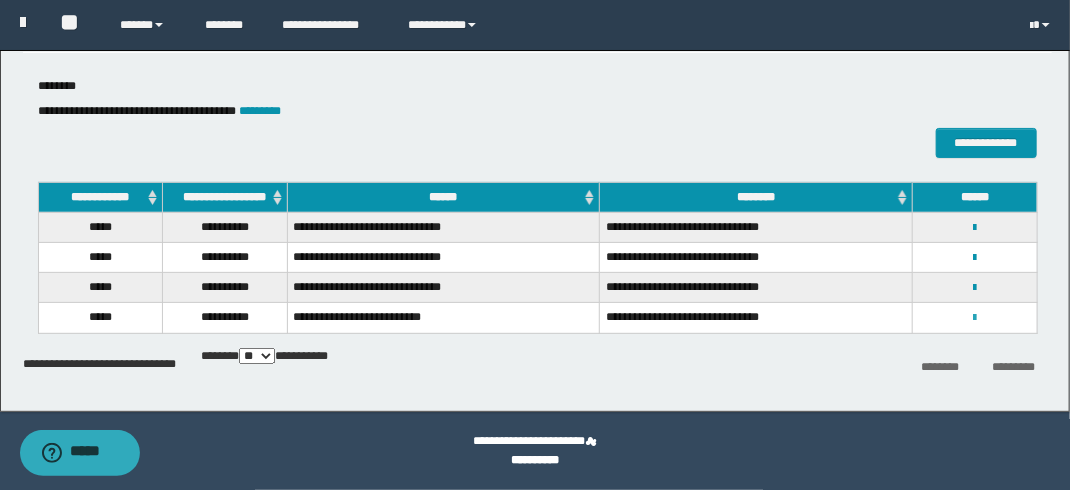 click at bounding box center (975, 318) 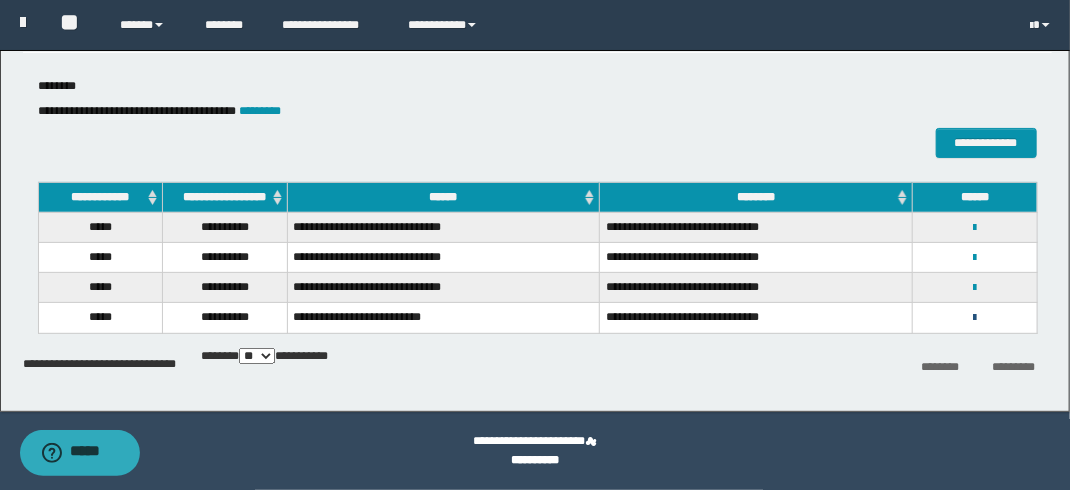 scroll, scrollTop: 200, scrollLeft: 0, axis: vertical 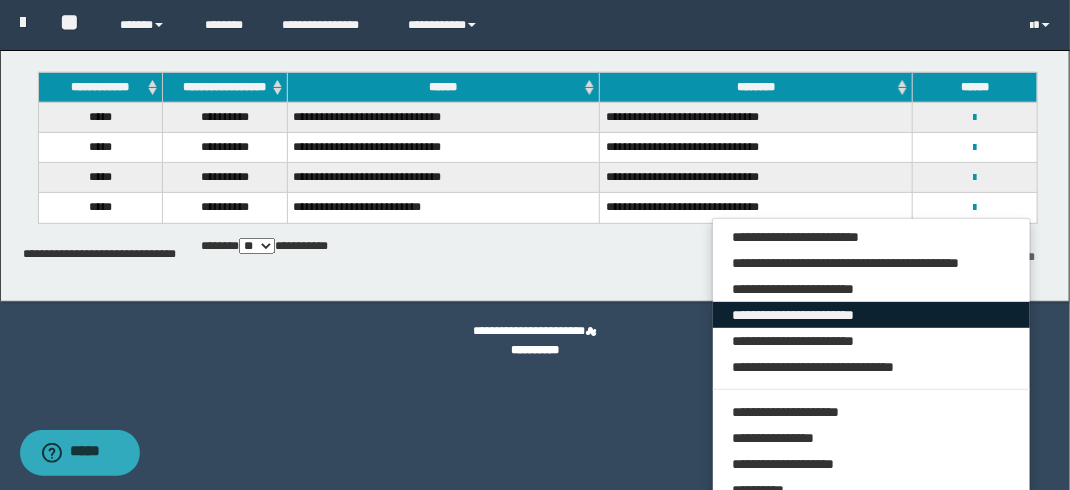 click on "**********" at bounding box center (872, 315) 